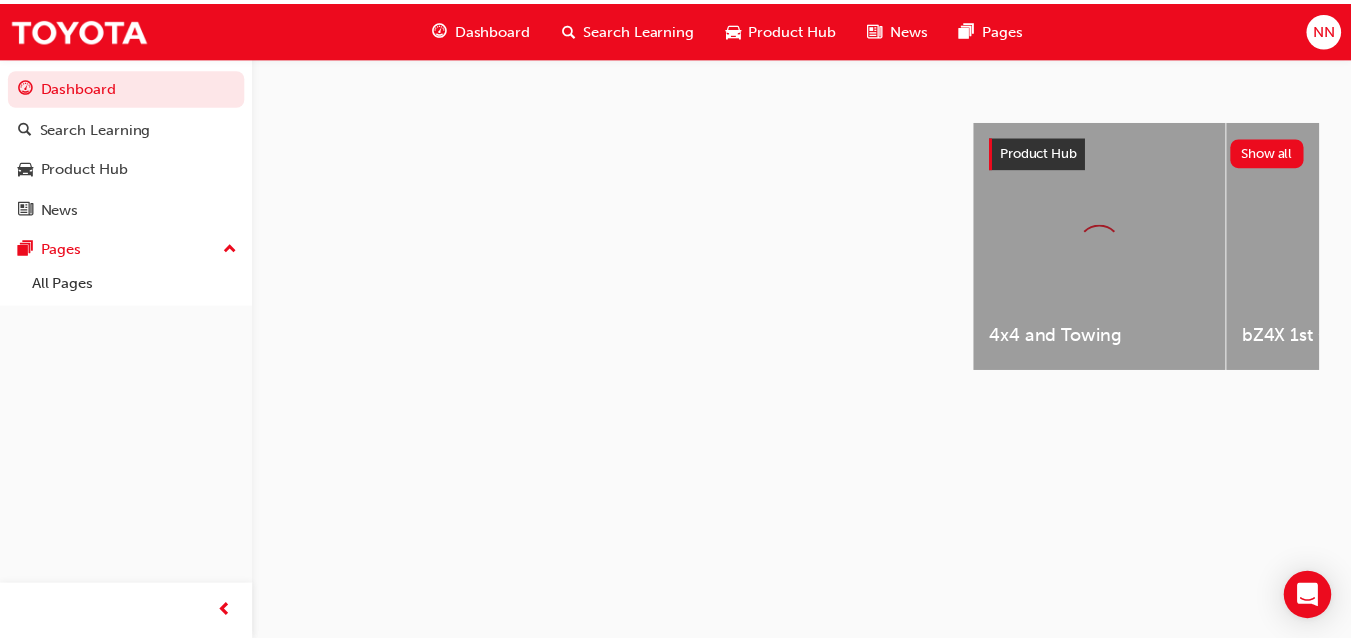 scroll, scrollTop: 0, scrollLeft: 0, axis: both 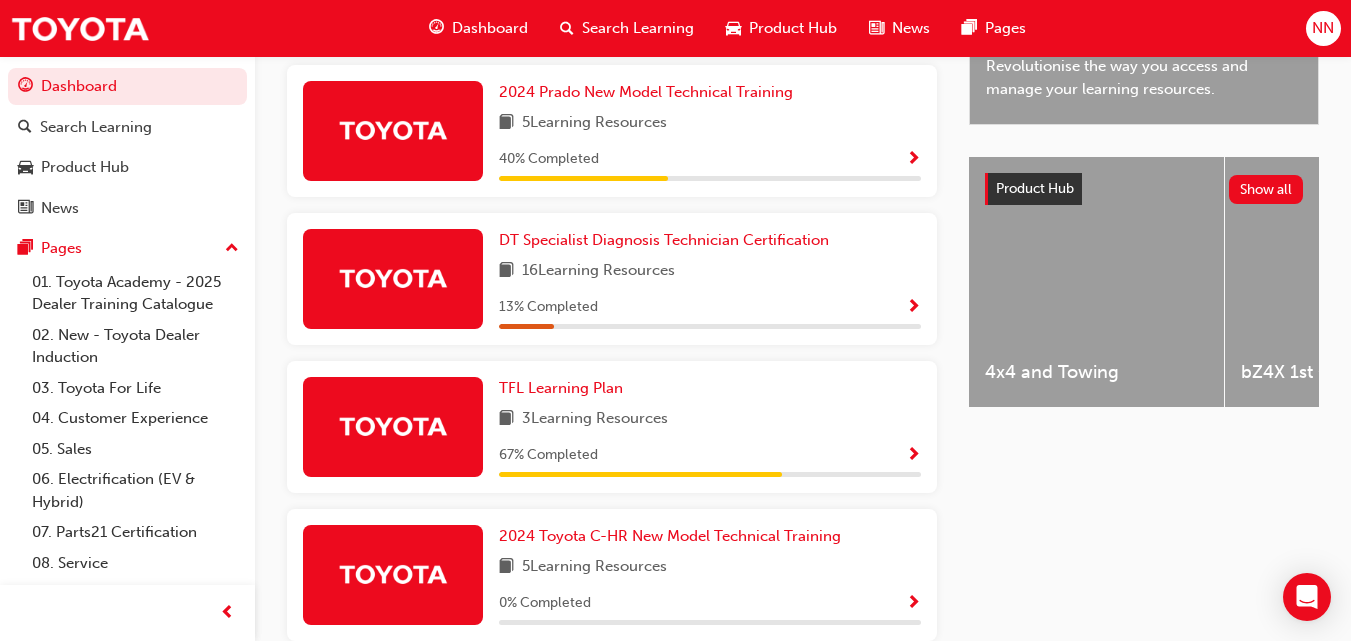 click at bounding box center [913, 308] 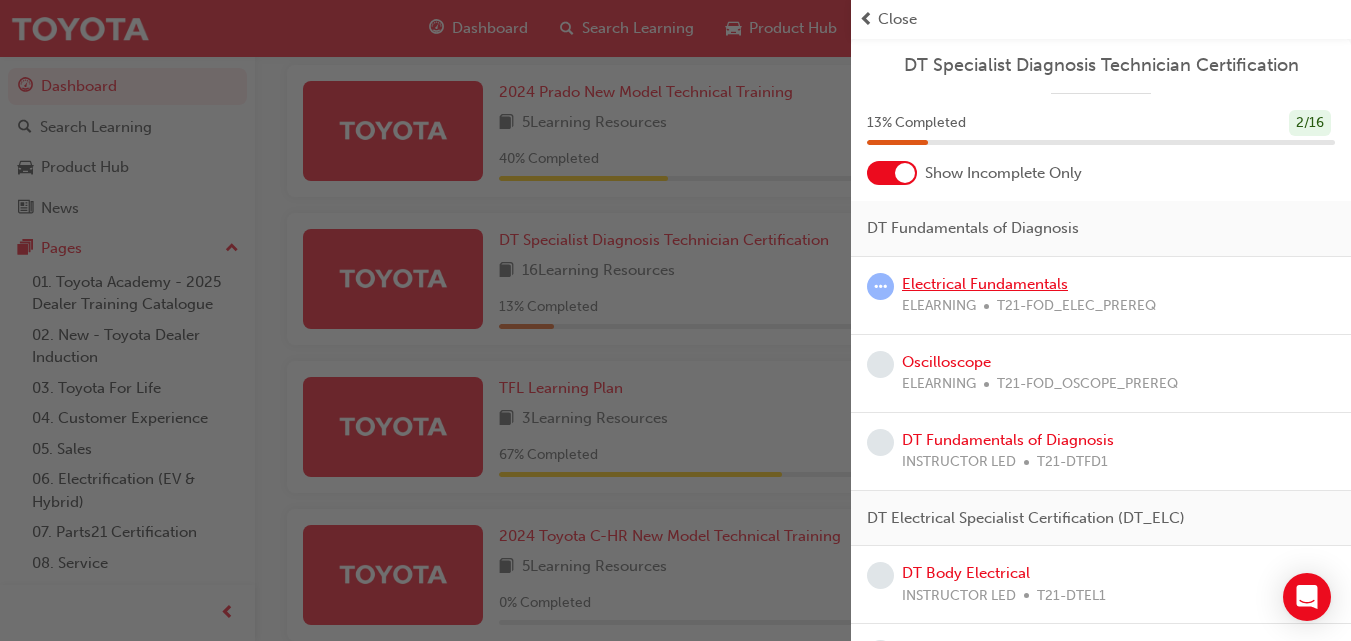 click on "Electrical Fundamentals" at bounding box center [985, 284] 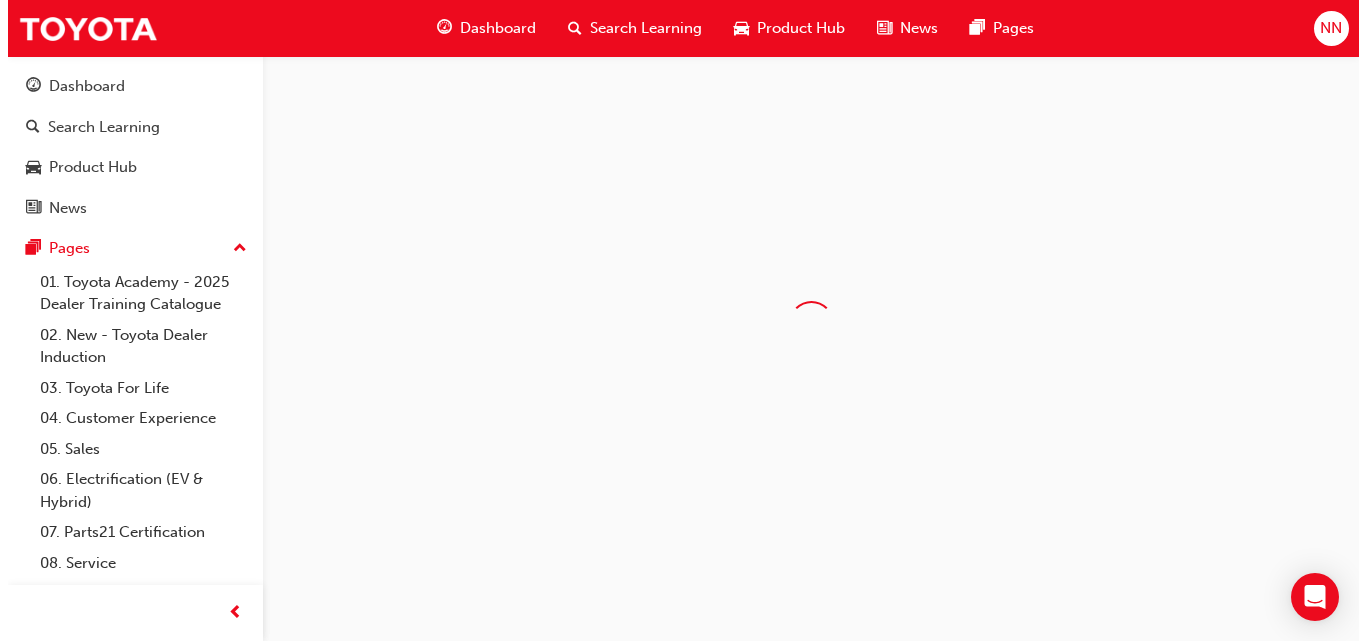 scroll, scrollTop: 0, scrollLeft: 0, axis: both 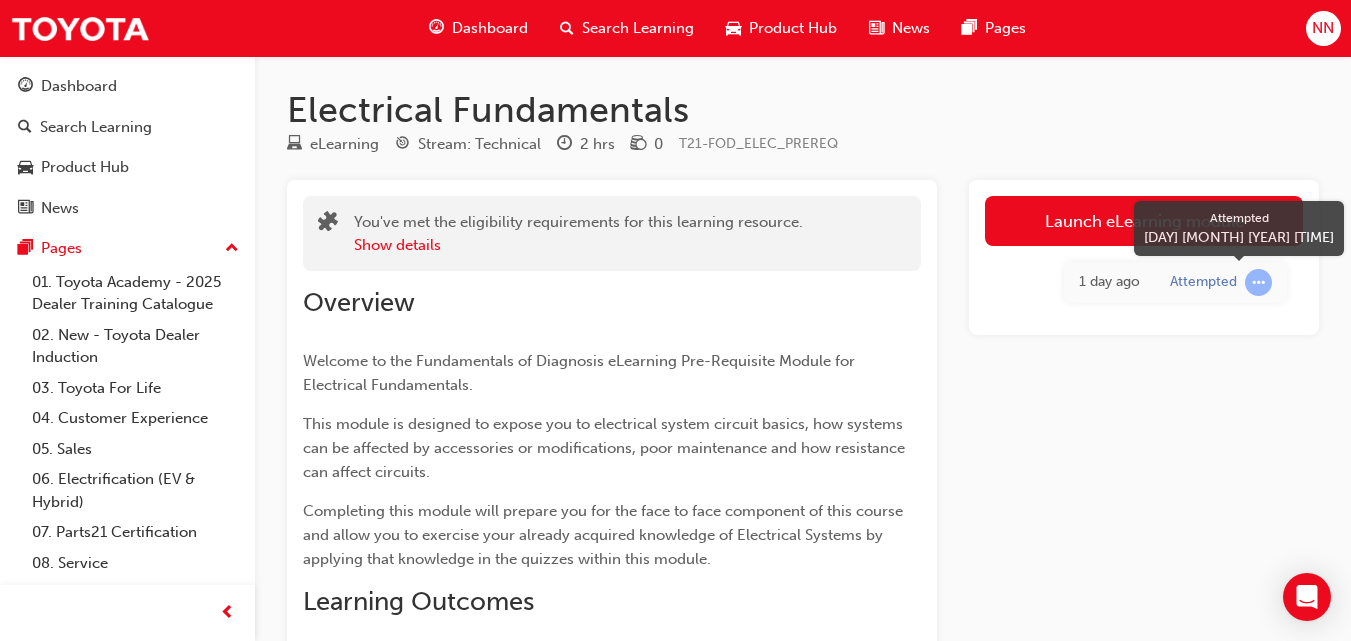click on "Attempted" at bounding box center [1203, 282] 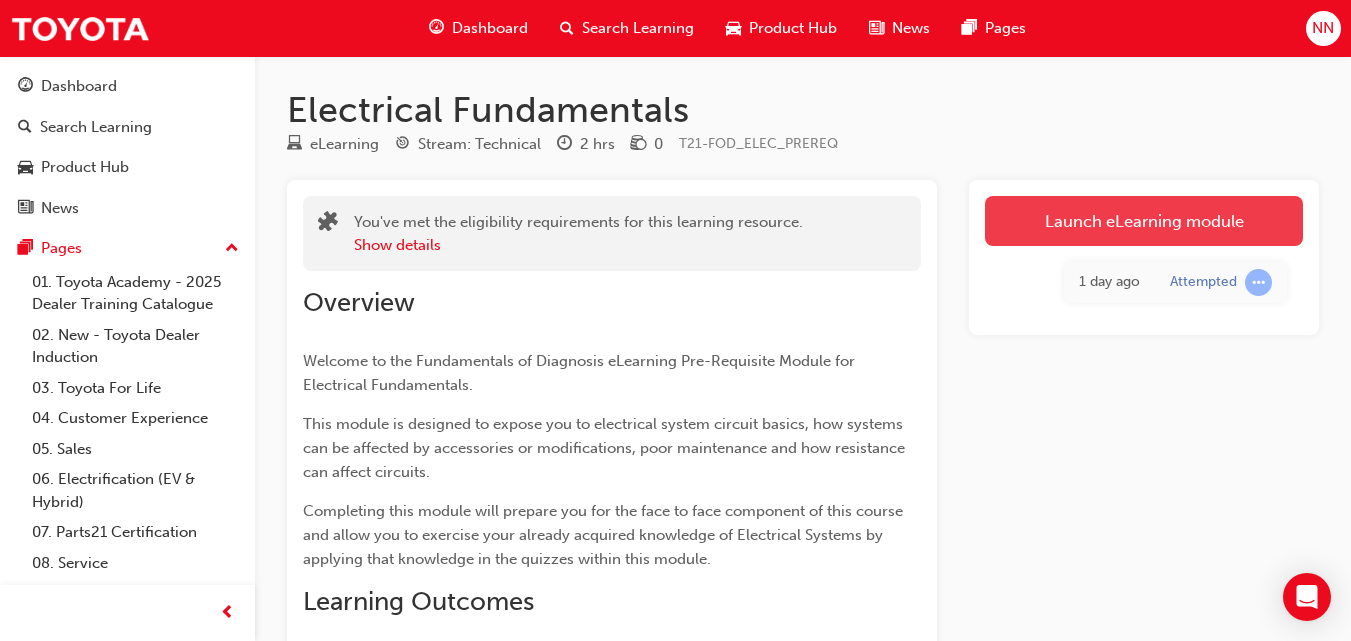 click on "Launch eLearning module" at bounding box center [1144, 221] 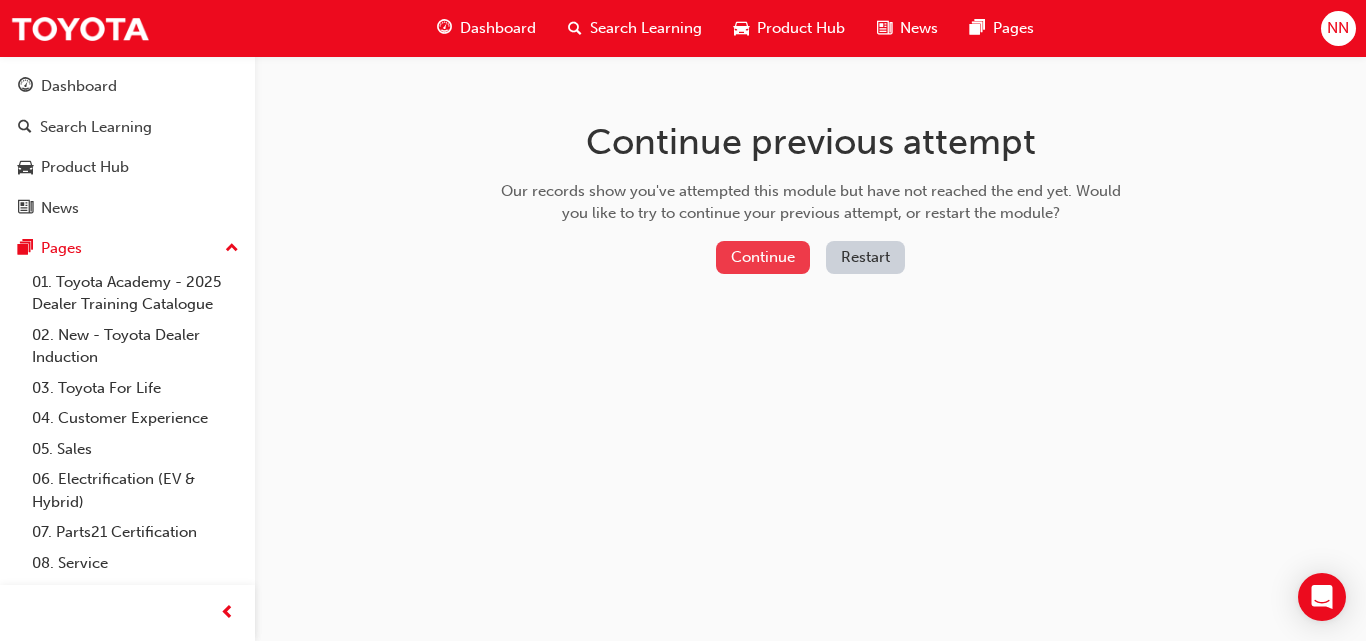 click on "Continue" at bounding box center (763, 257) 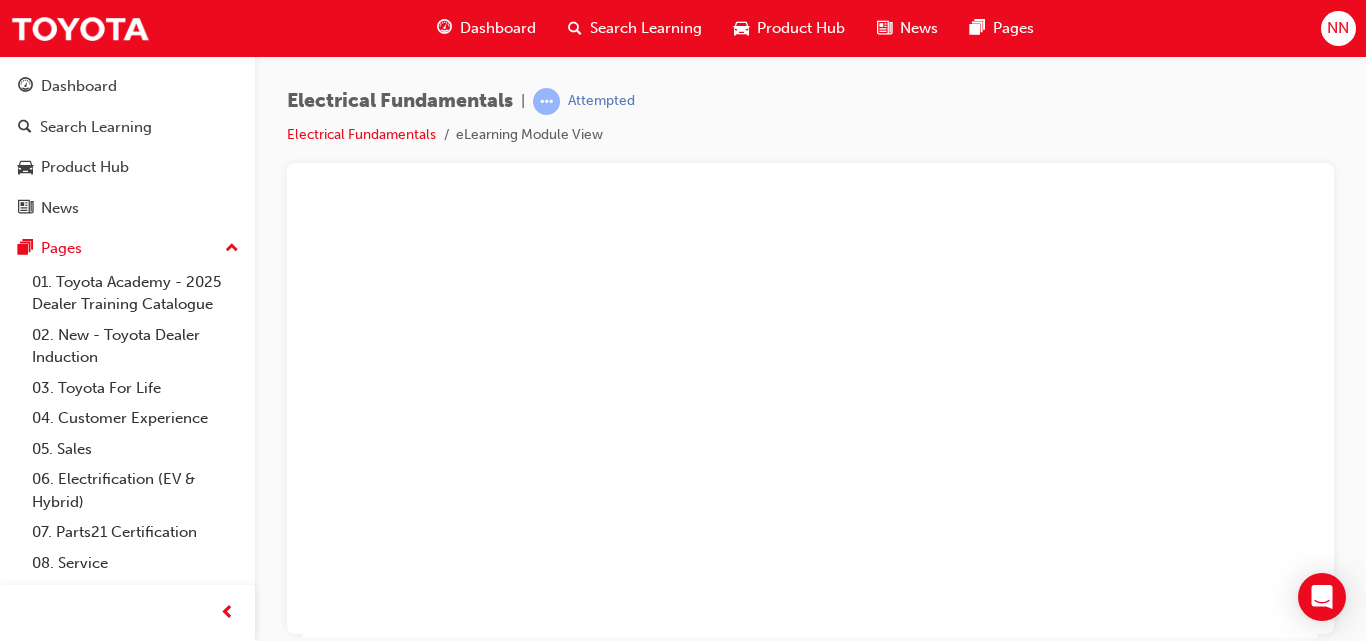 scroll, scrollTop: 0, scrollLeft: 0, axis: both 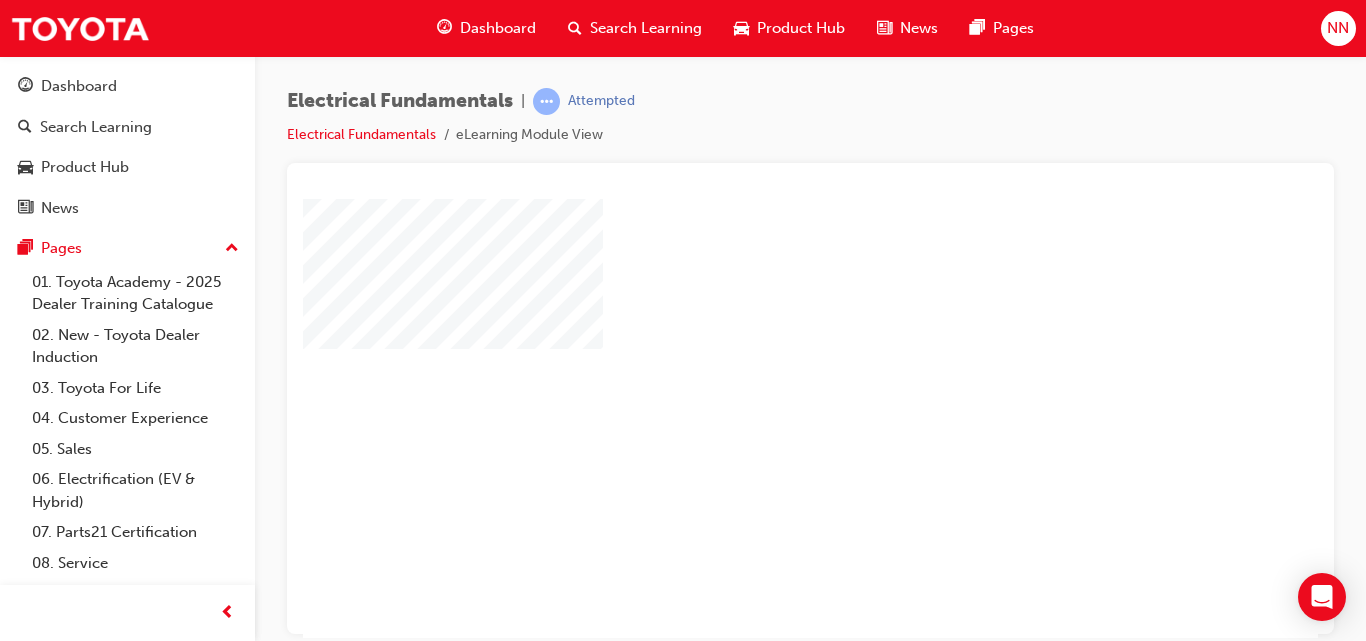 click at bounding box center (753, 360) 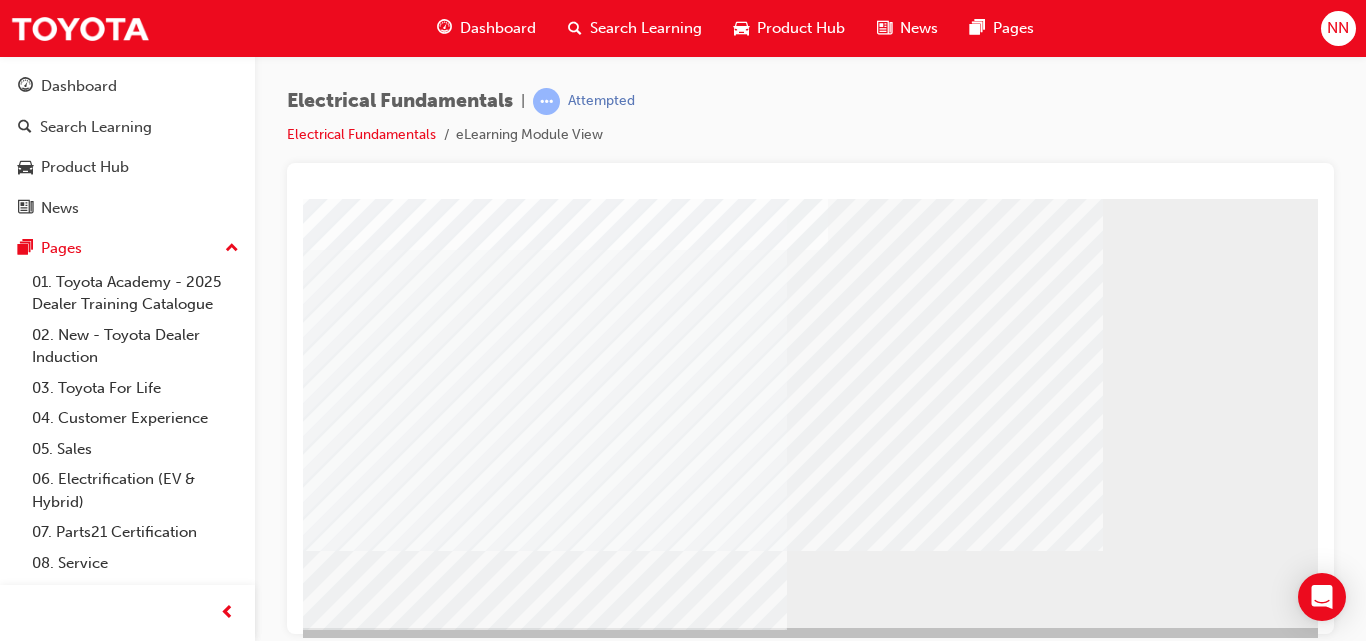scroll, scrollTop: 326, scrollLeft: 0, axis: vertical 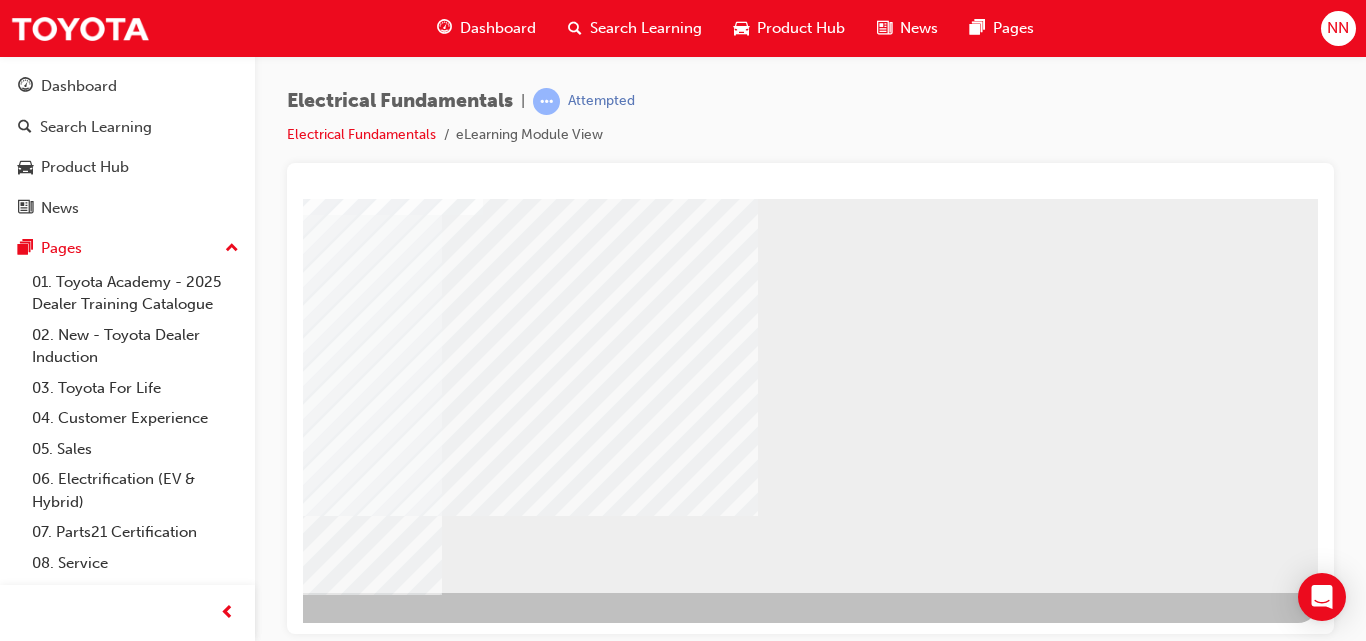 click at bounding box center (358, 1519) 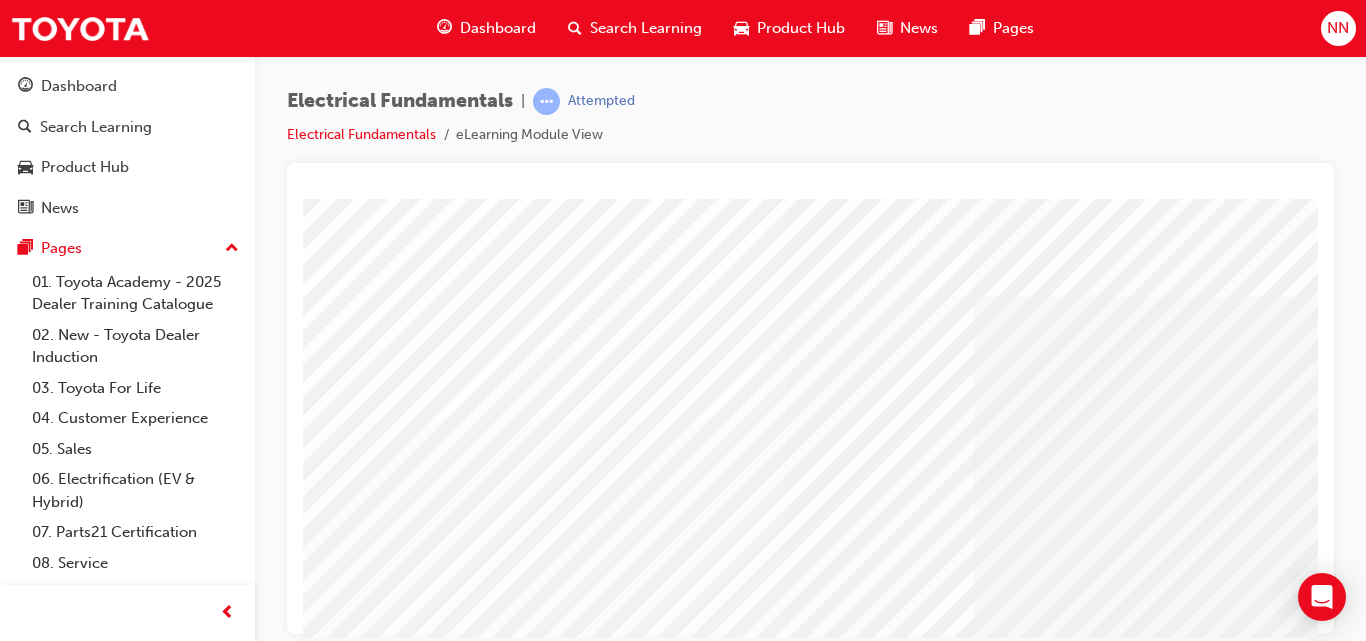 click at bounding box center [475, 2016] 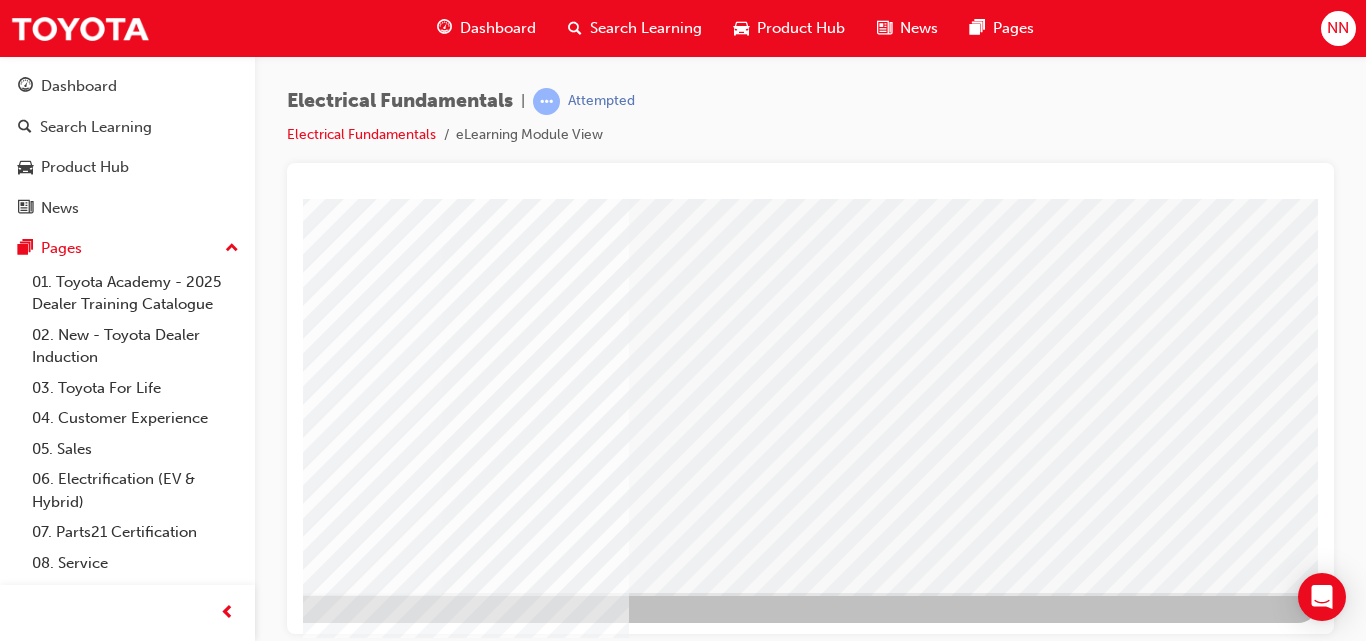click on "Loading..." at bounding box center [465, -124] 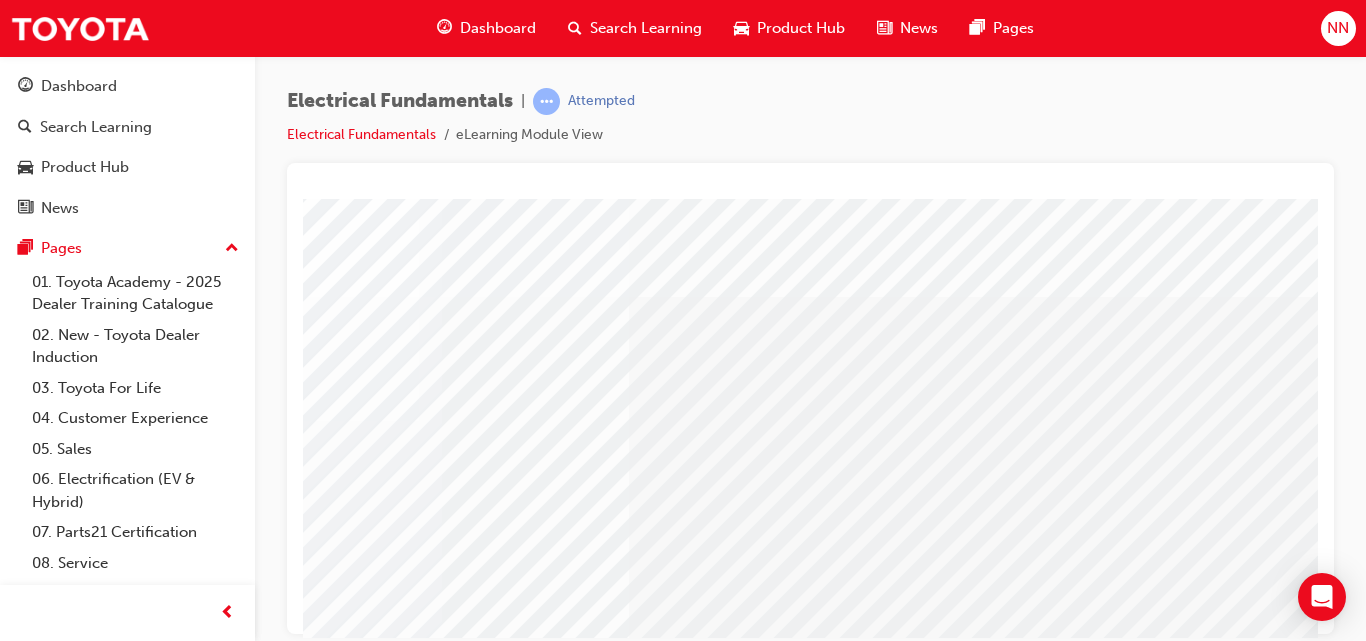 click at bounding box center [130, 2016] 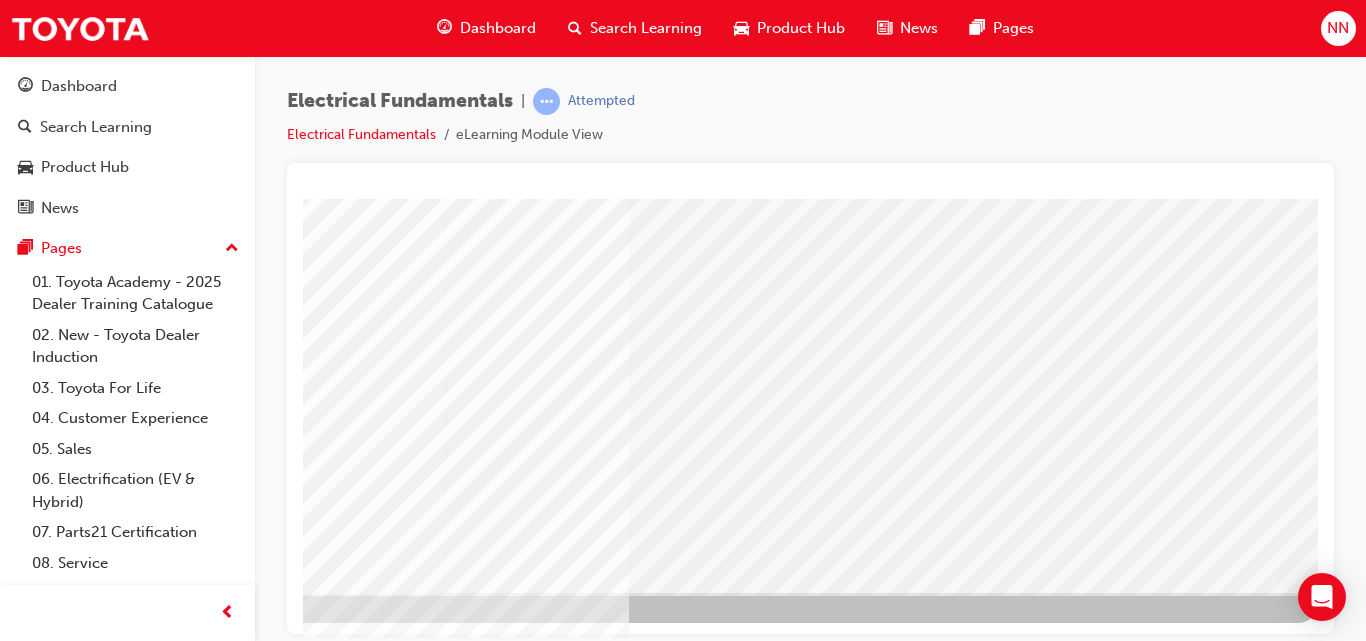 click at bounding box center (21, 1561) 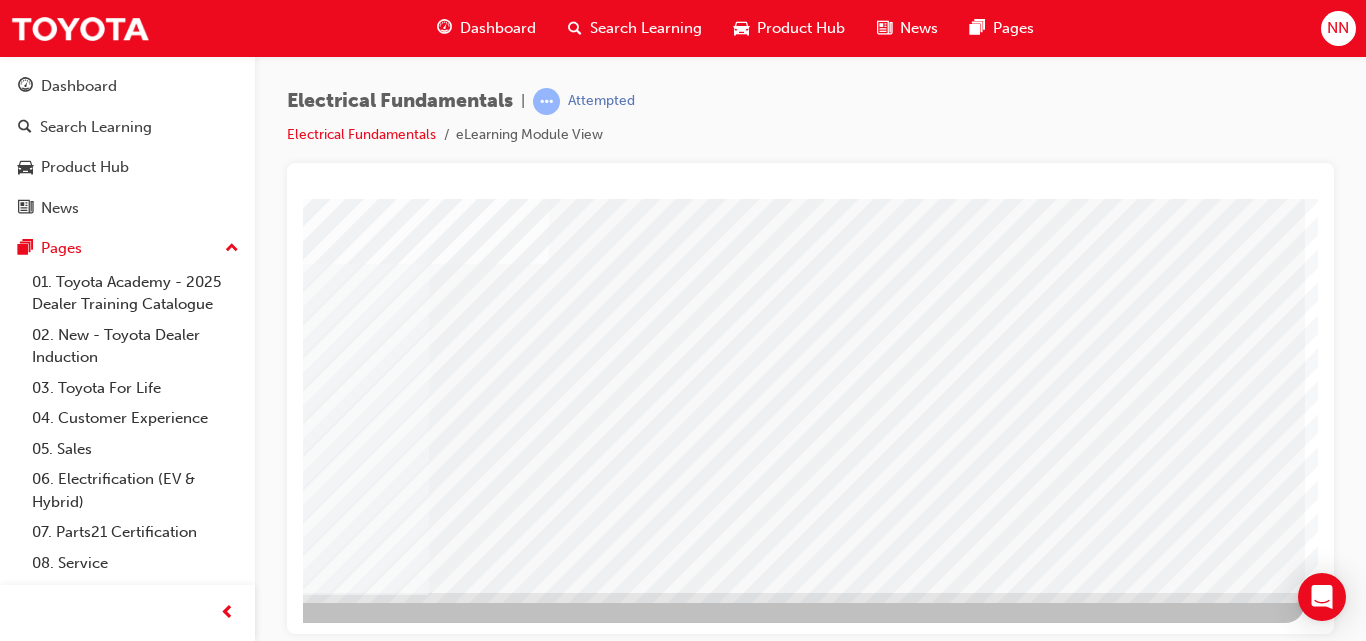 scroll, scrollTop: 0, scrollLeft: 0, axis: both 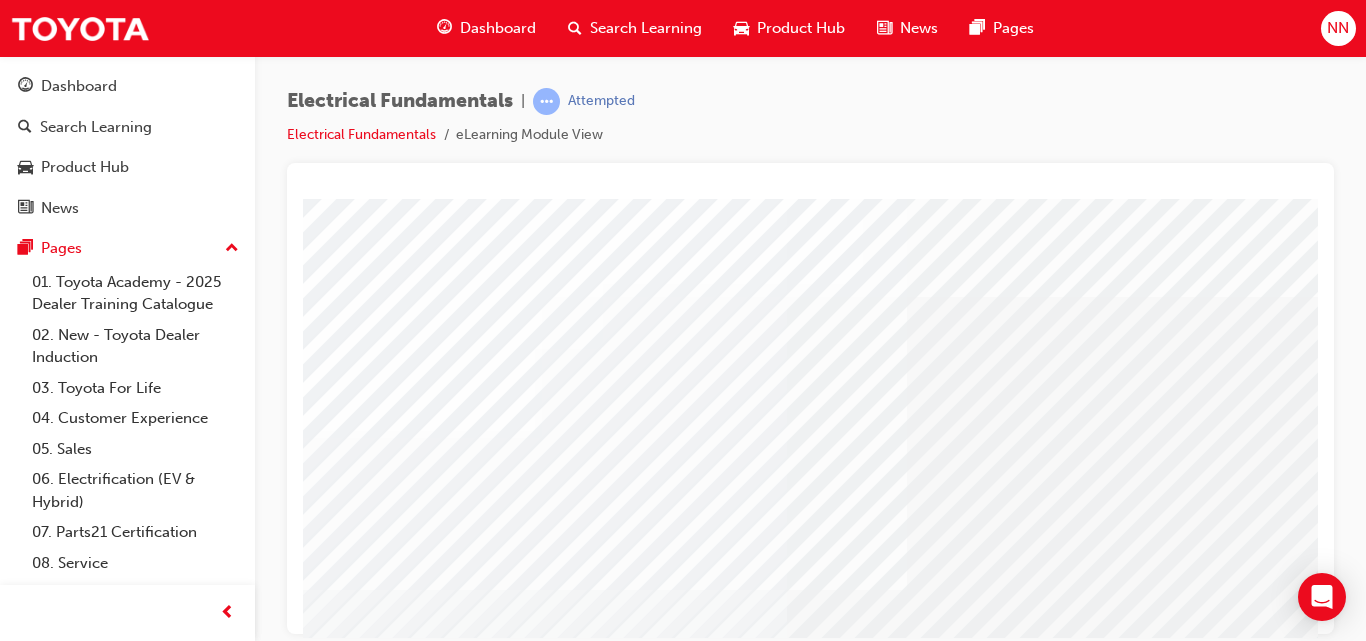 click at bounding box center (328, 2346) 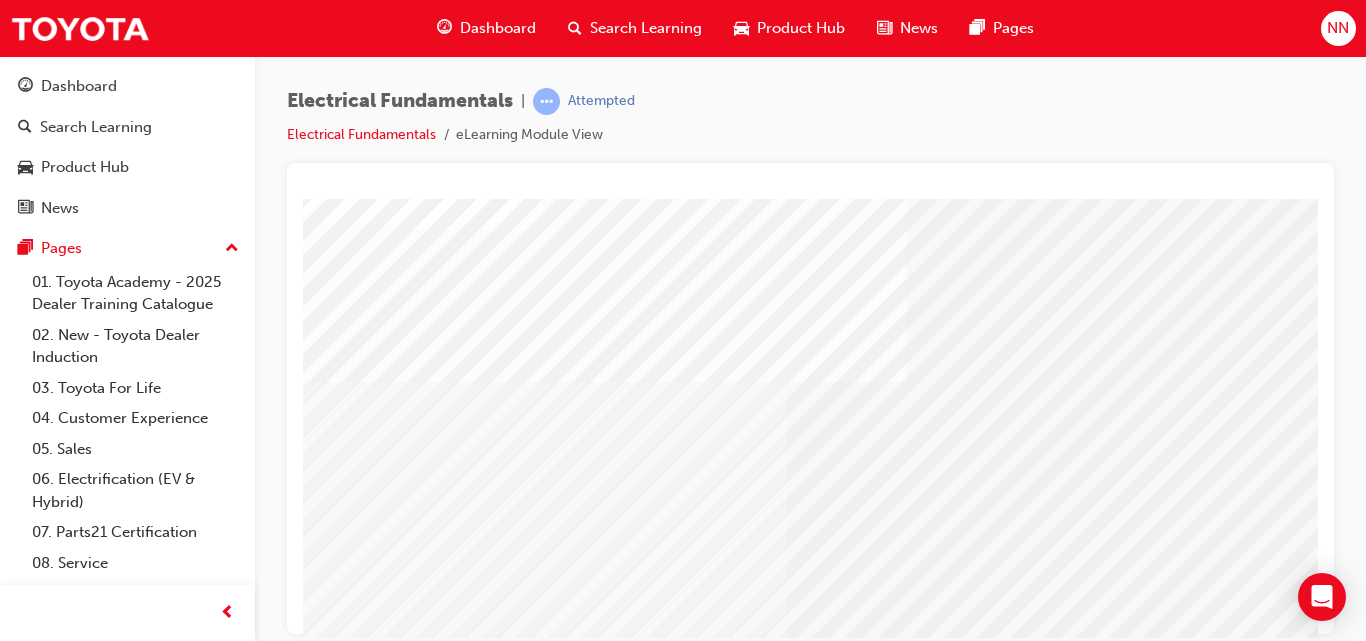scroll, scrollTop: 299, scrollLeft: 0, axis: vertical 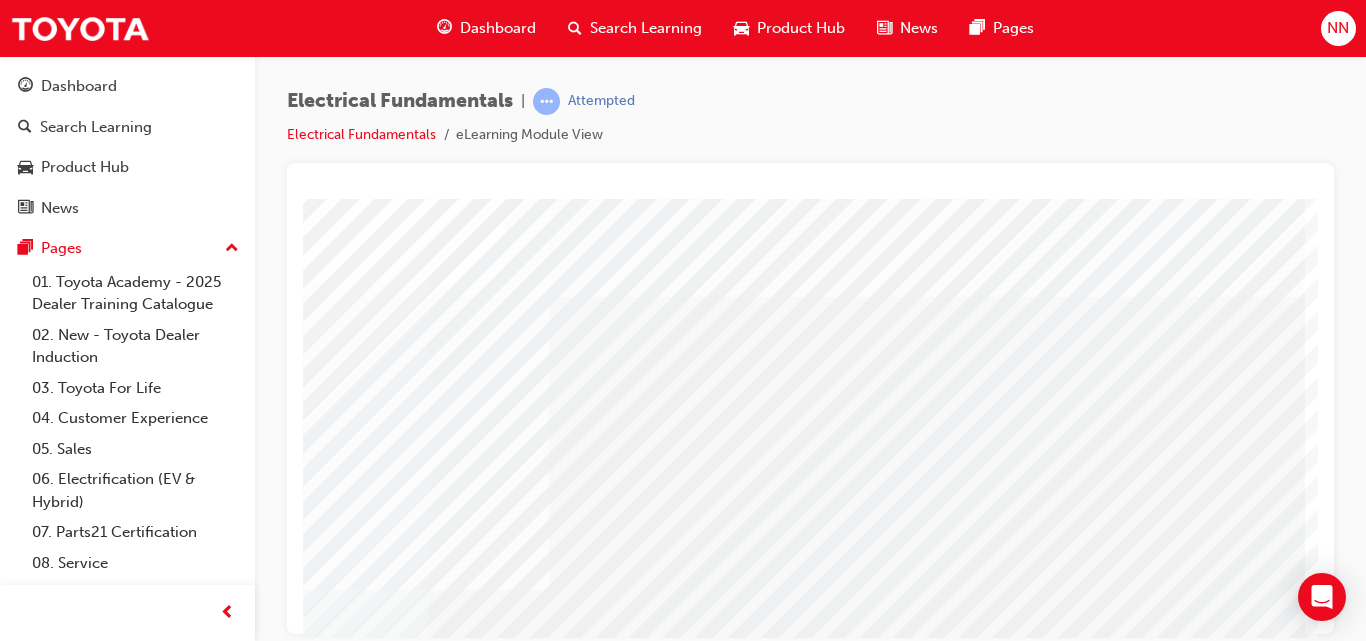 click at bounding box center [57, 2808] 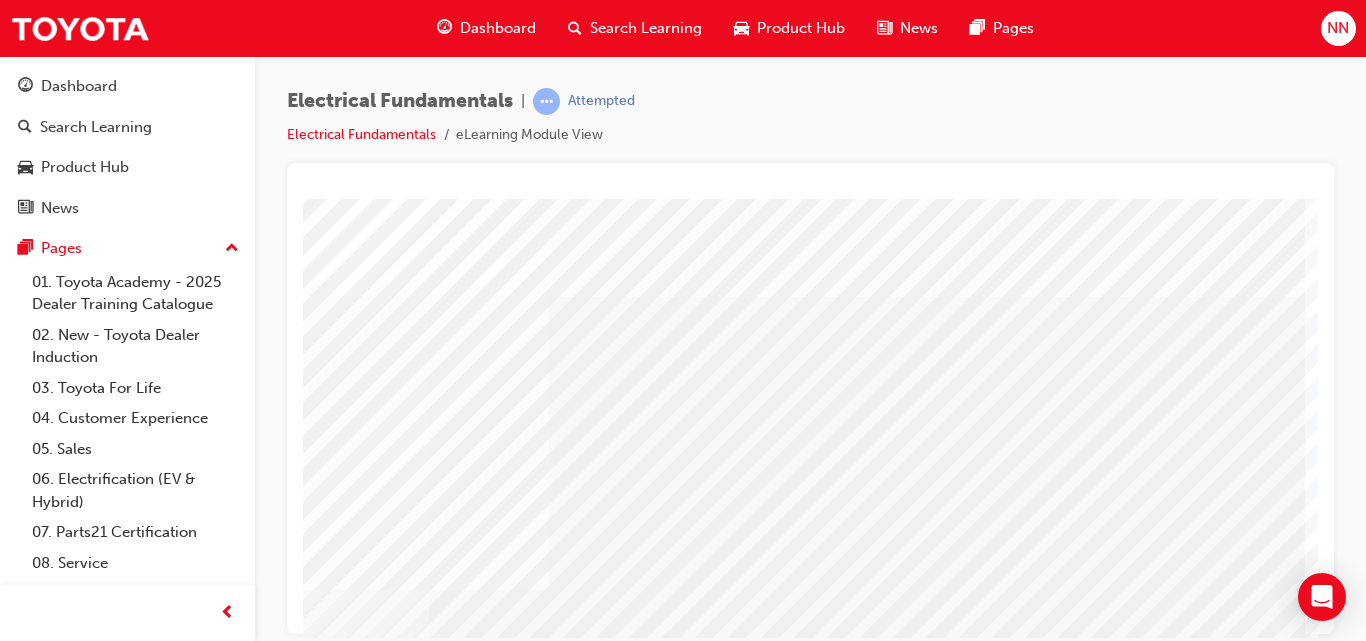 click on "Electrical Fundamentals | Attempted Electrical Fundamentals eLearning Module View" at bounding box center (683, 320) 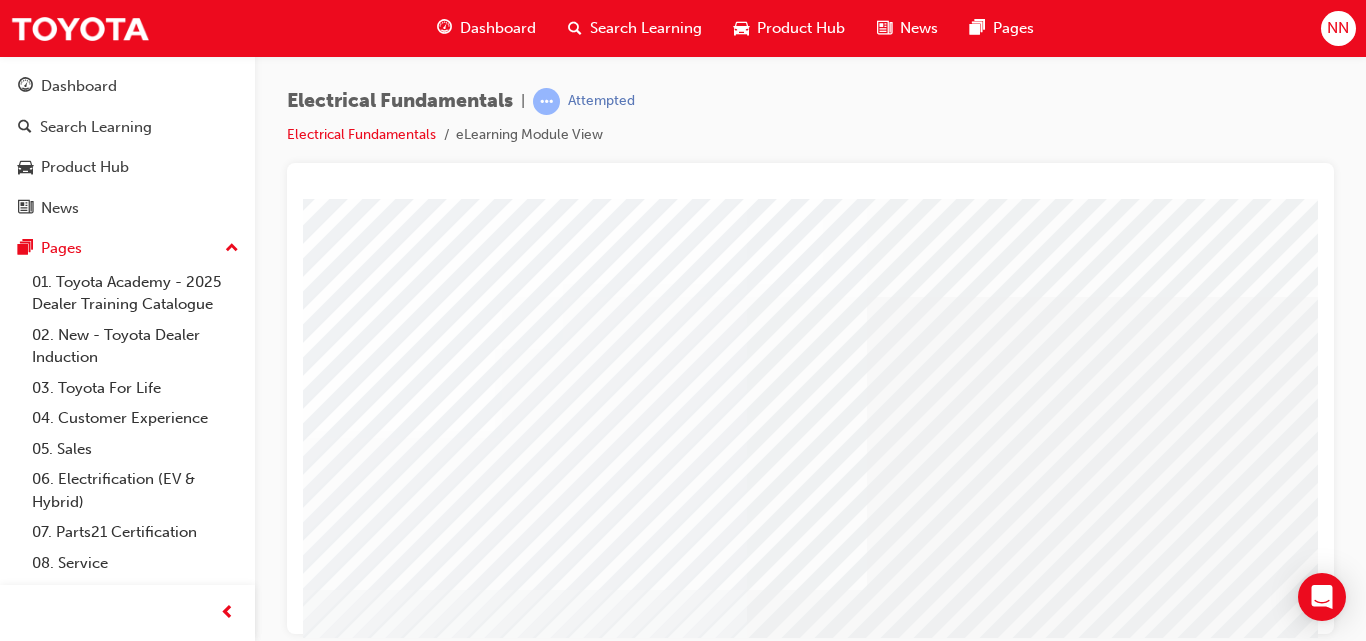 scroll, scrollTop: 0, scrollLeft: 0, axis: both 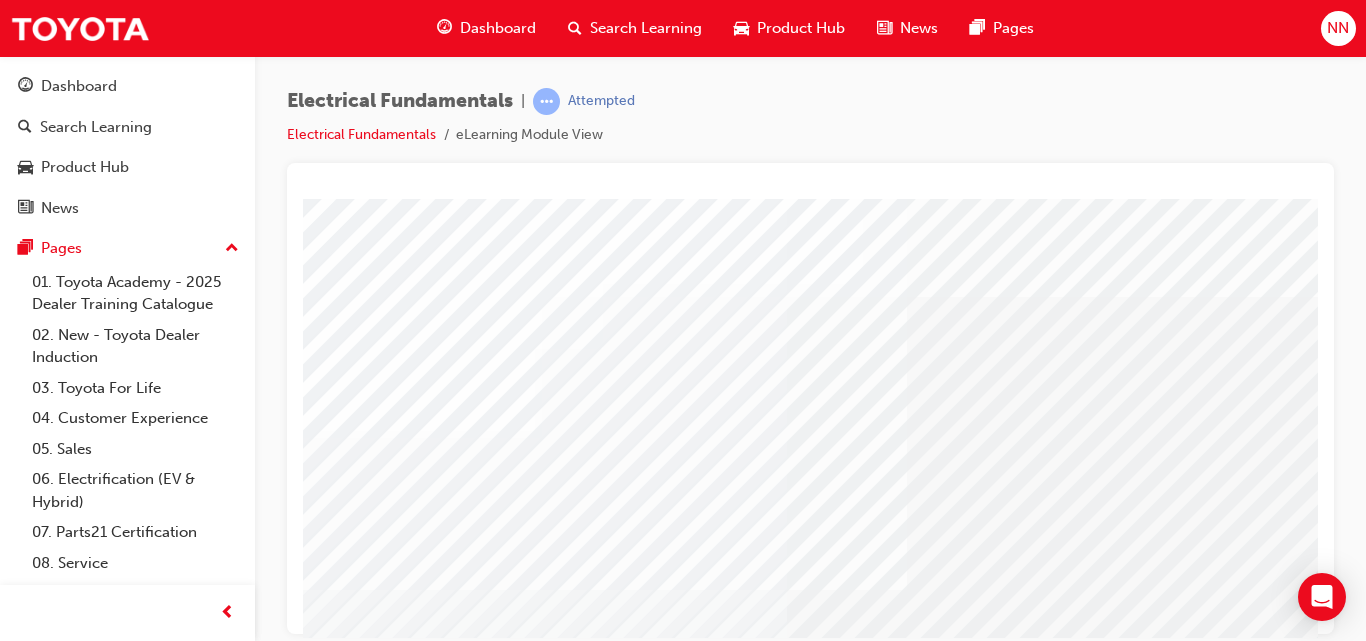 click at bounding box center [328, 2296] 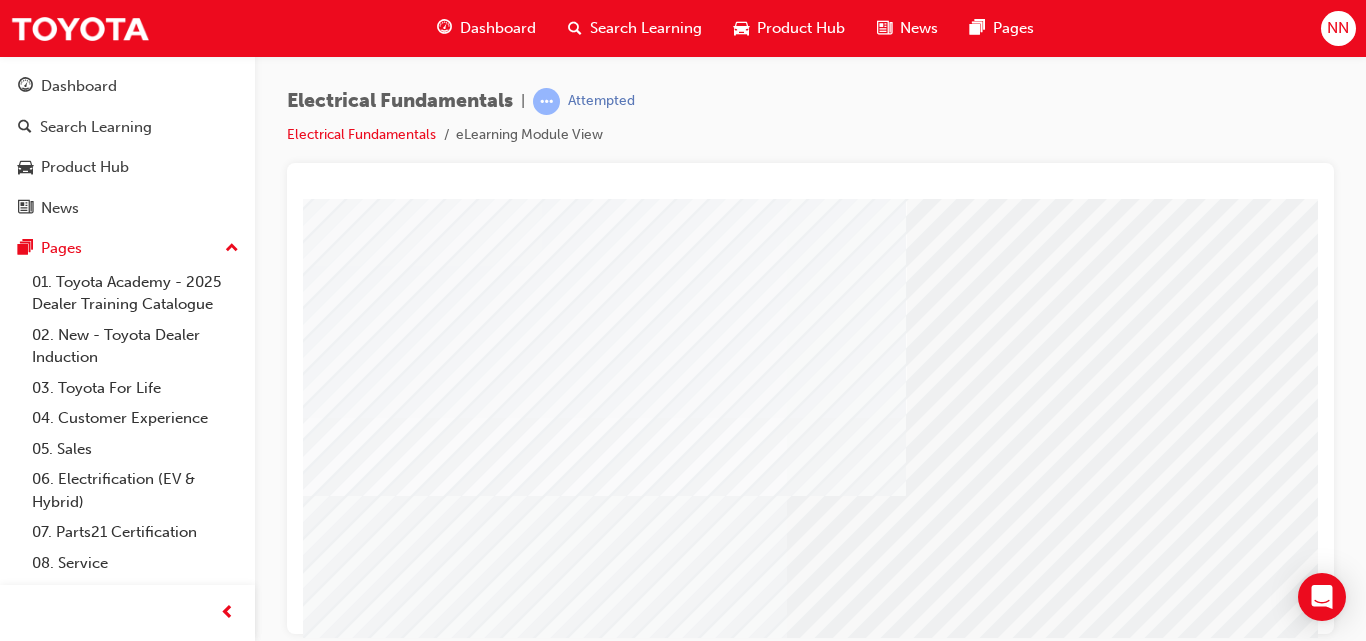 scroll, scrollTop: 322, scrollLeft: 0, axis: vertical 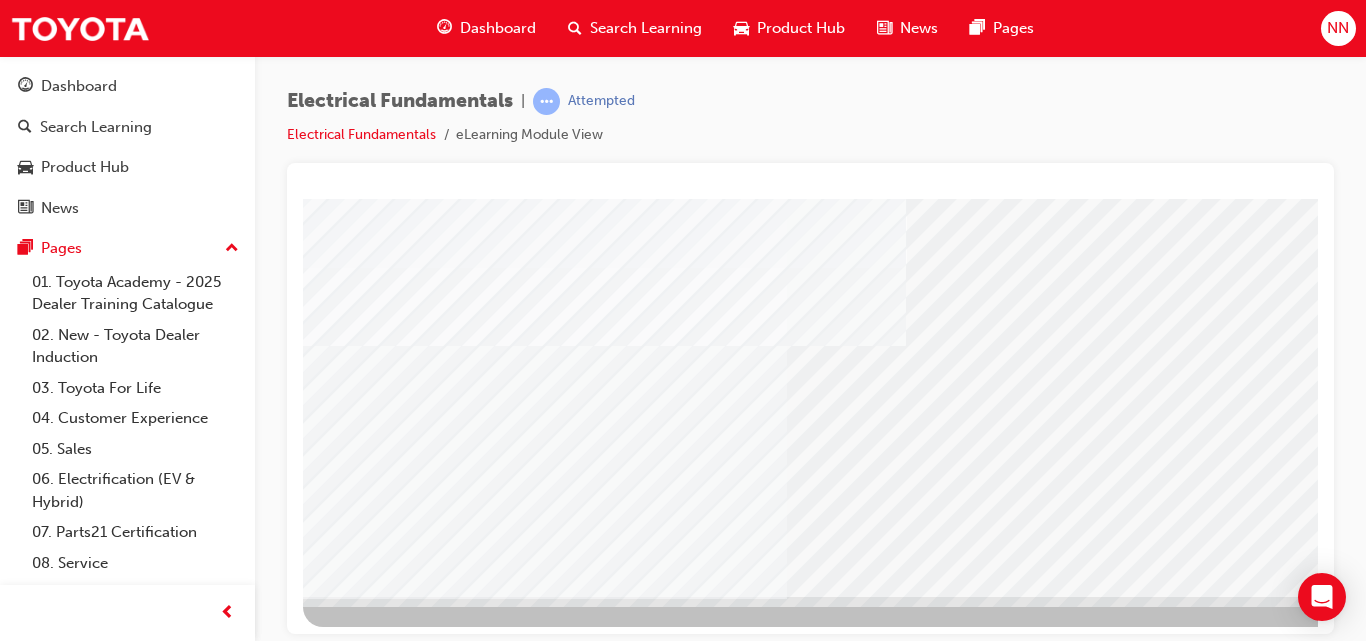 drag, startPoint x: 1274, startPoint y: 485, endPoint x: 1280, endPoint y: 527, distance: 42.426407 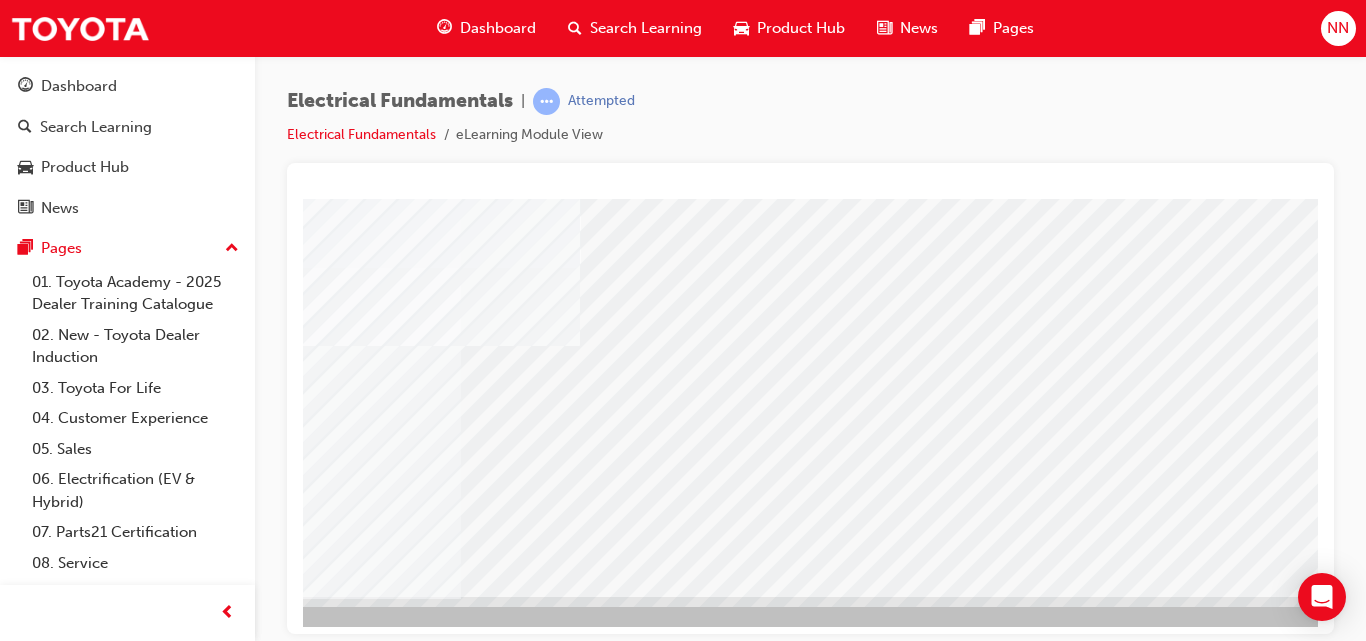 scroll, scrollTop: 322, scrollLeft: 360, axis: both 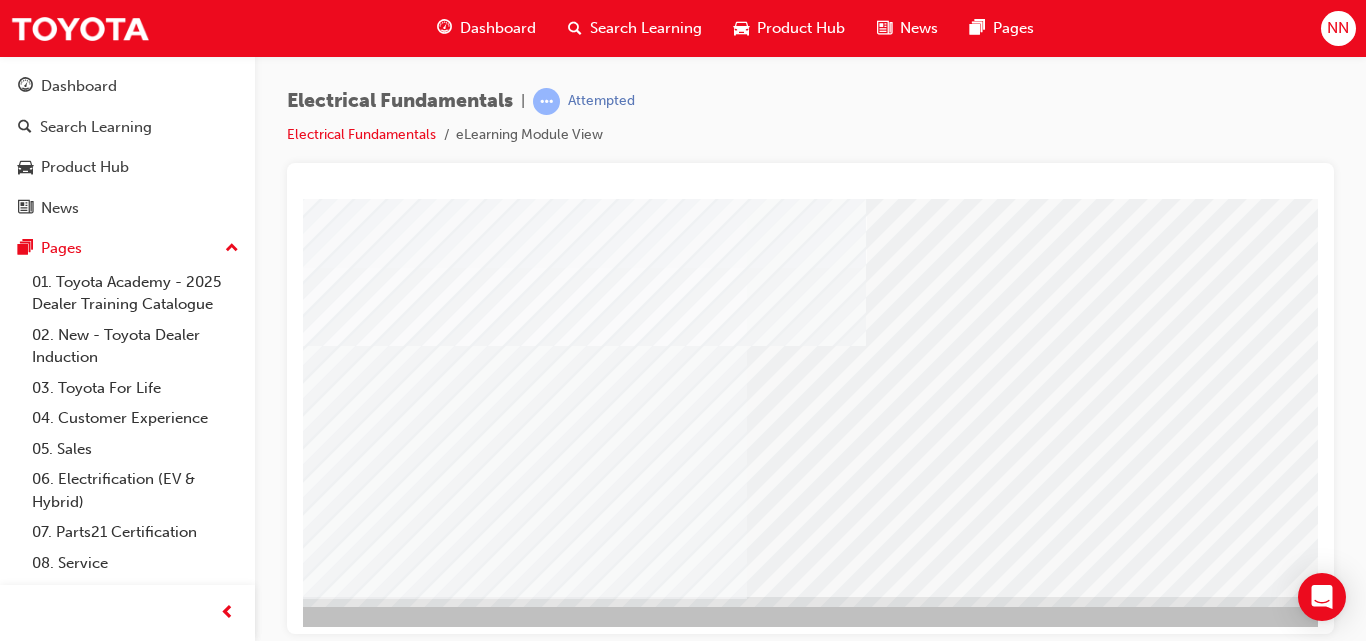 click at bounding box center (288, 2074) 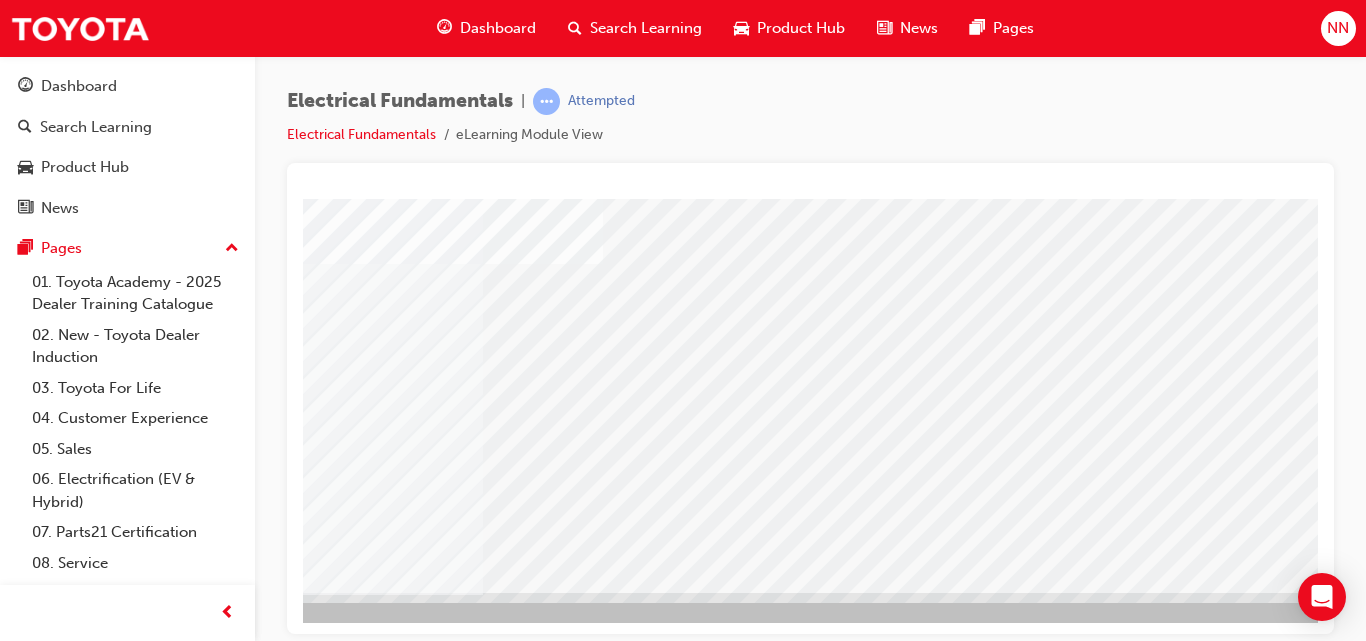 scroll, scrollTop: 326, scrollLeft: 360, axis: both 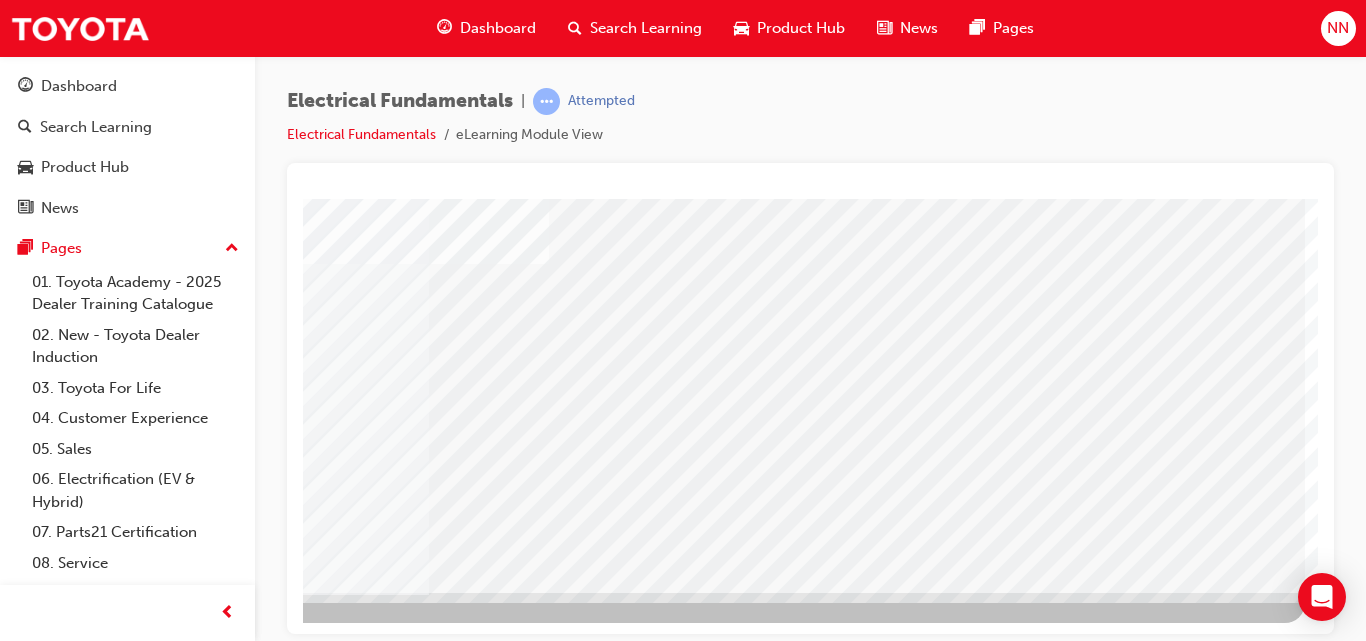 click at bounding box center (8, 2113) 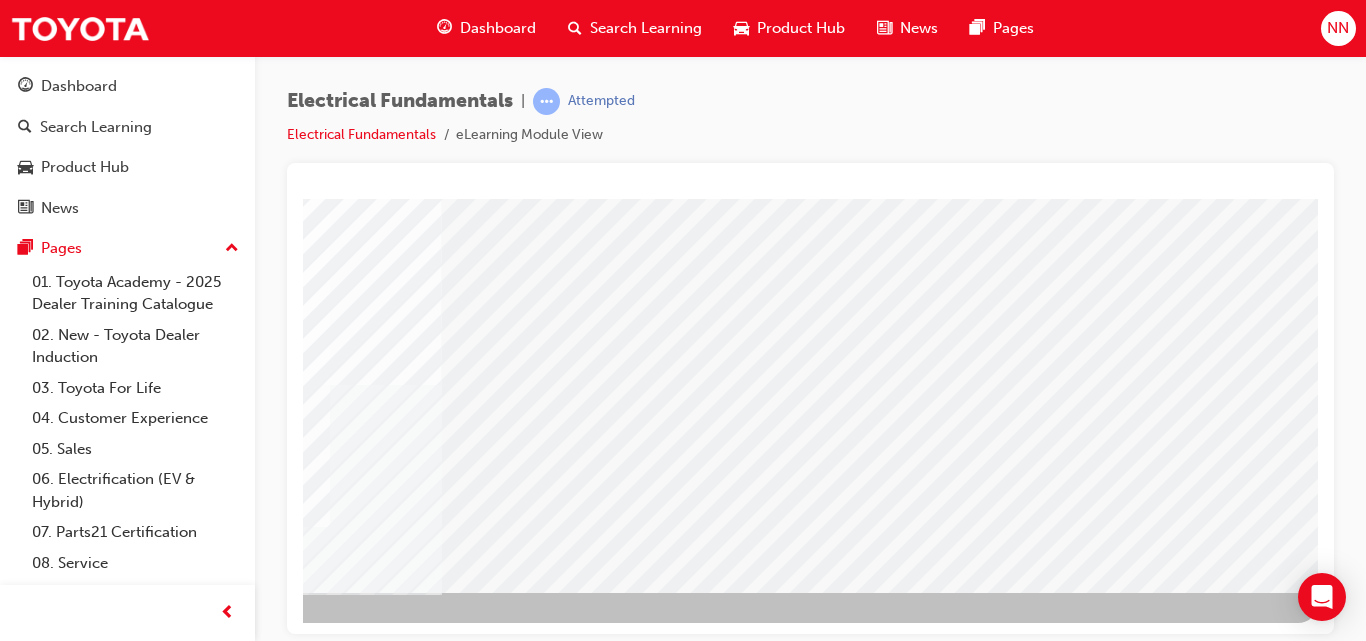 scroll, scrollTop: 0, scrollLeft: 0, axis: both 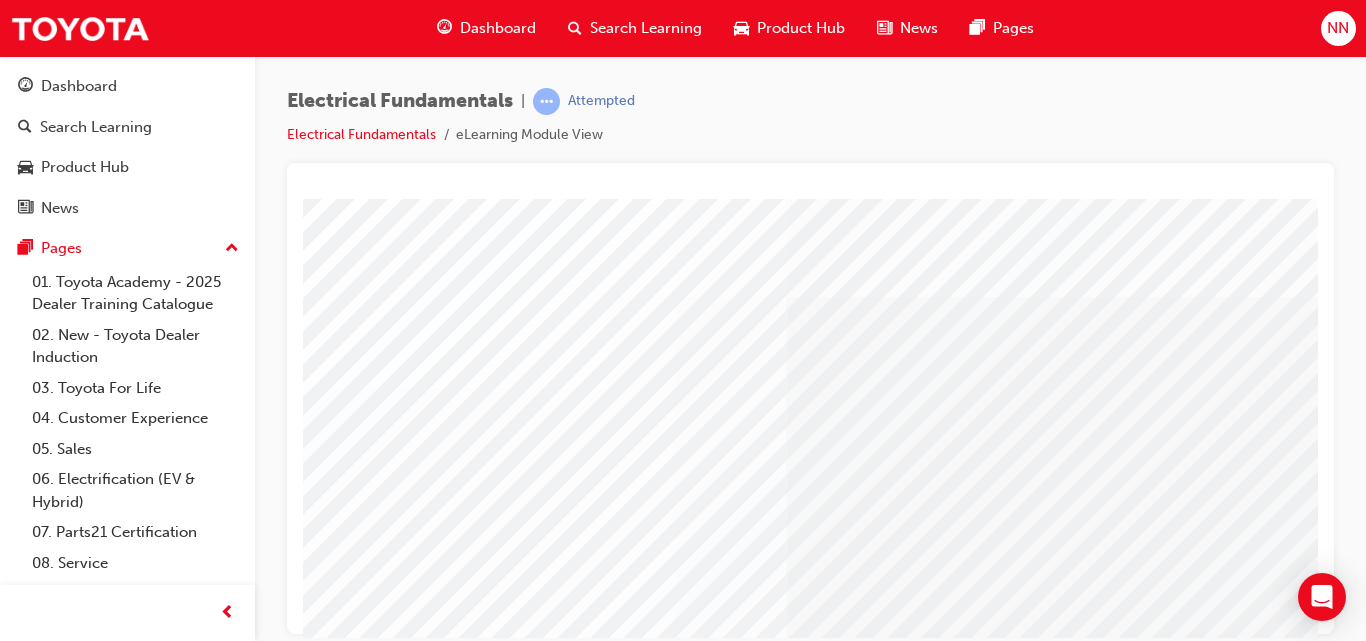 click at bounding box center (432, 3198) 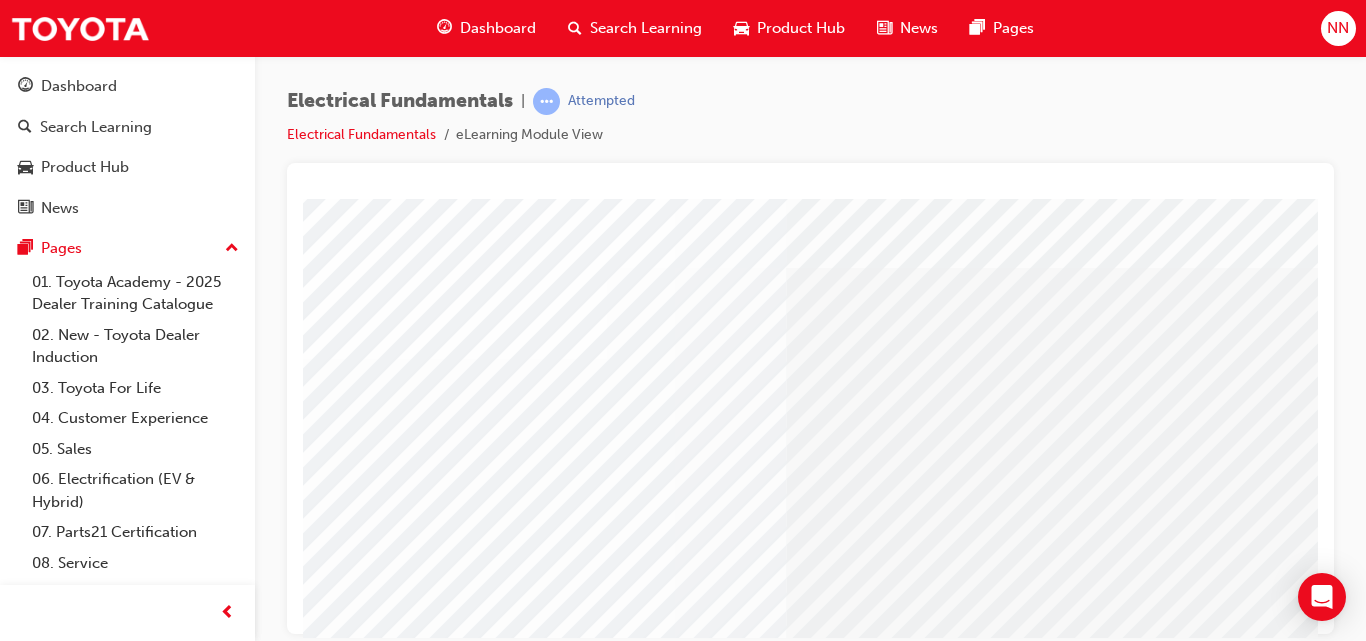 scroll, scrollTop: 31, scrollLeft: 0, axis: vertical 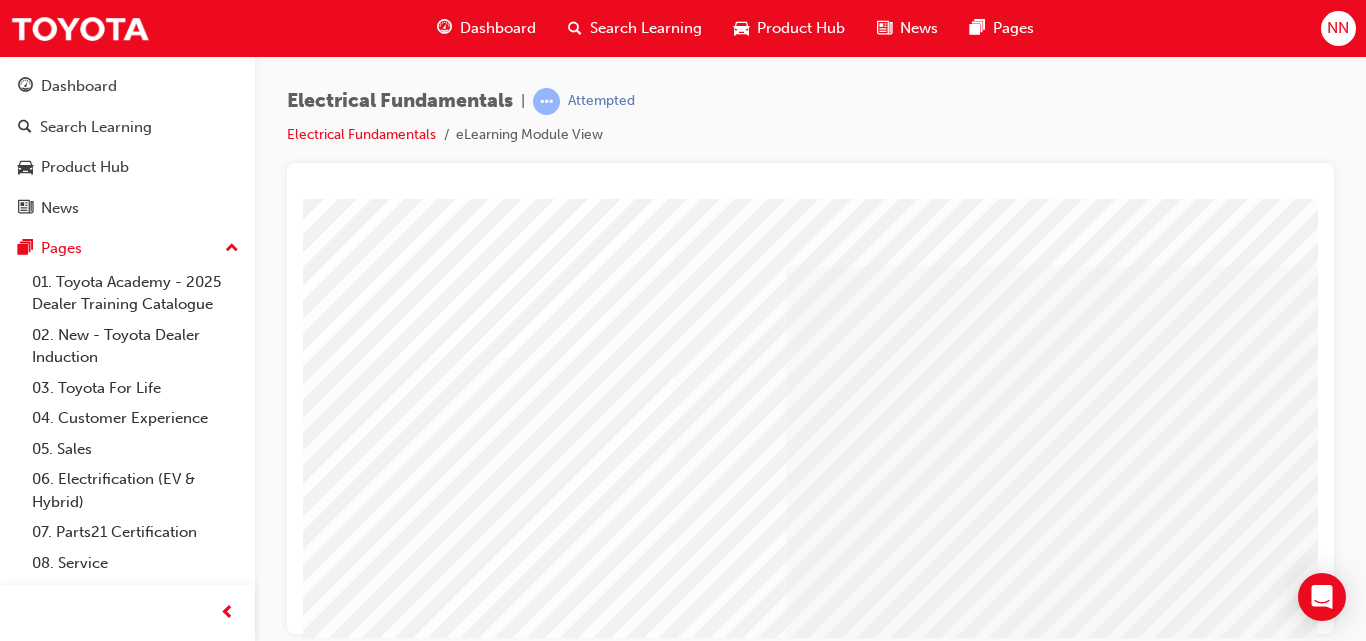 click at bounding box center [432, 3167] 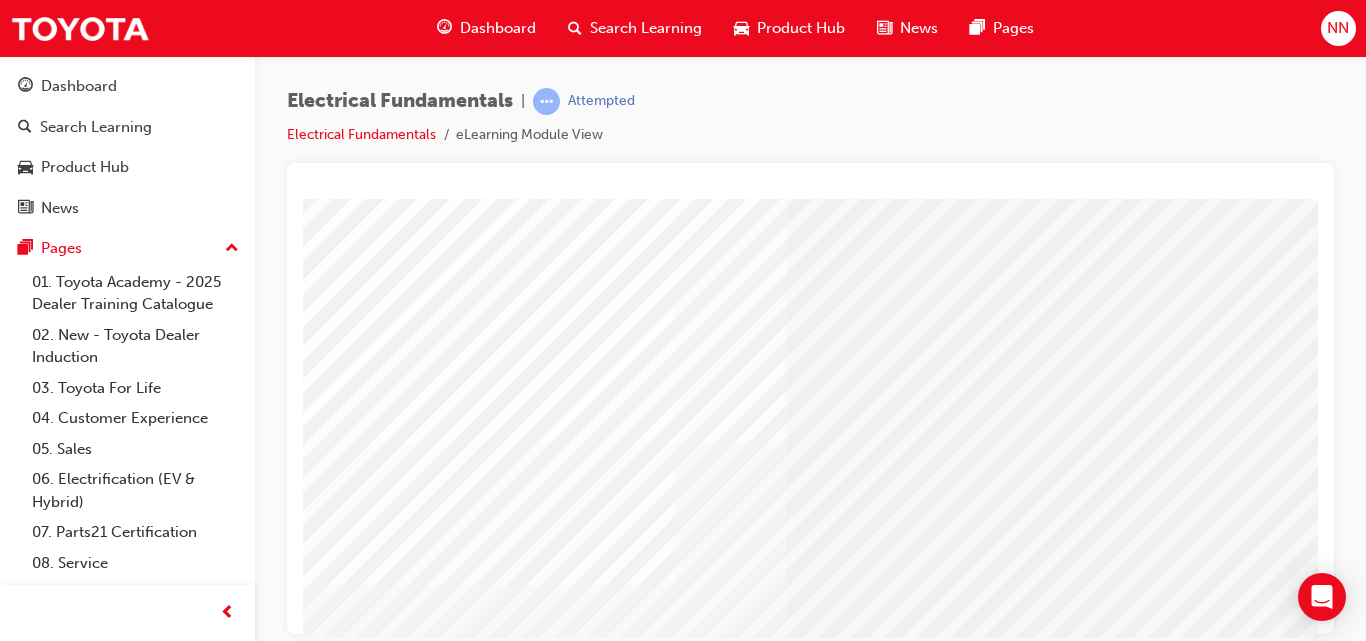 scroll, scrollTop: 287, scrollLeft: 0, axis: vertical 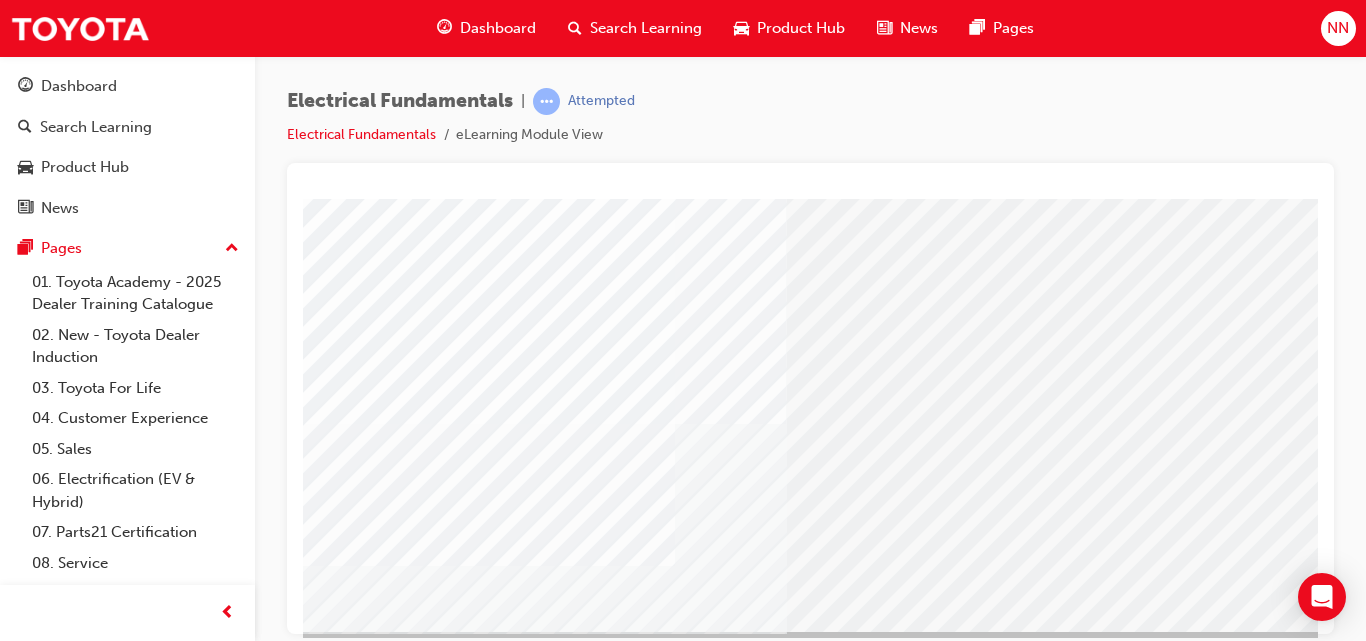 click at bounding box center [544, 1835] 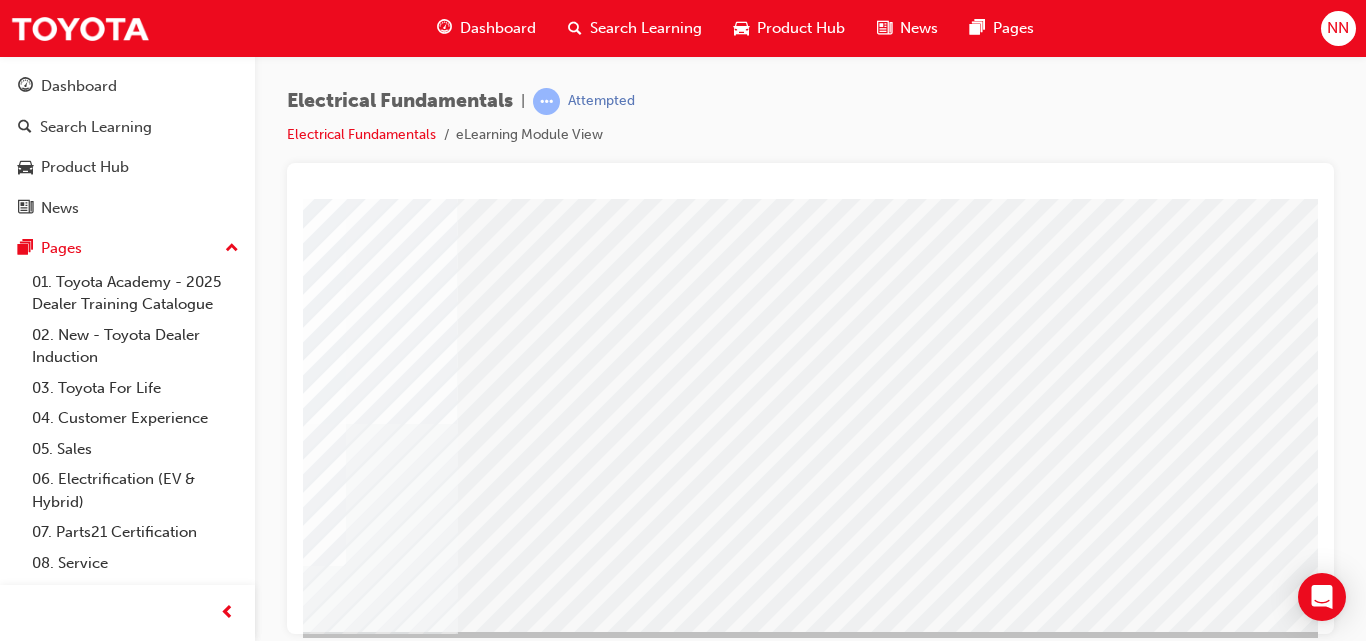 scroll, scrollTop: 287, scrollLeft: 360, axis: both 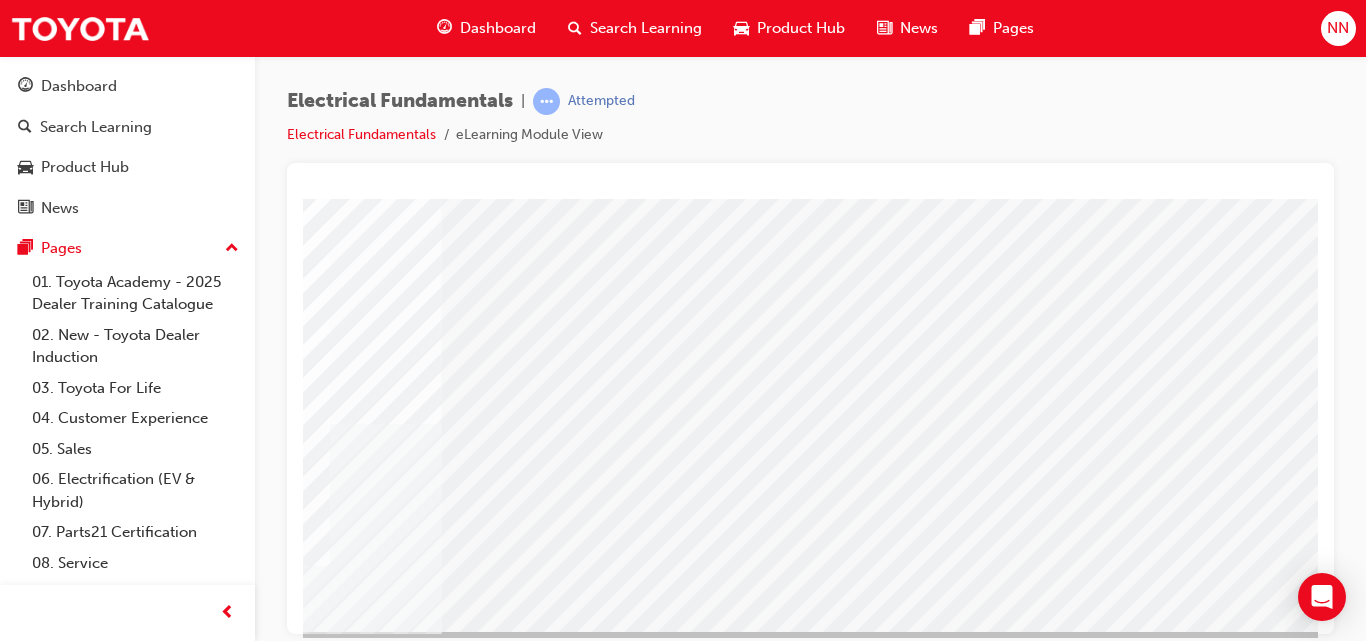 click at bounding box center [21, 2799] 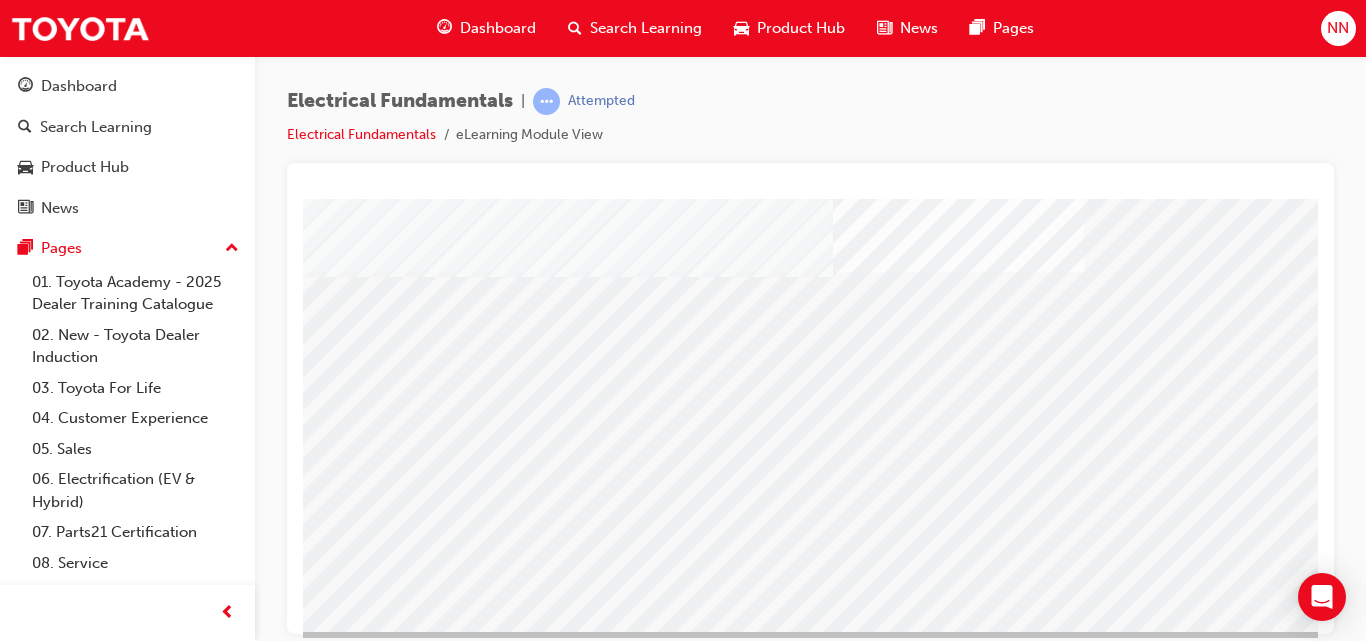 scroll, scrollTop: 0, scrollLeft: 0, axis: both 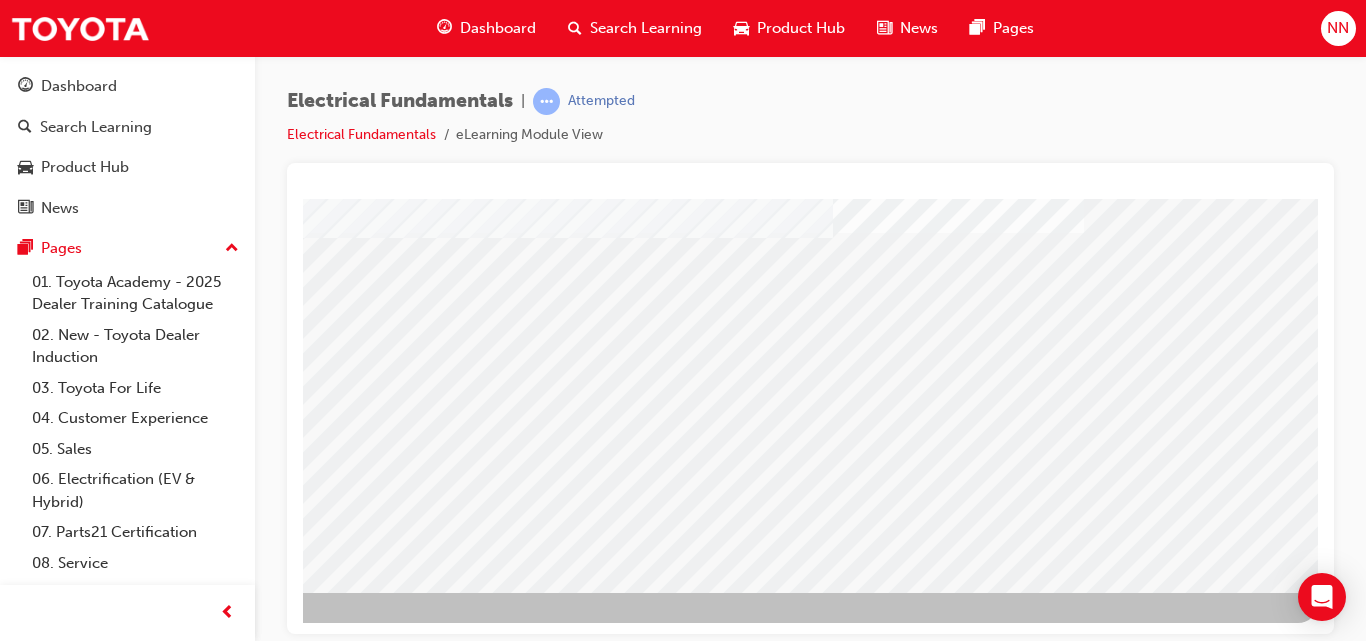 click at bounding box center [21, 1596] 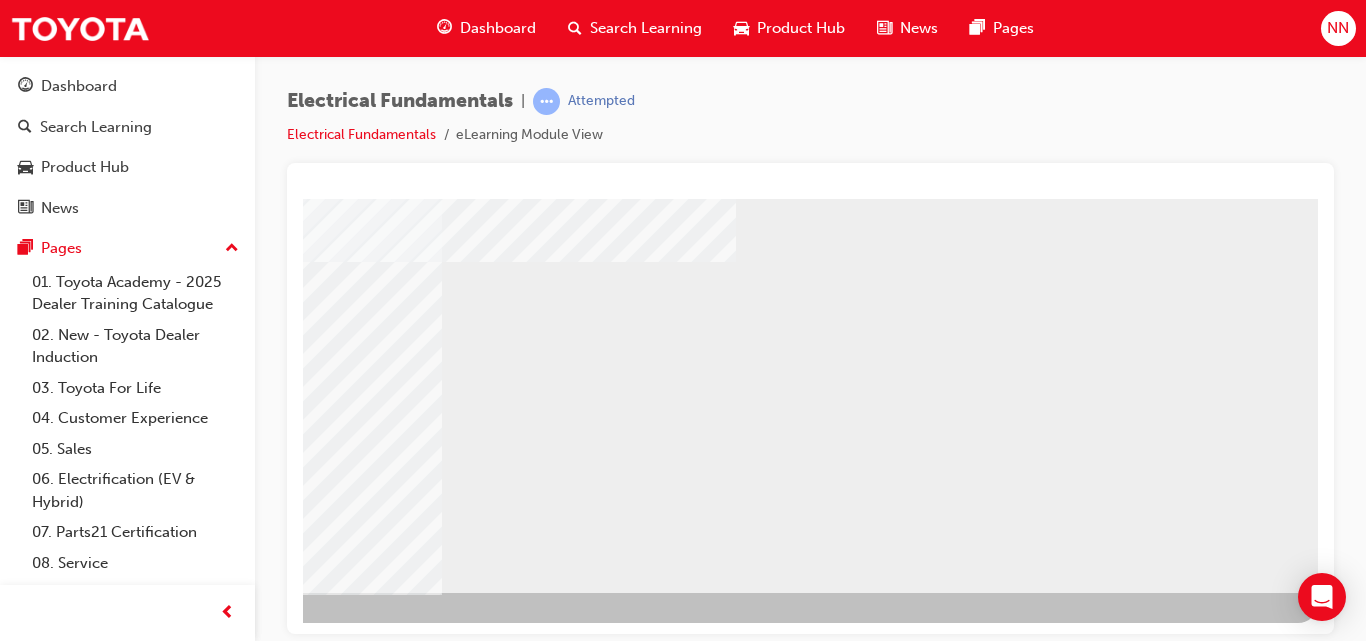 scroll, scrollTop: 0, scrollLeft: 0, axis: both 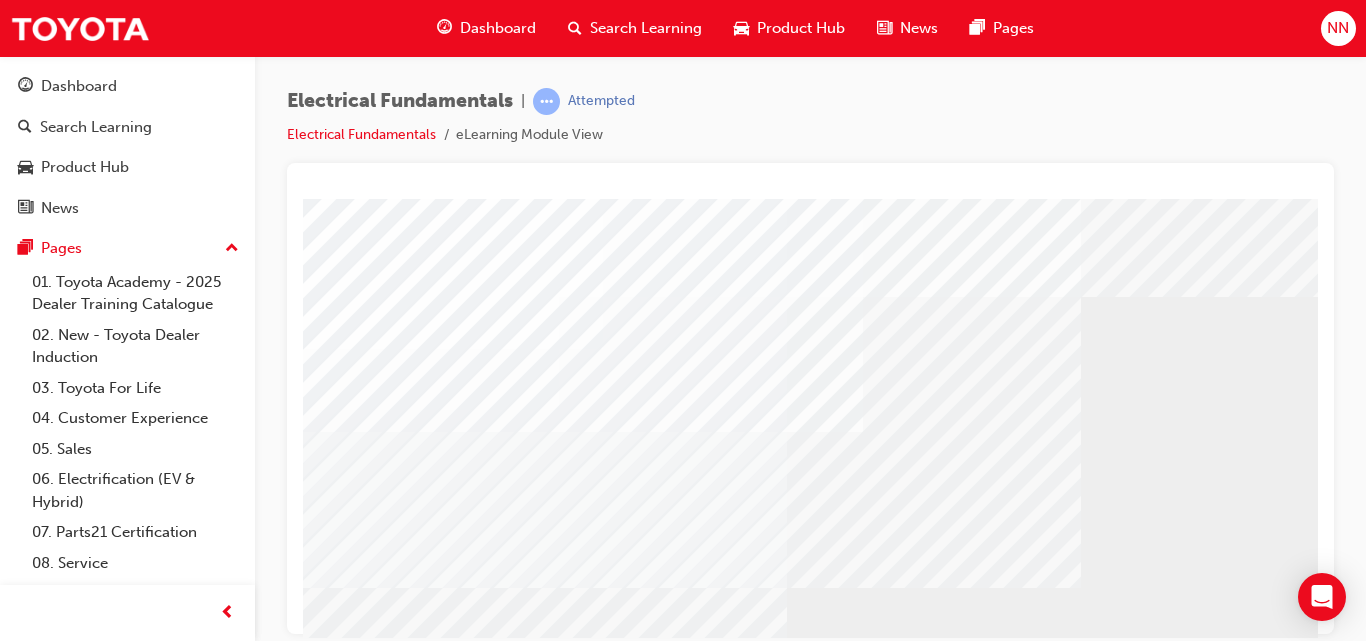 click at bounding box center [692, 1609] 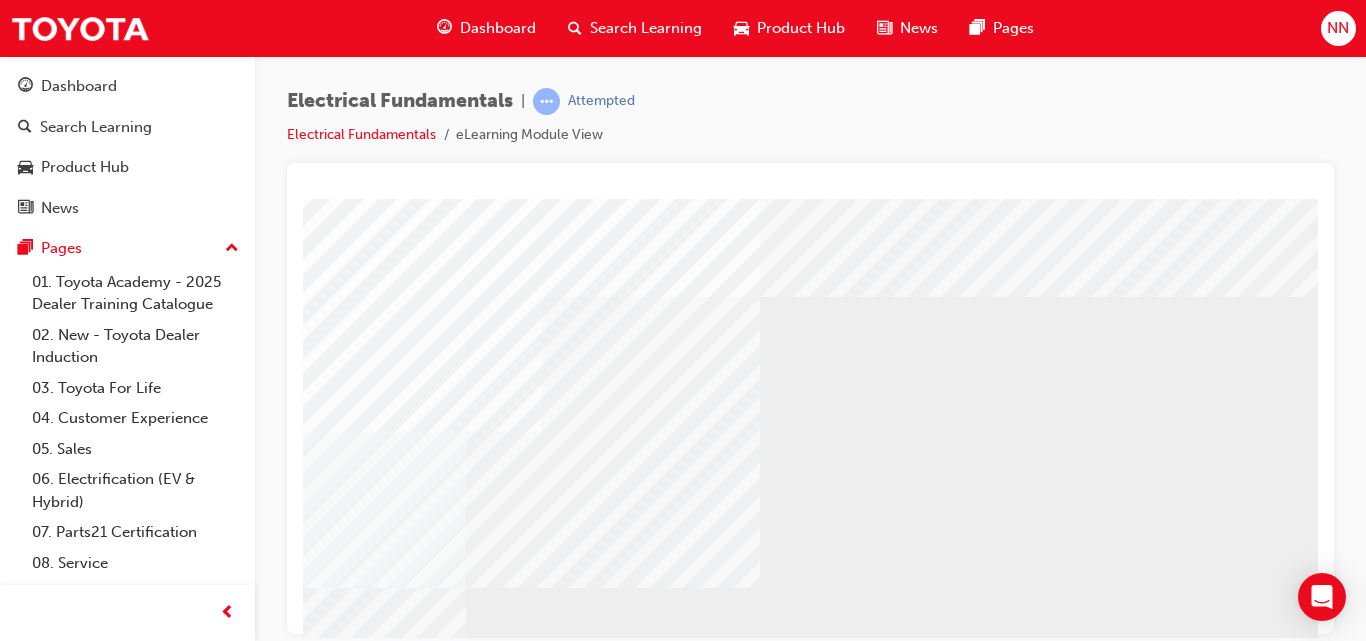 scroll, scrollTop: 0, scrollLeft: 360, axis: horizontal 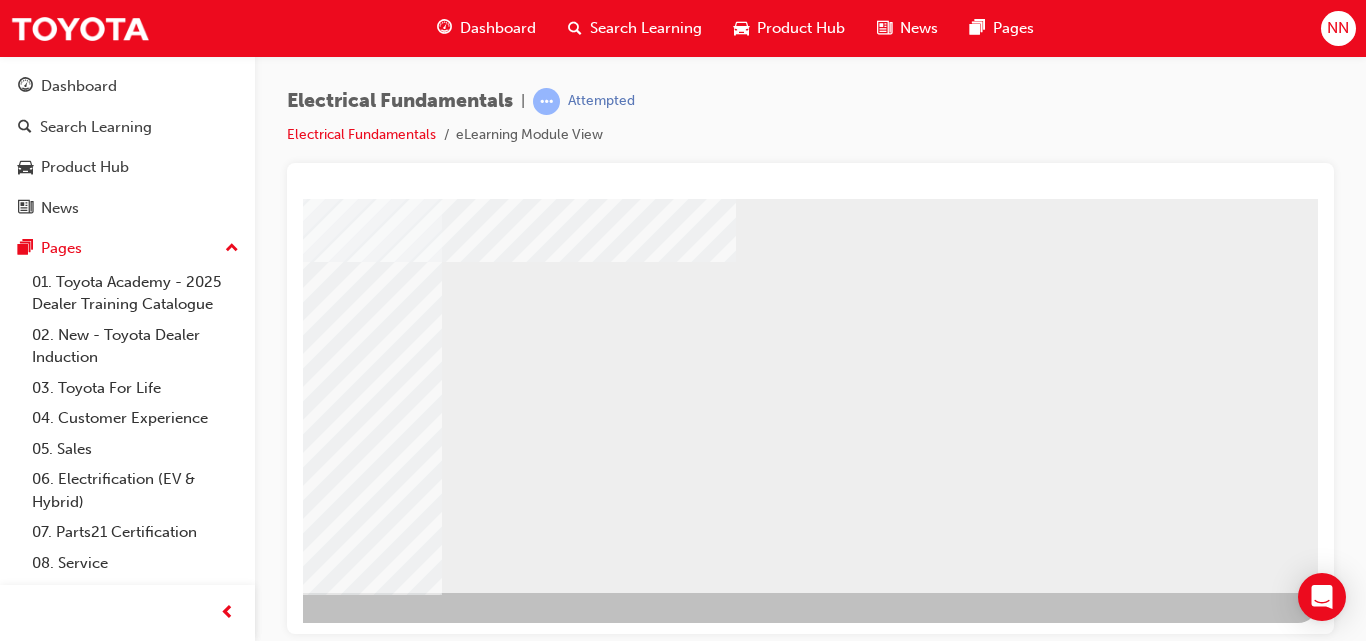 click at bounding box center [21, 1071] 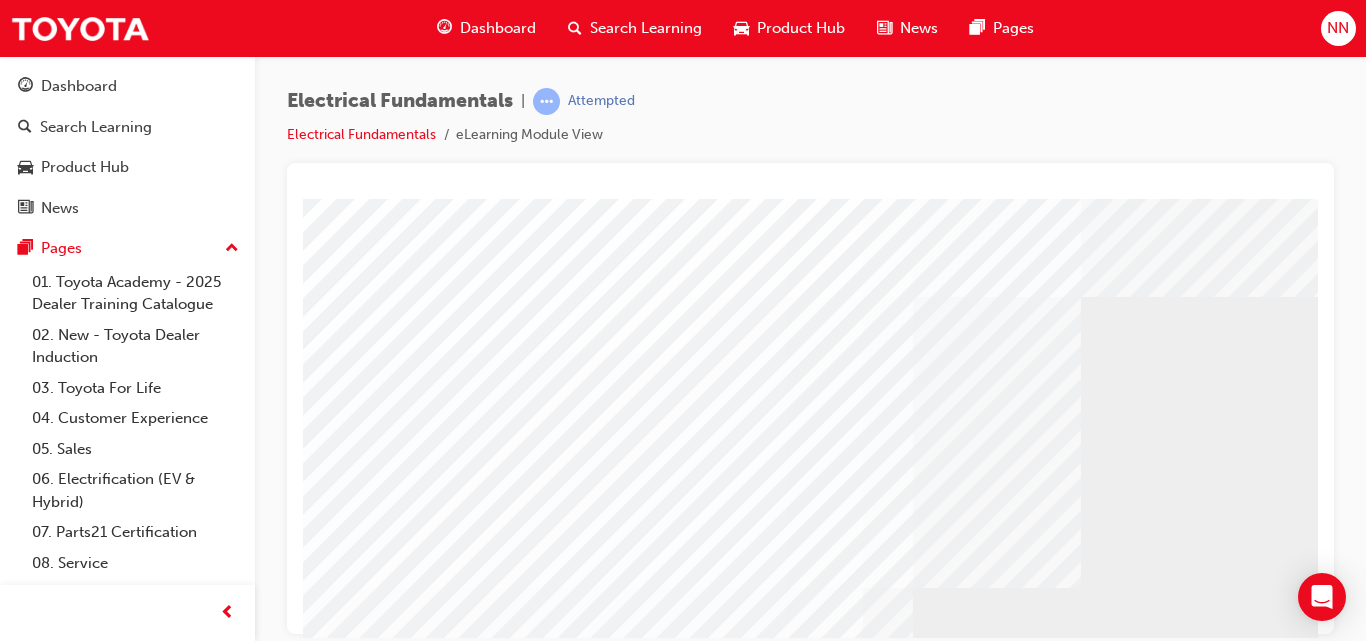 click at bounding box center [583, 1369] 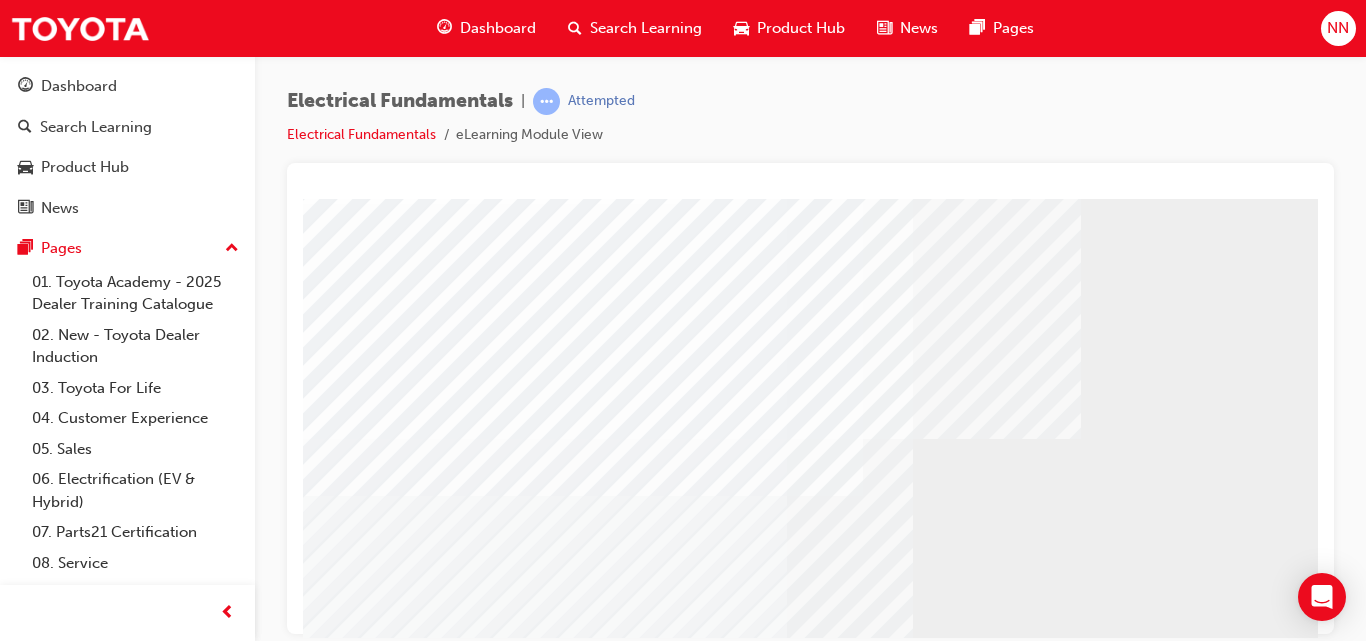 scroll, scrollTop: 147, scrollLeft: 0, axis: vertical 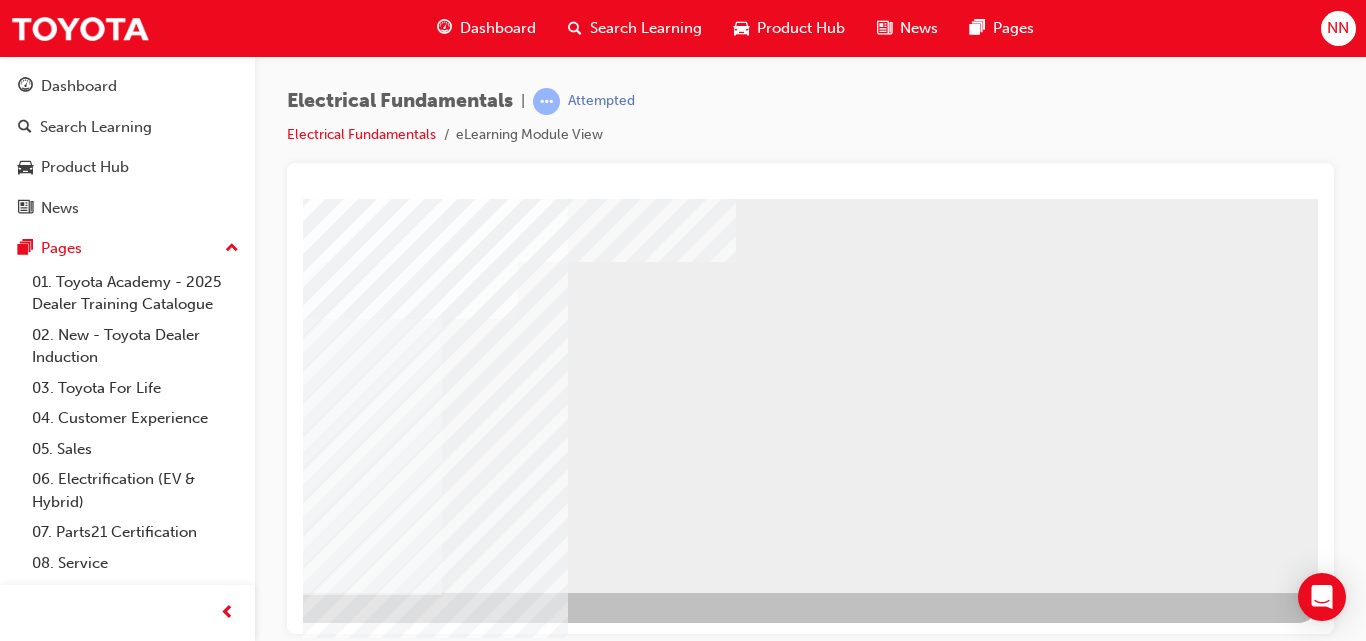 click at bounding box center [147, 3279] 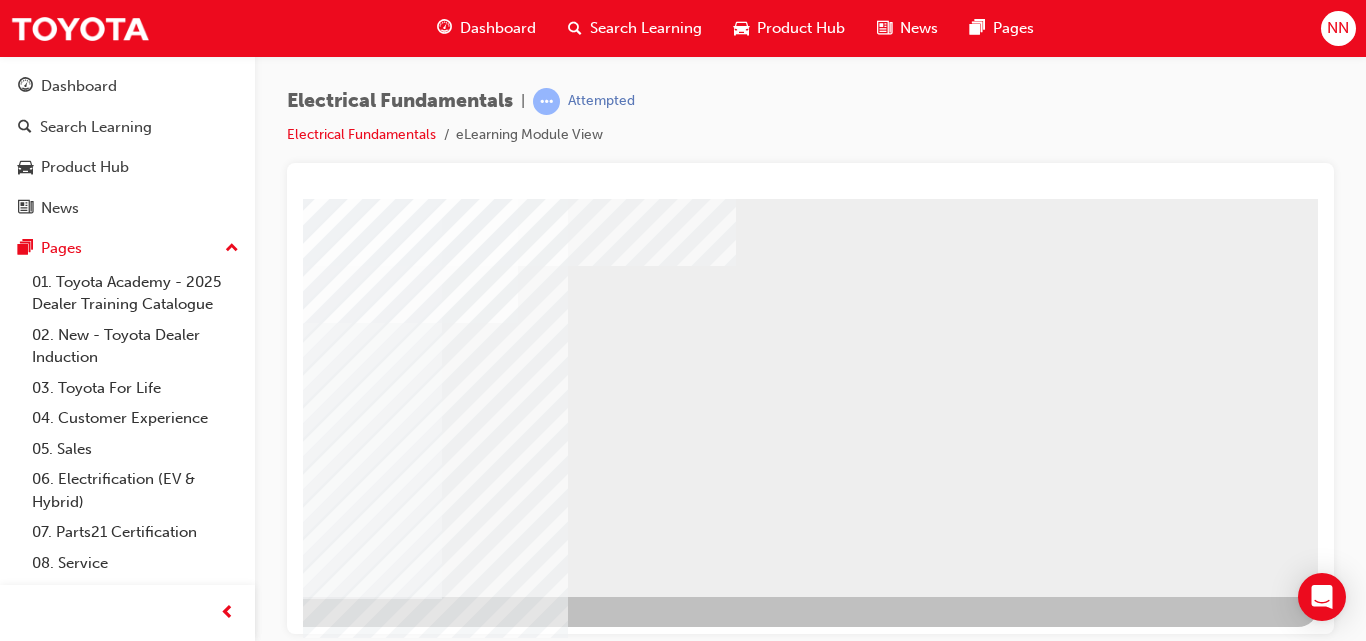 scroll, scrollTop: 326, scrollLeft: 360, axis: both 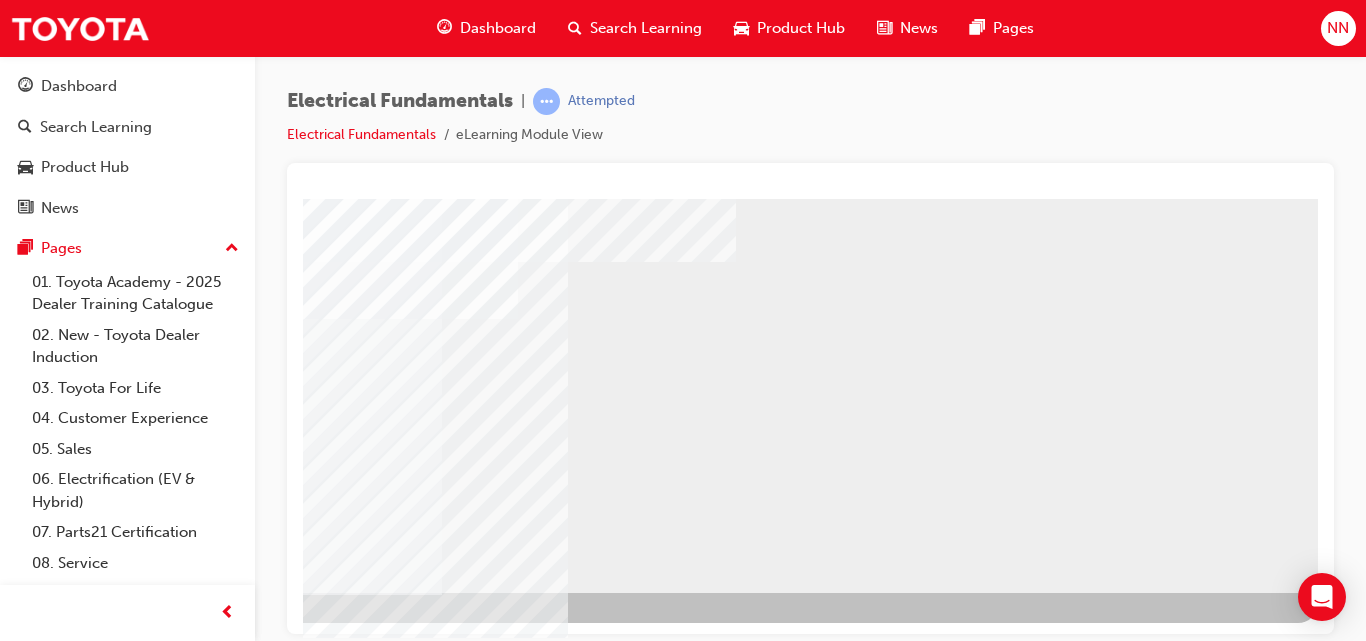 click at bounding box center [147, 3279] 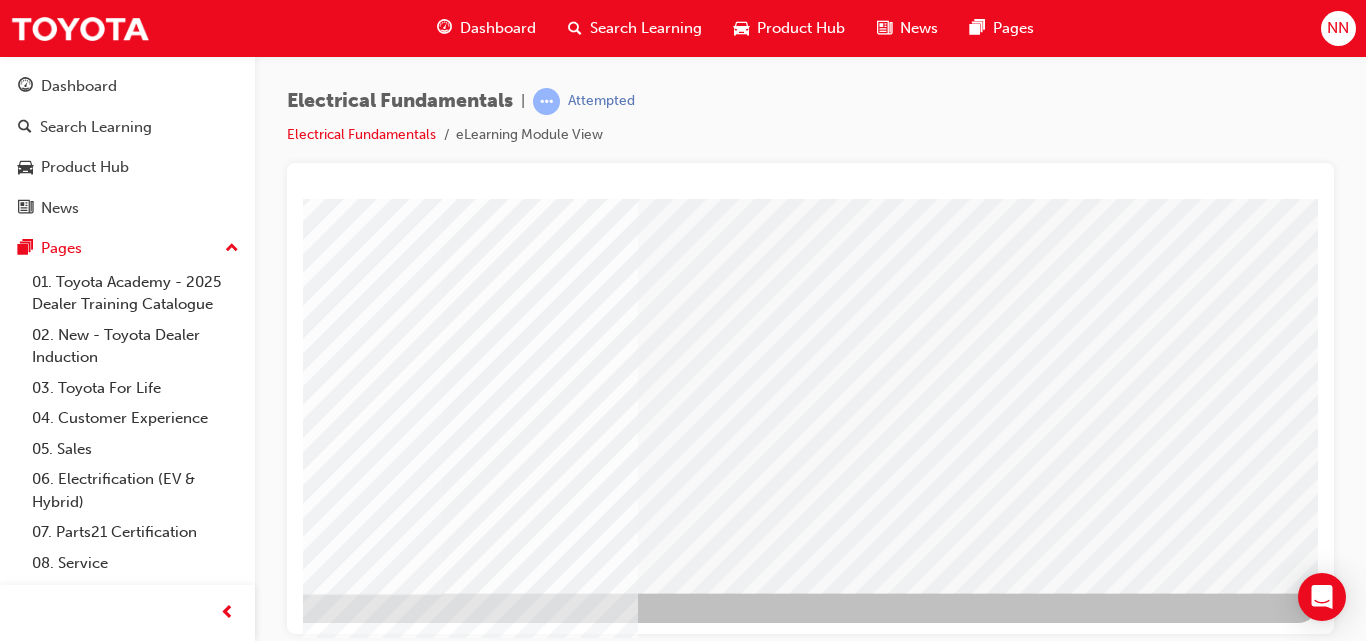 scroll, scrollTop: 0, scrollLeft: 0, axis: both 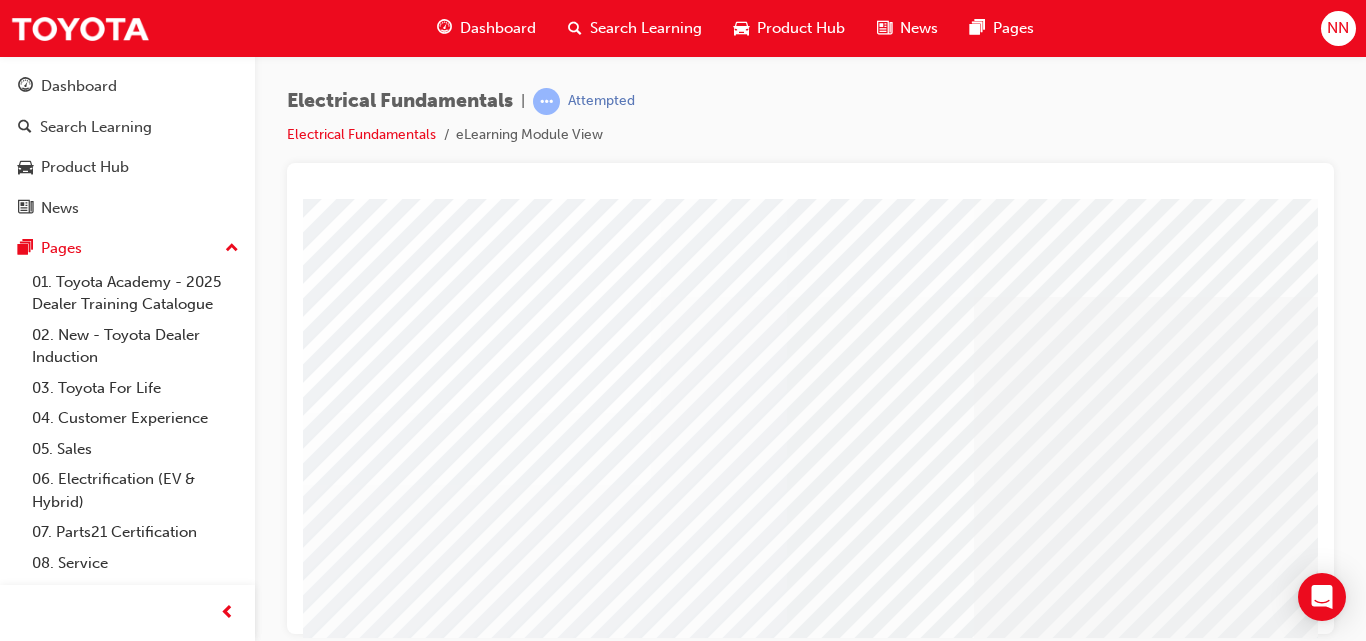 click at bounding box center [638, 3020] 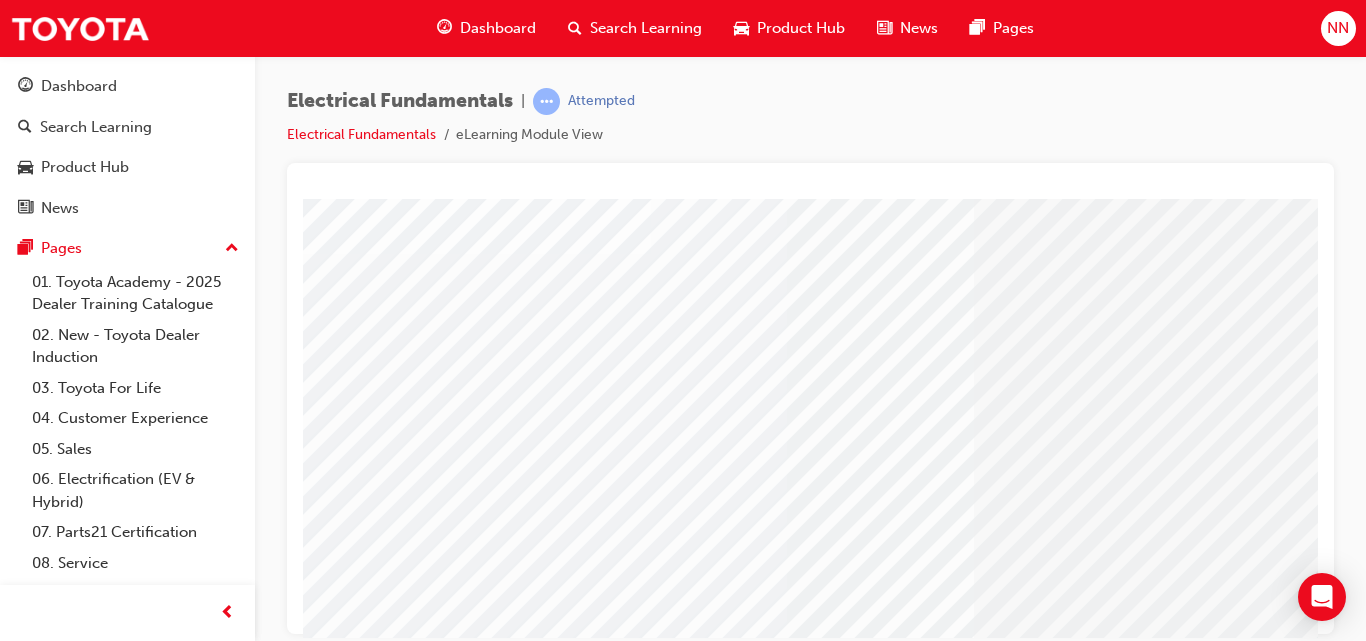 scroll, scrollTop: 224, scrollLeft: 0, axis: vertical 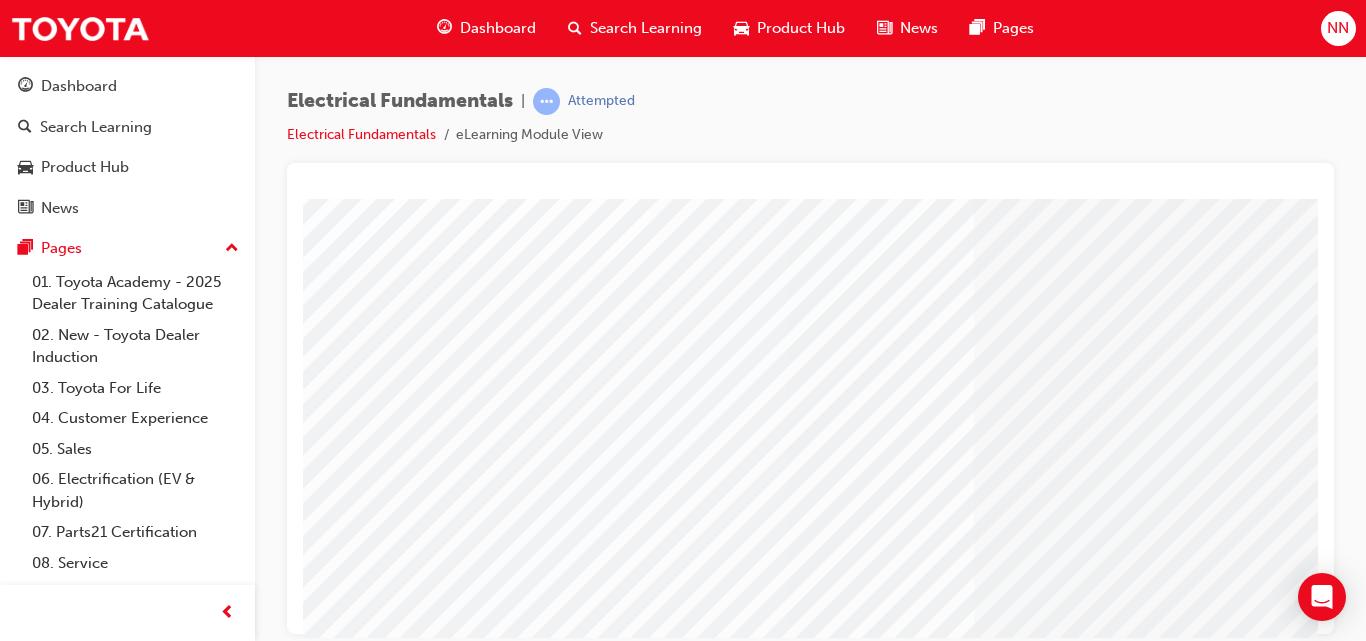 click at bounding box center [441, 1858] 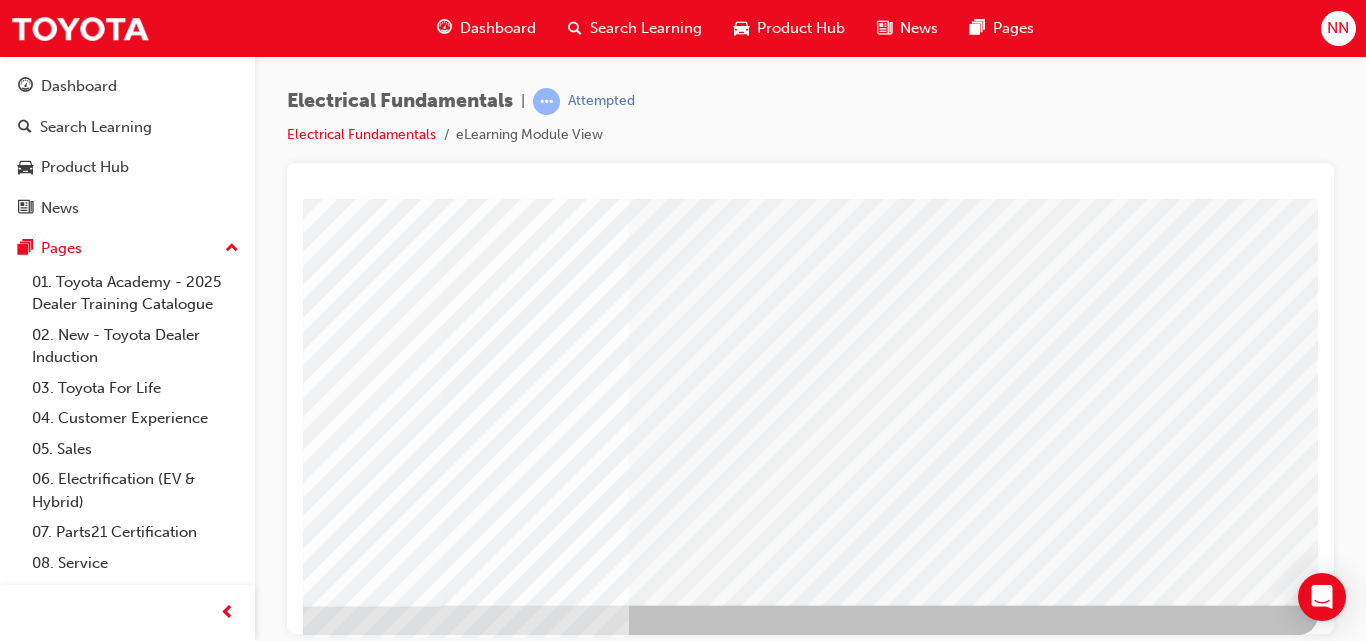 scroll, scrollTop: 326, scrollLeft: 360, axis: both 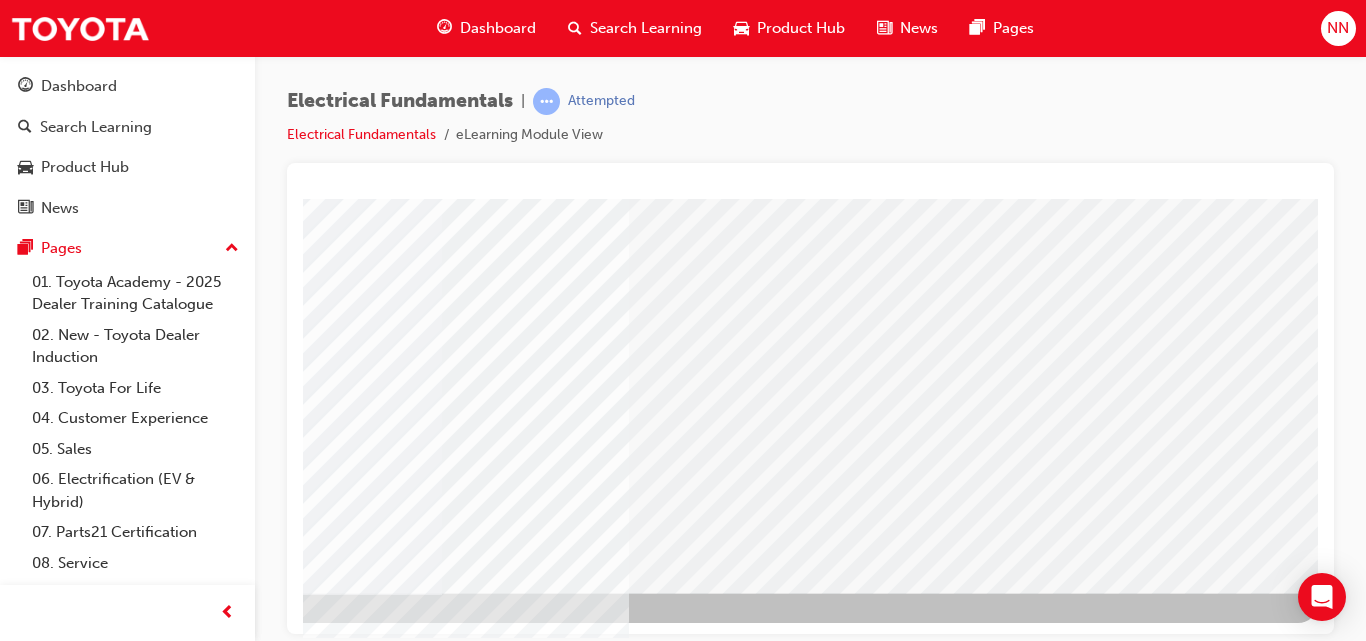 click at bounding box center (21, 1559) 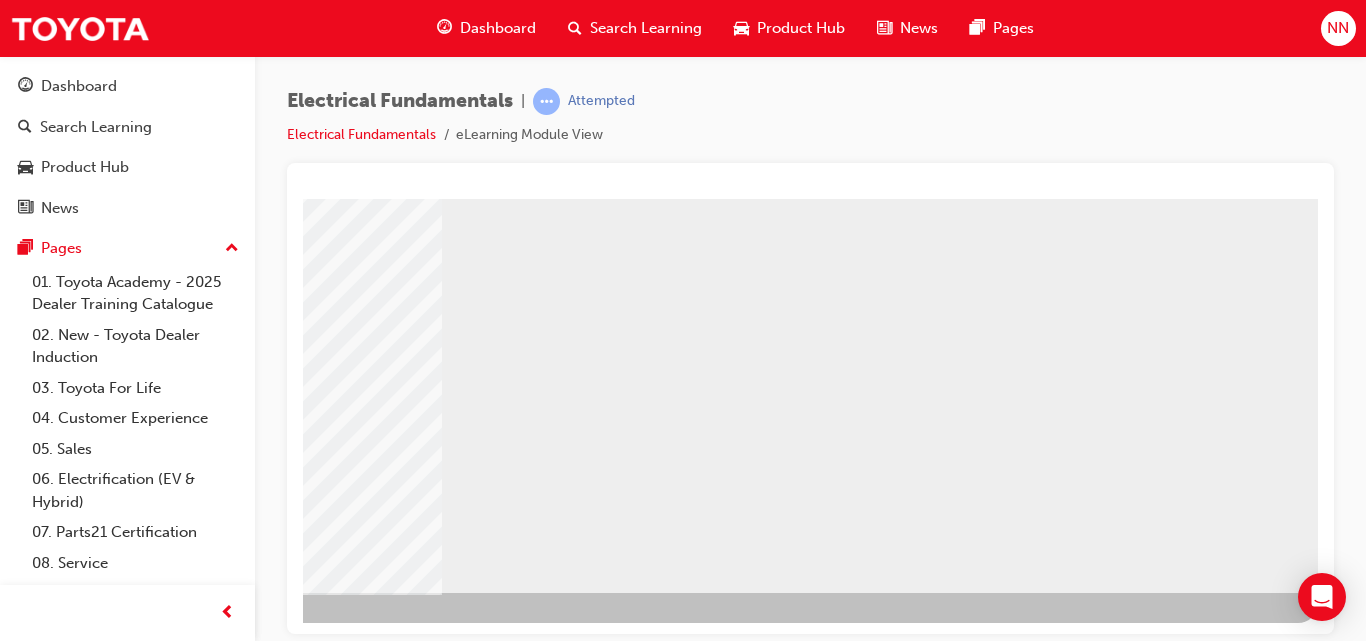 scroll, scrollTop: 0, scrollLeft: 0, axis: both 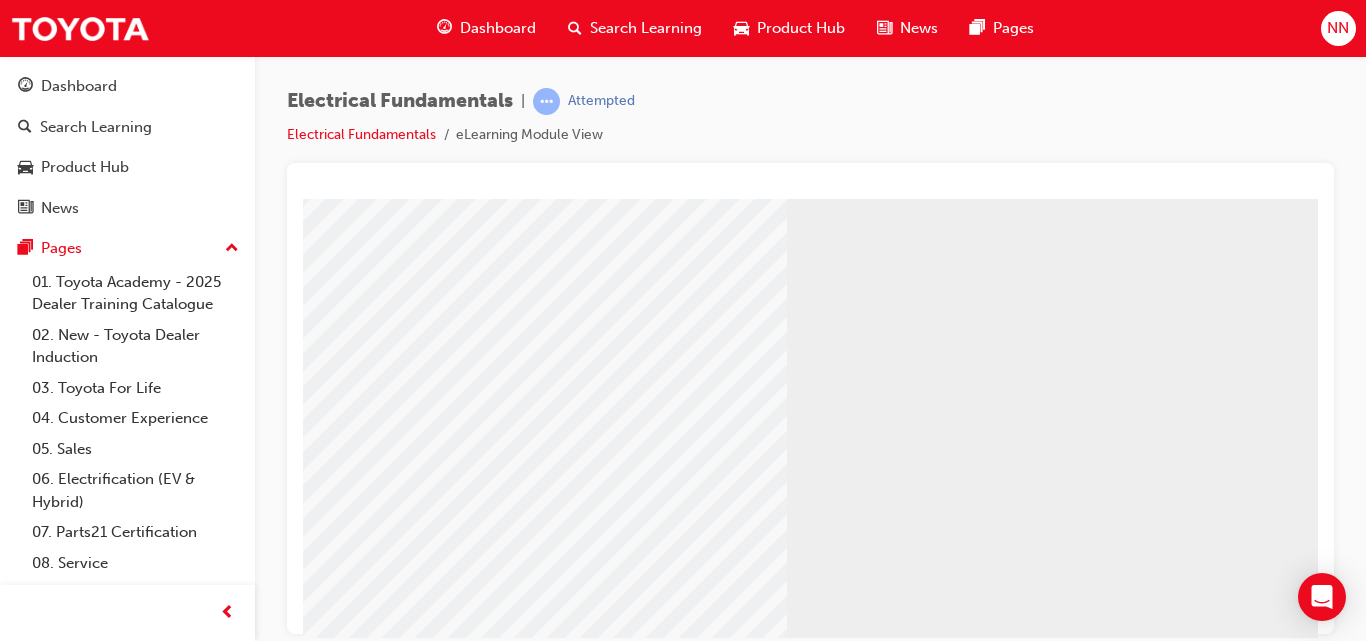 click at bounding box center (453, 1708) 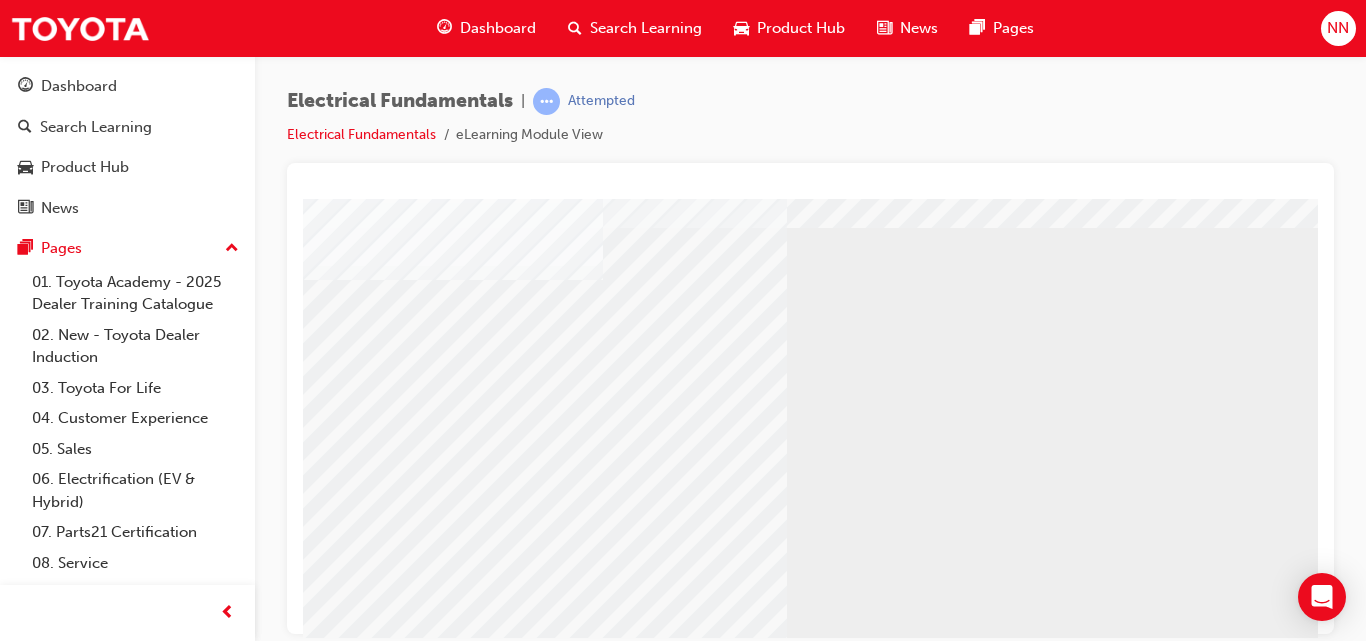 scroll, scrollTop: 85, scrollLeft: 0, axis: vertical 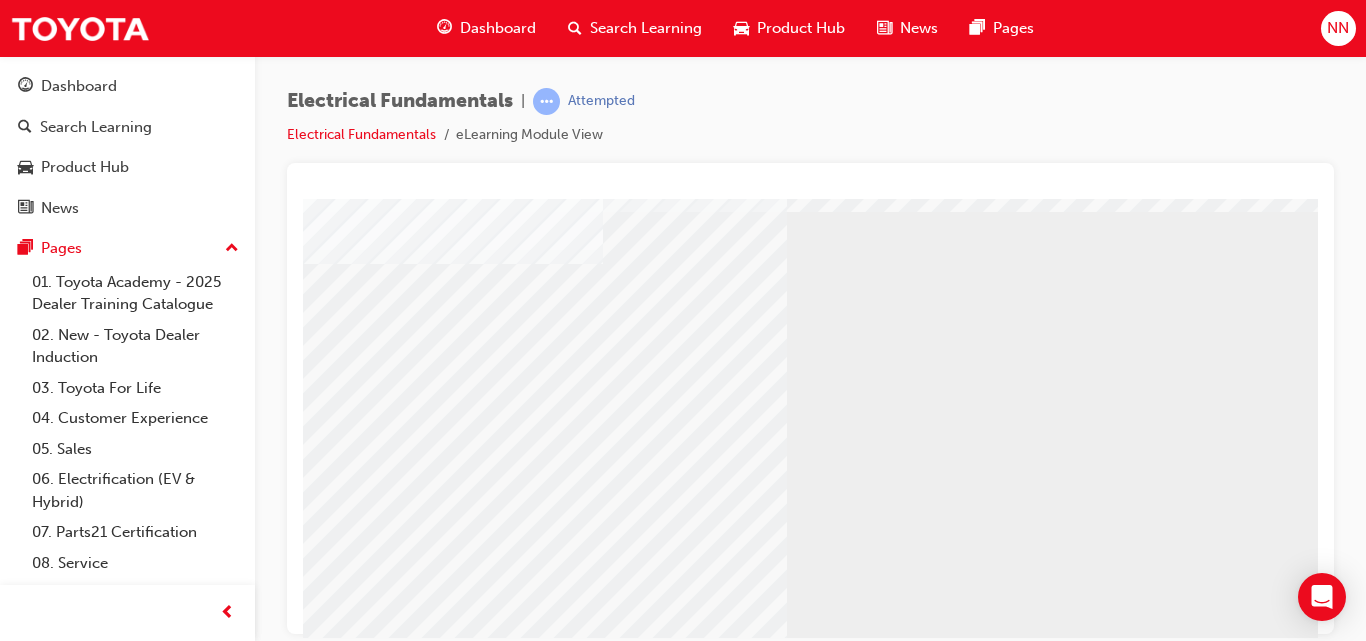 click at bounding box center [453, 1846] 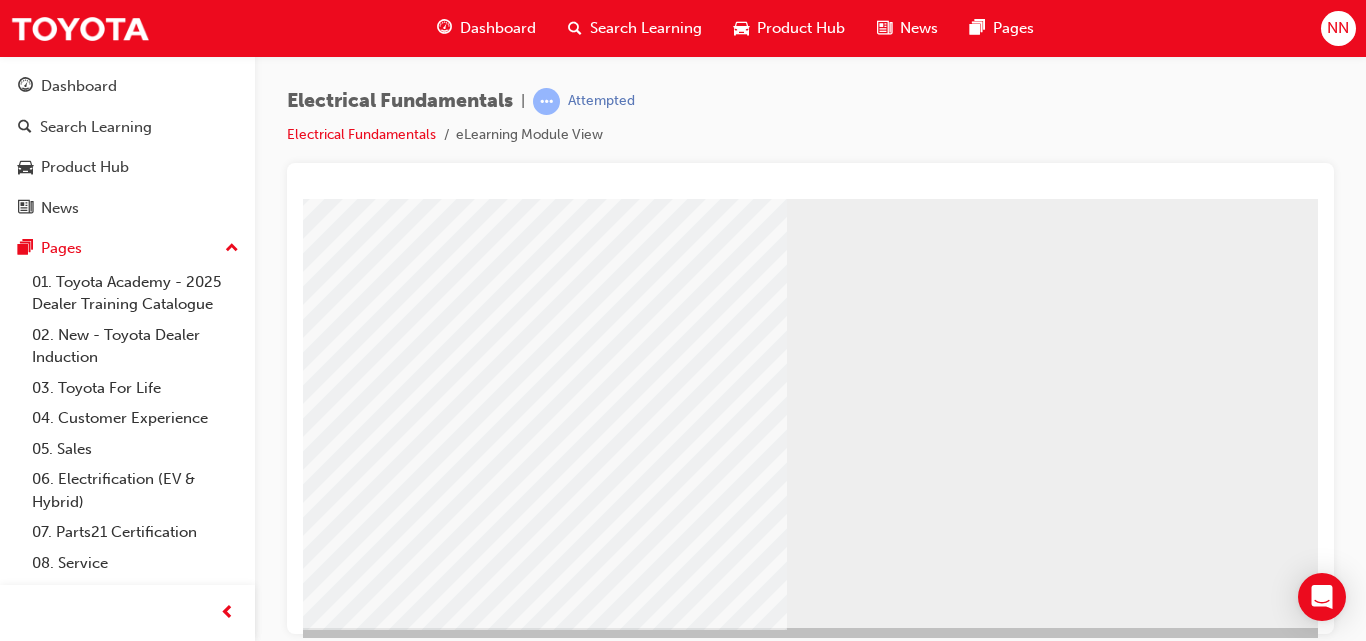 scroll, scrollTop: 326, scrollLeft: 0, axis: vertical 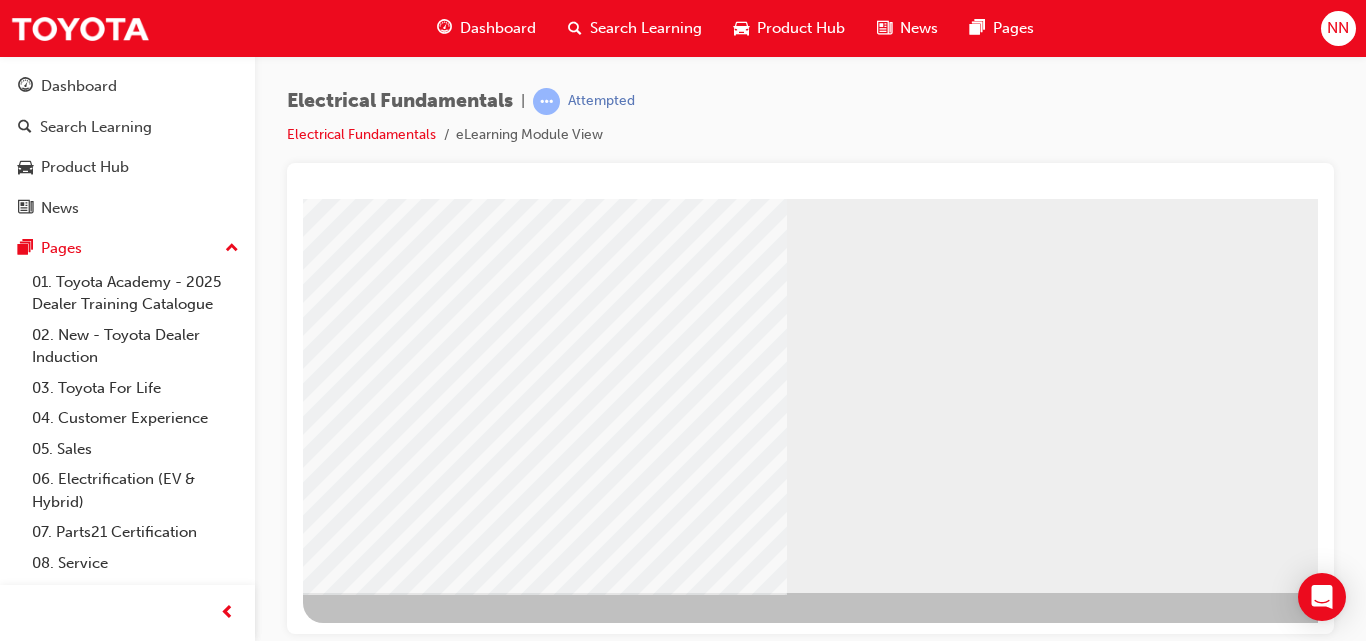 click at bounding box center [453, 1735] 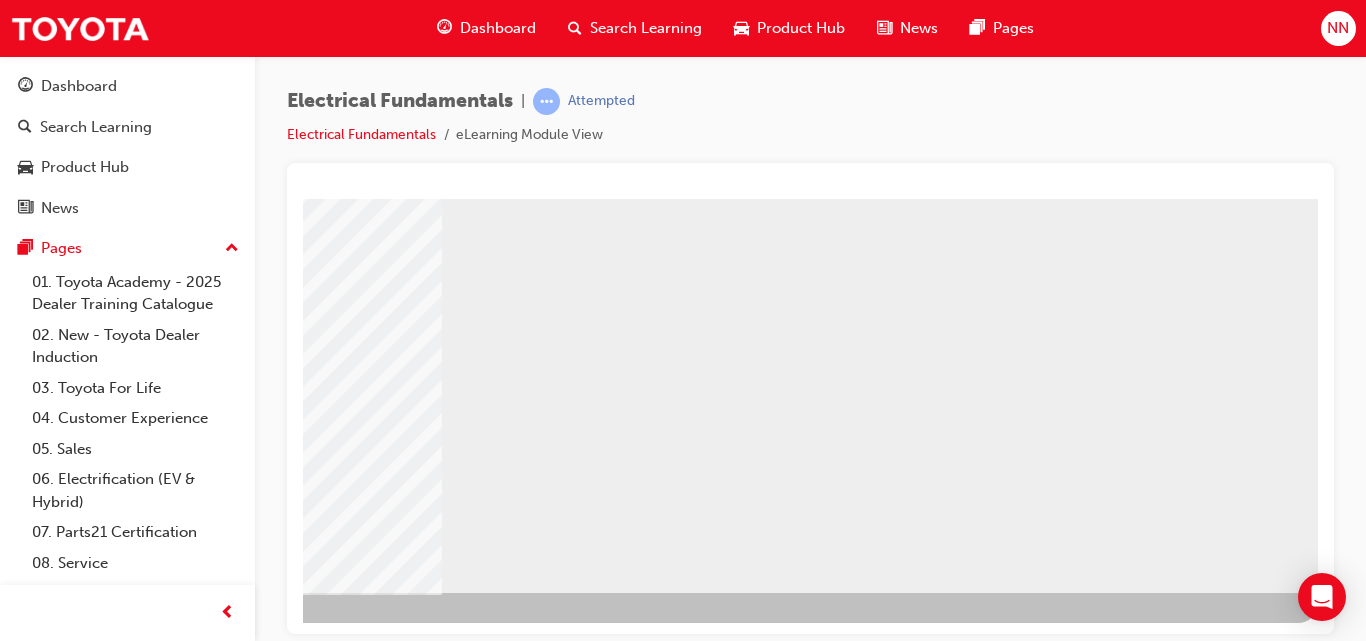click at bounding box center [108, 1735] 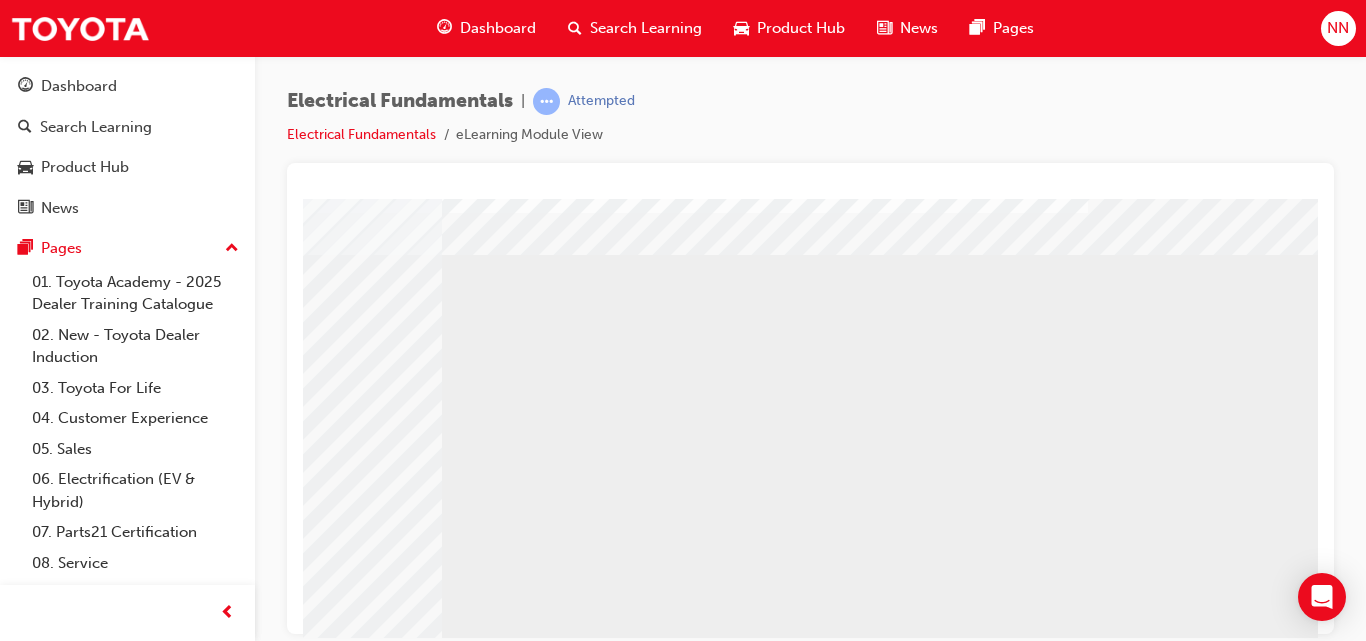 scroll, scrollTop: 0, scrollLeft: 360, axis: horizontal 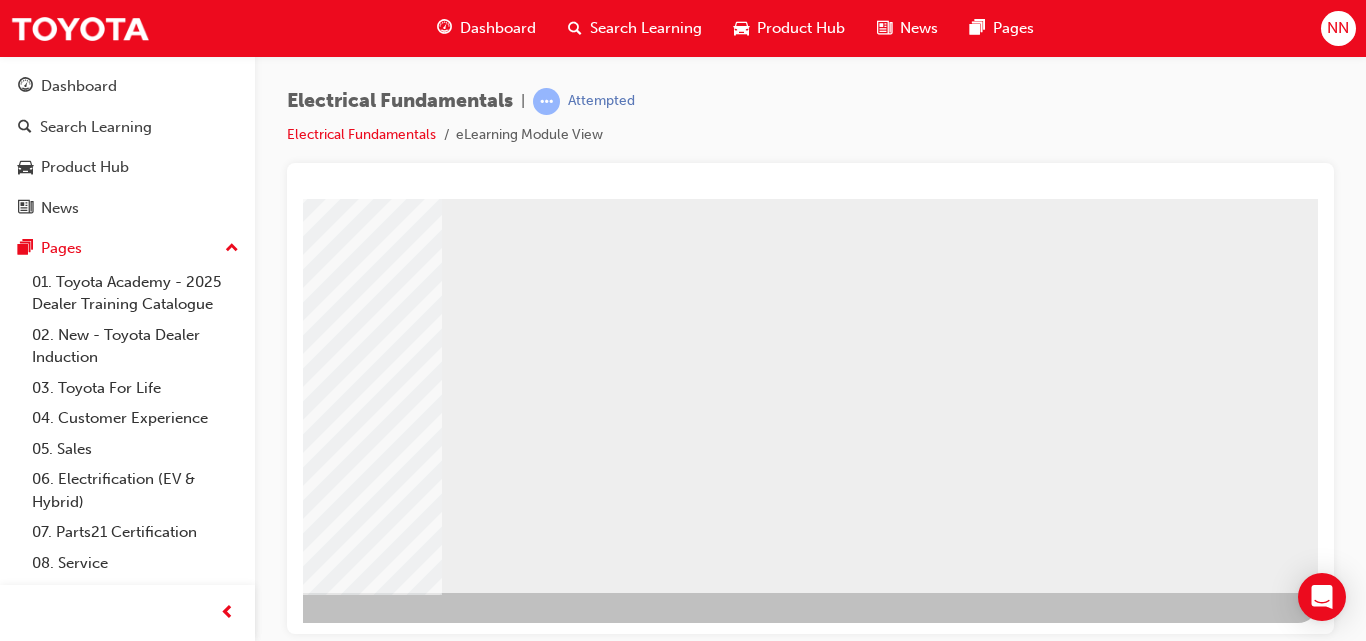 click at bounding box center (21, 646) 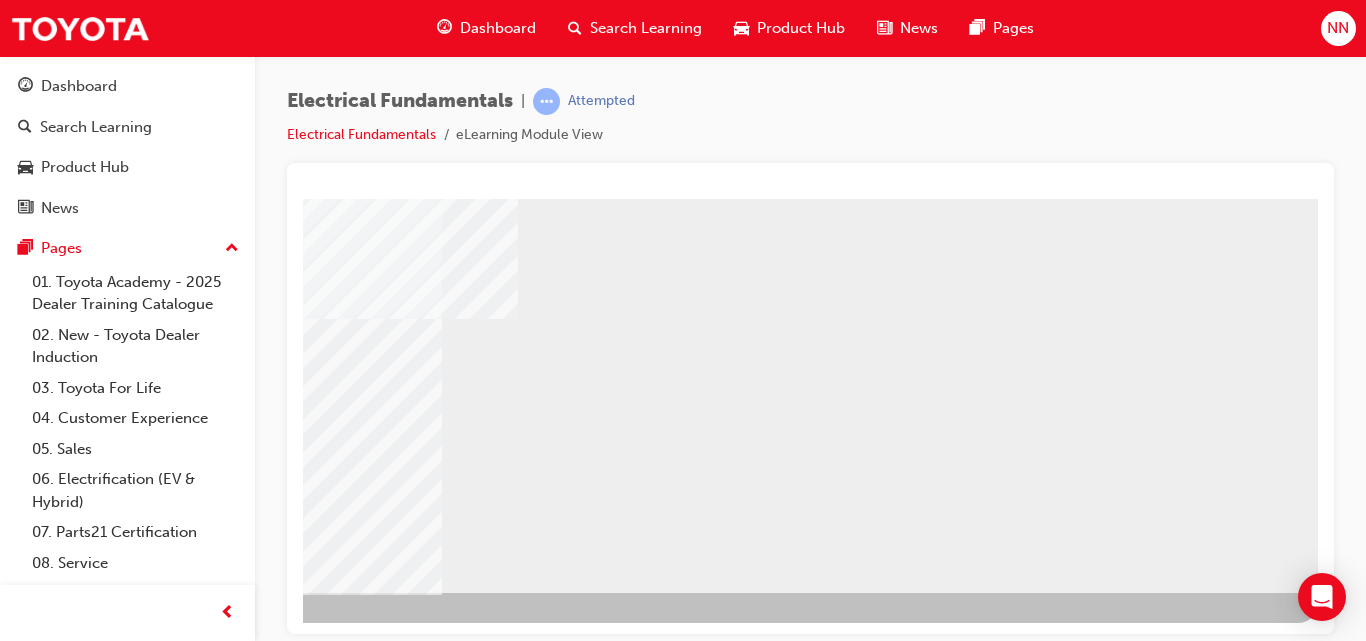 scroll, scrollTop: 326, scrollLeft: 360, axis: both 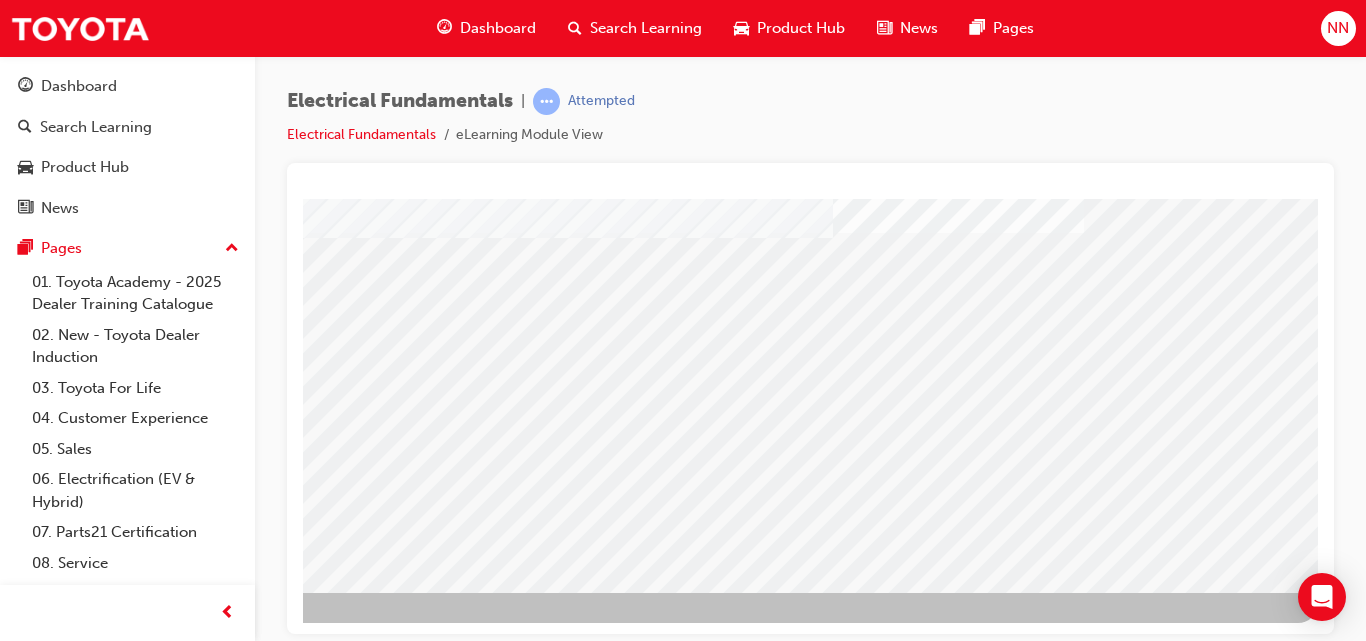 drag, startPoint x: 1312, startPoint y: 277, endPoint x: 1629, endPoint y: 686, distance: 517.46497 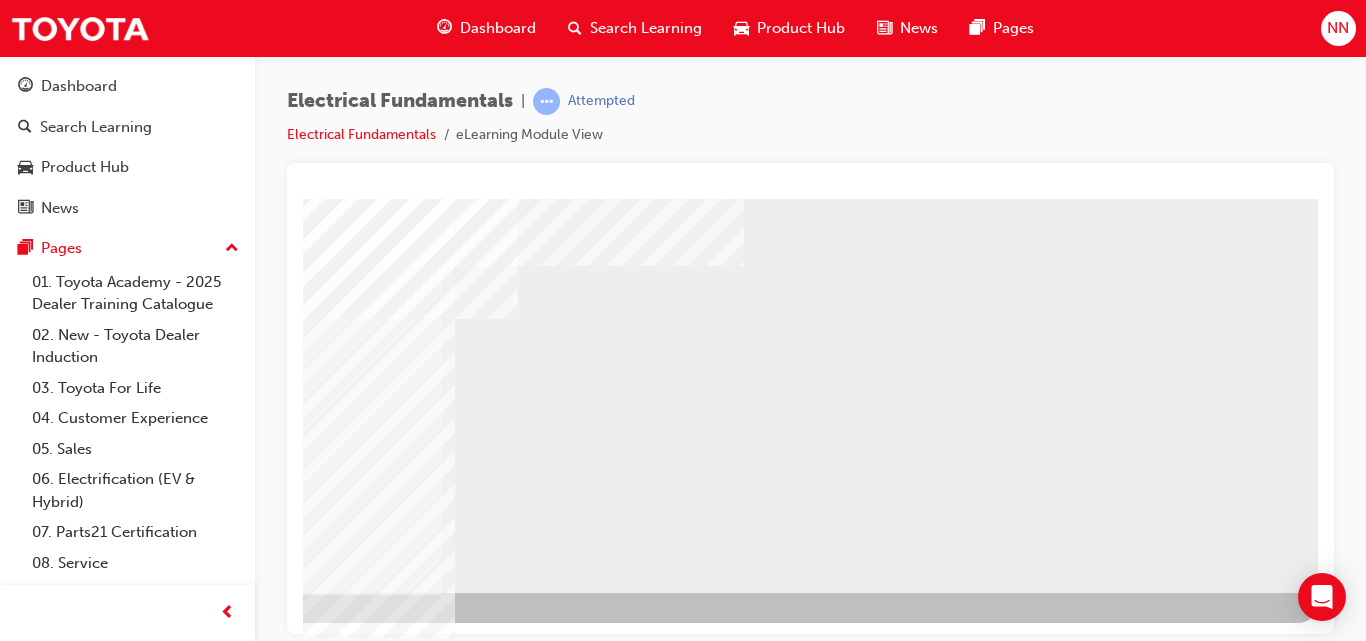 scroll, scrollTop: 0, scrollLeft: 0, axis: both 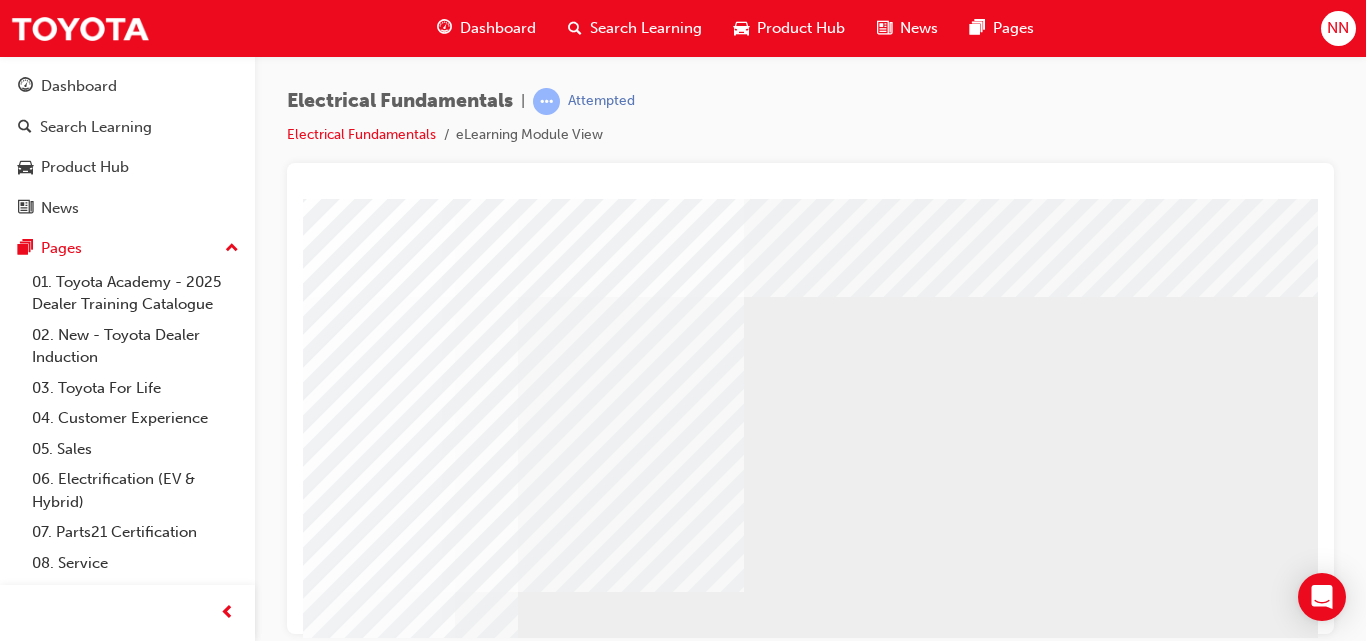 drag, startPoint x: 993, startPoint y: 631, endPoint x: 1668, endPoint y: 780, distance: 691.2496 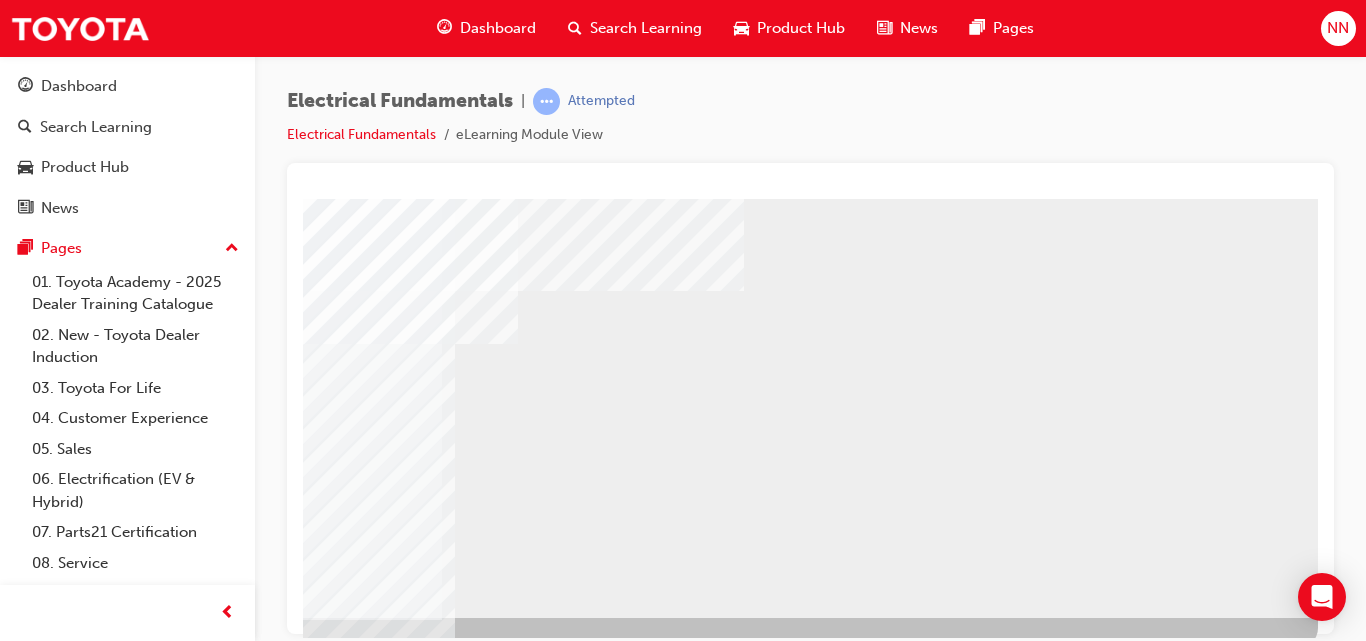 scroll, scrollTop: 324, scrollLeft: 360, axis: both 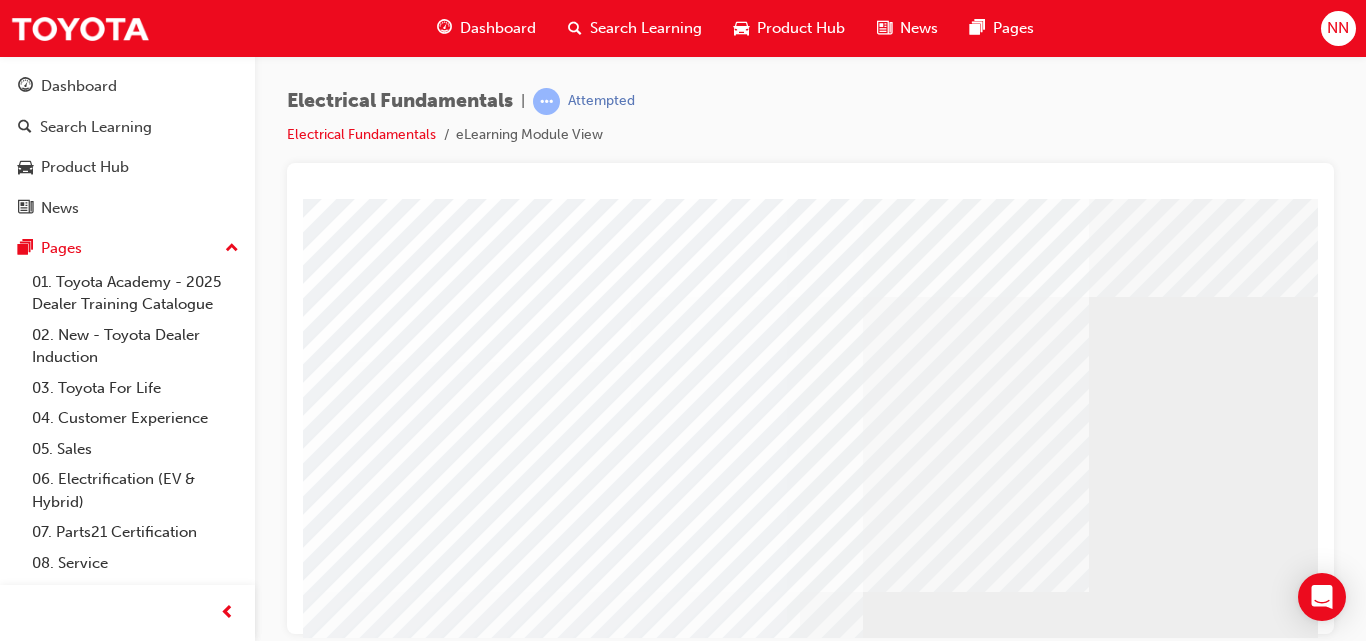 click at bounding box center [441, 3092] 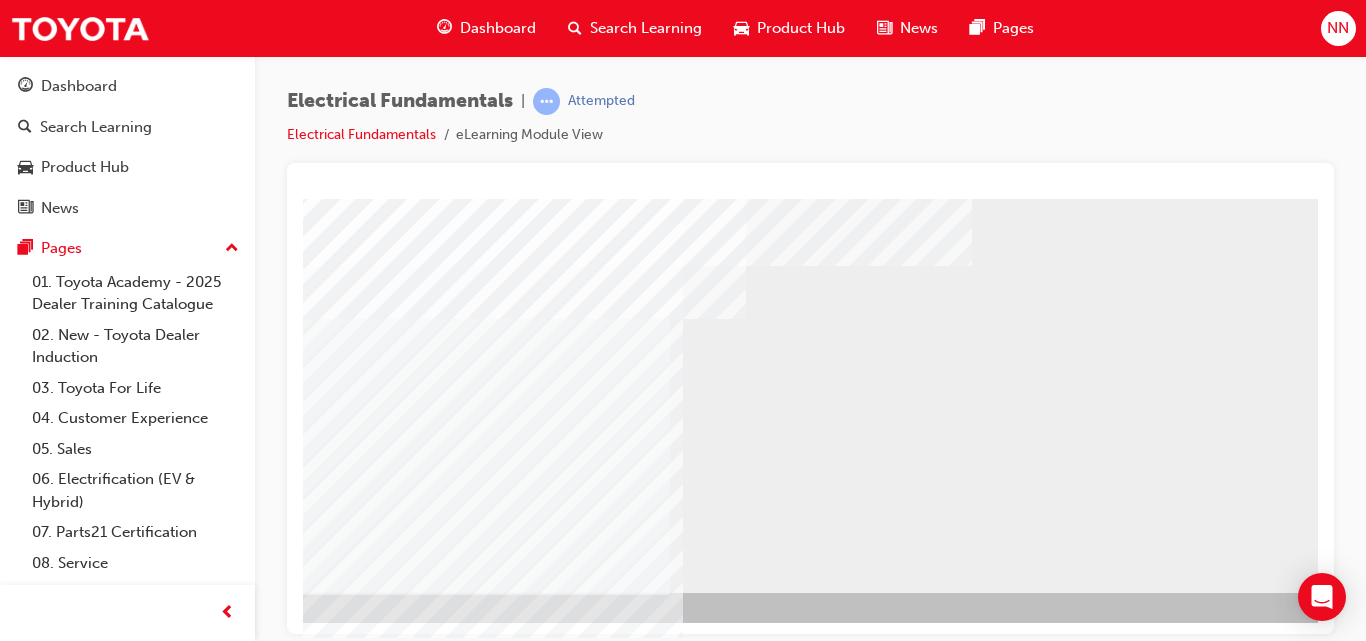 scroll, scrollTop: 326, scrollLeft: 360, axis: both 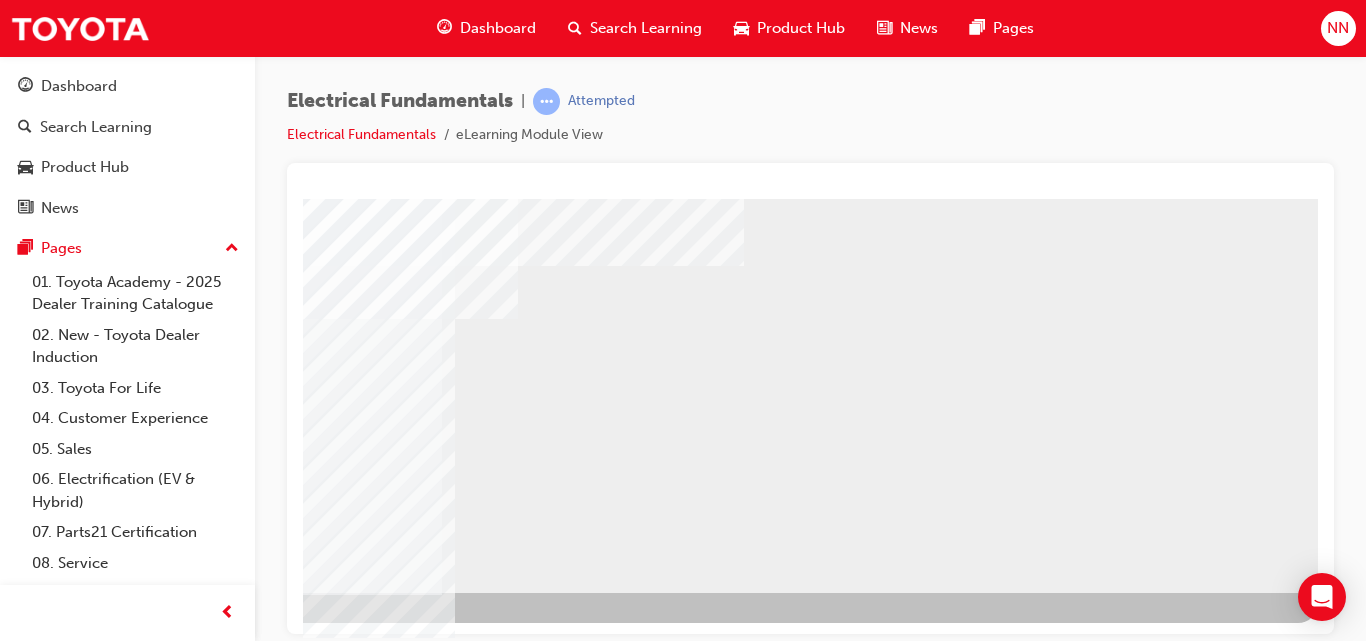 click at bounding box center (21, 1284) 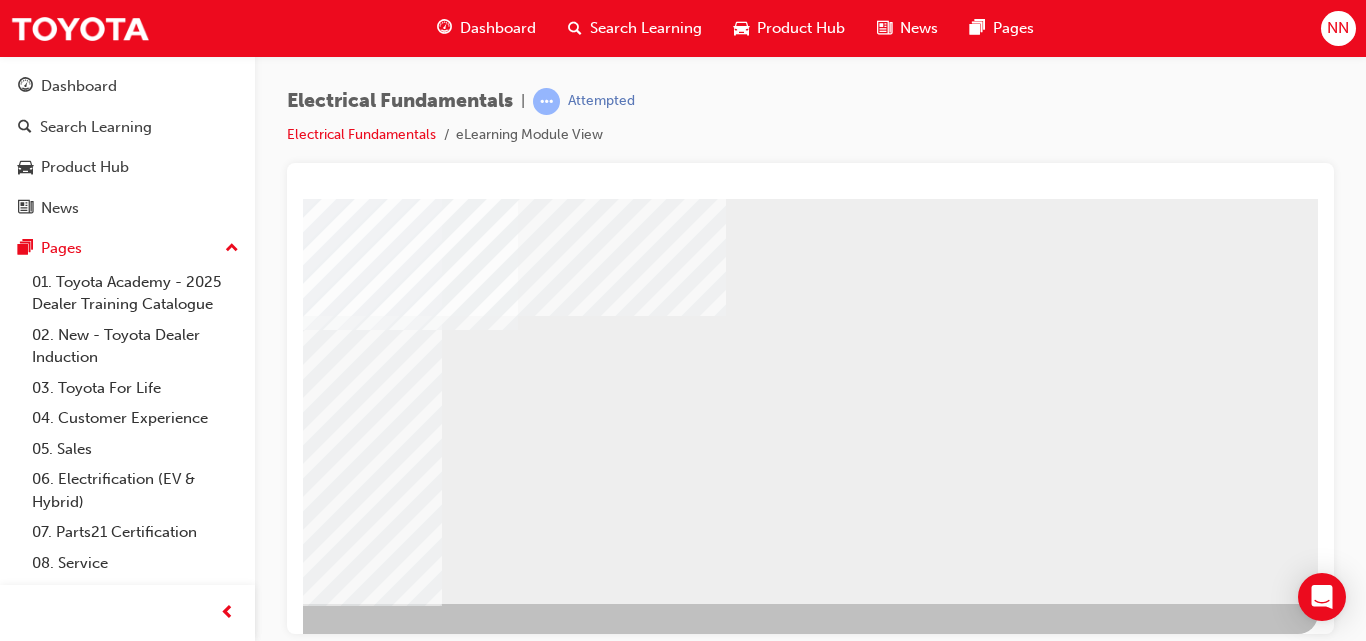scroll, scrollTop: 326, scrollLeft: 360, axis: both 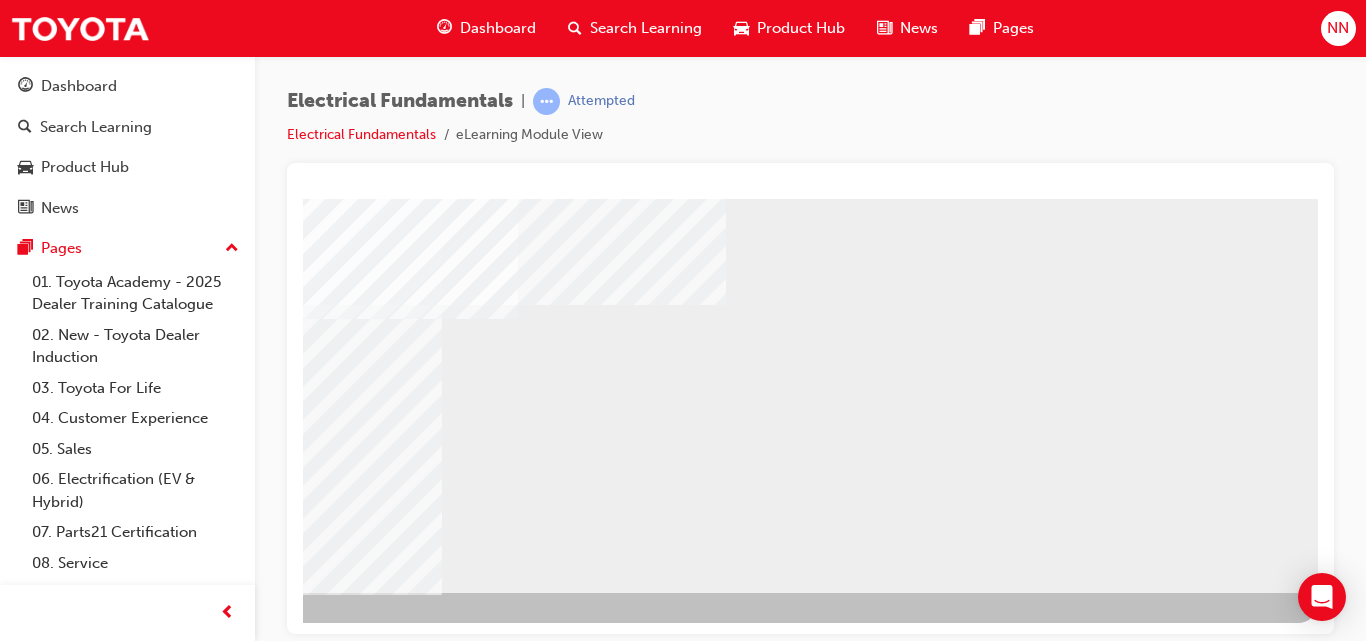 click at bounding box center (21, 1284) 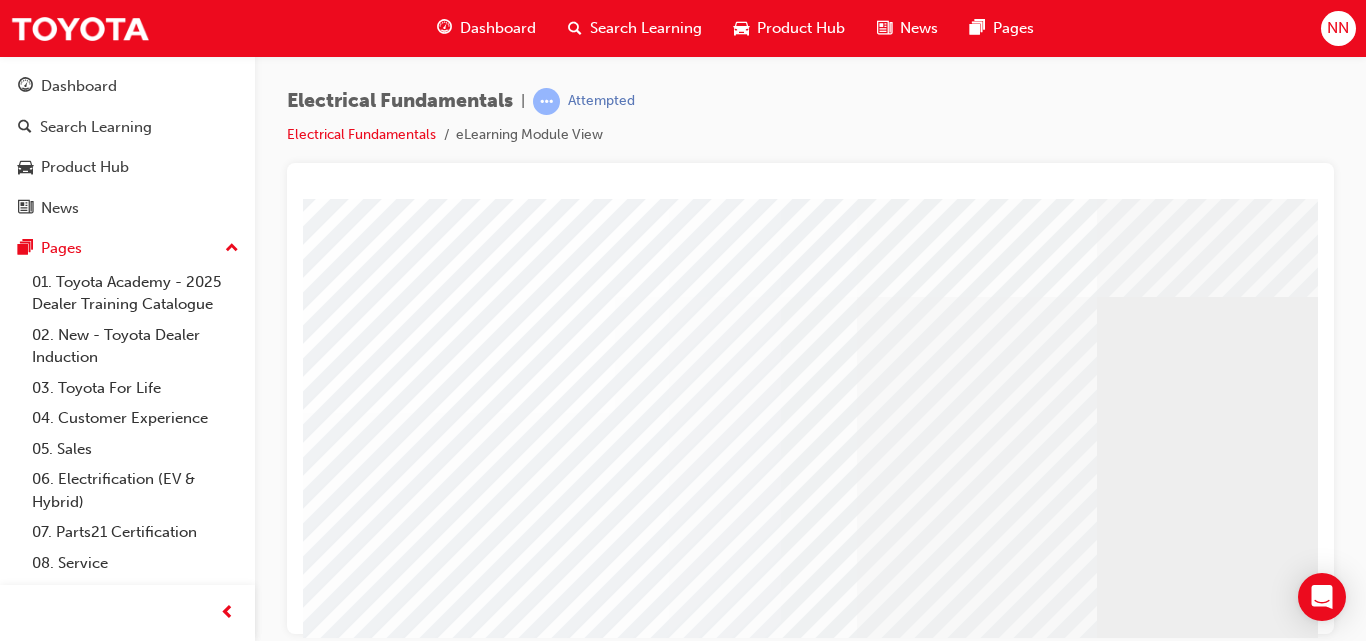 scroll, scrollTop: 0, scrollLeft: 0, axis: both 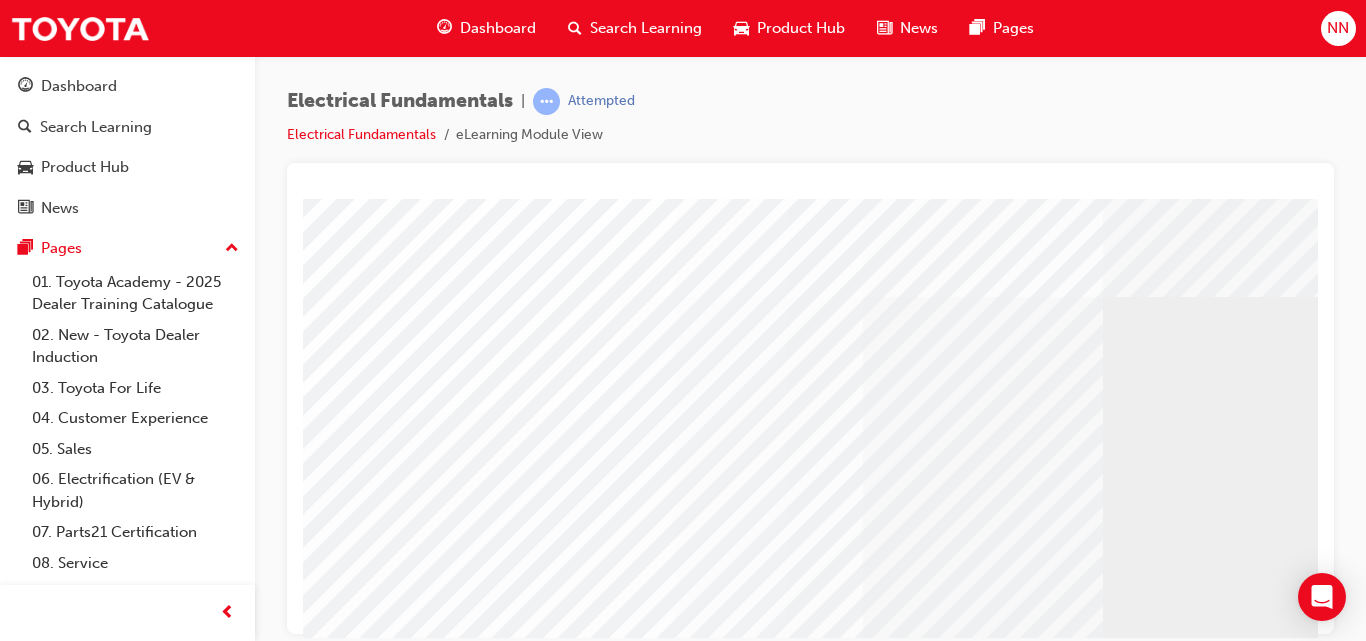 click at bounding box center (425, 2888) 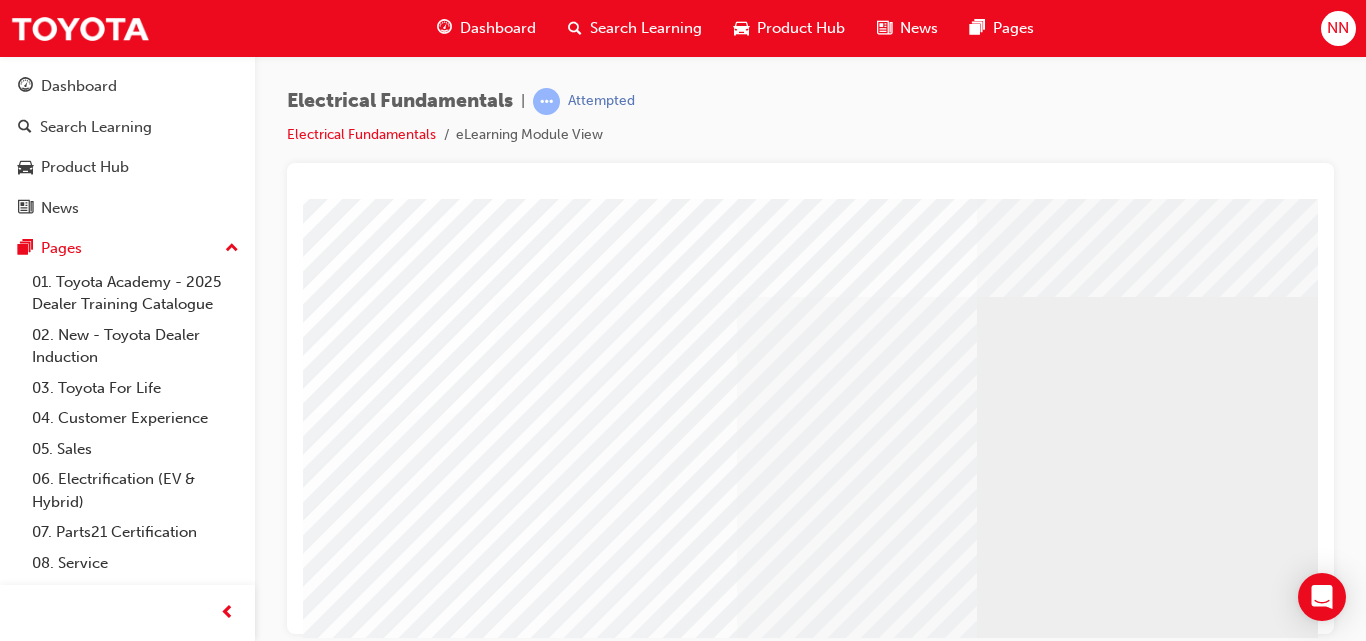 scroll, scrollTop: 0, scrollLeft: 0, axis: both 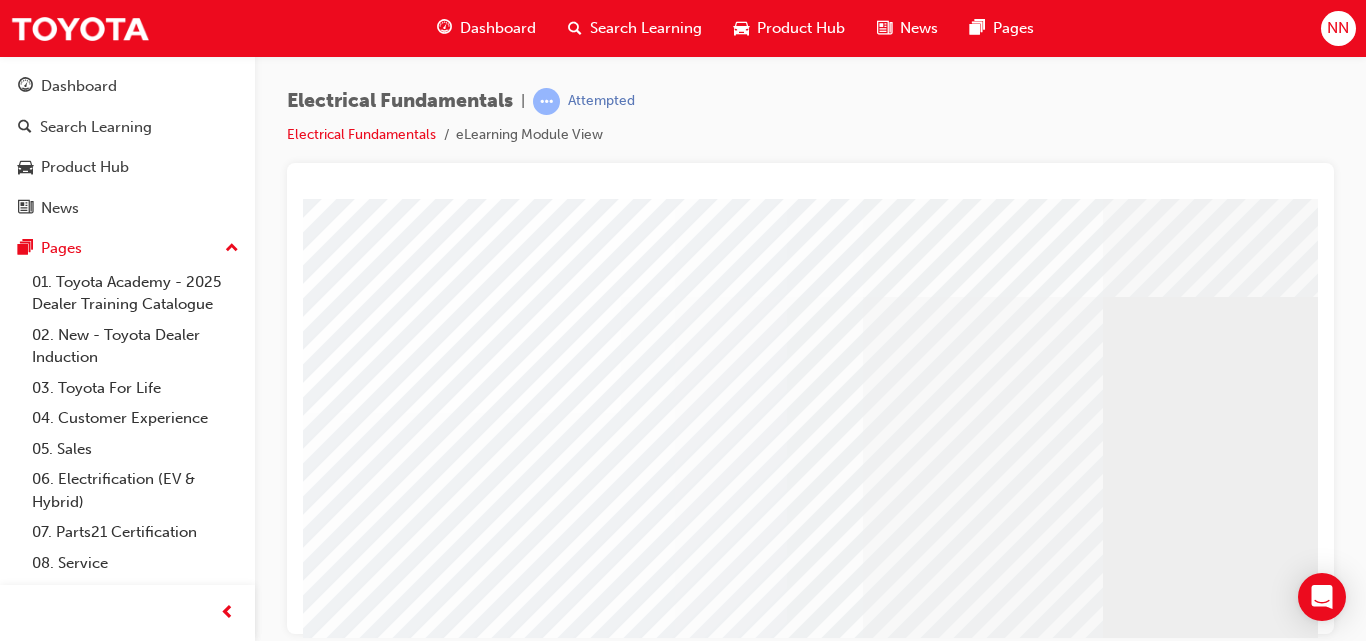 click at bounding box center (703, 2531) 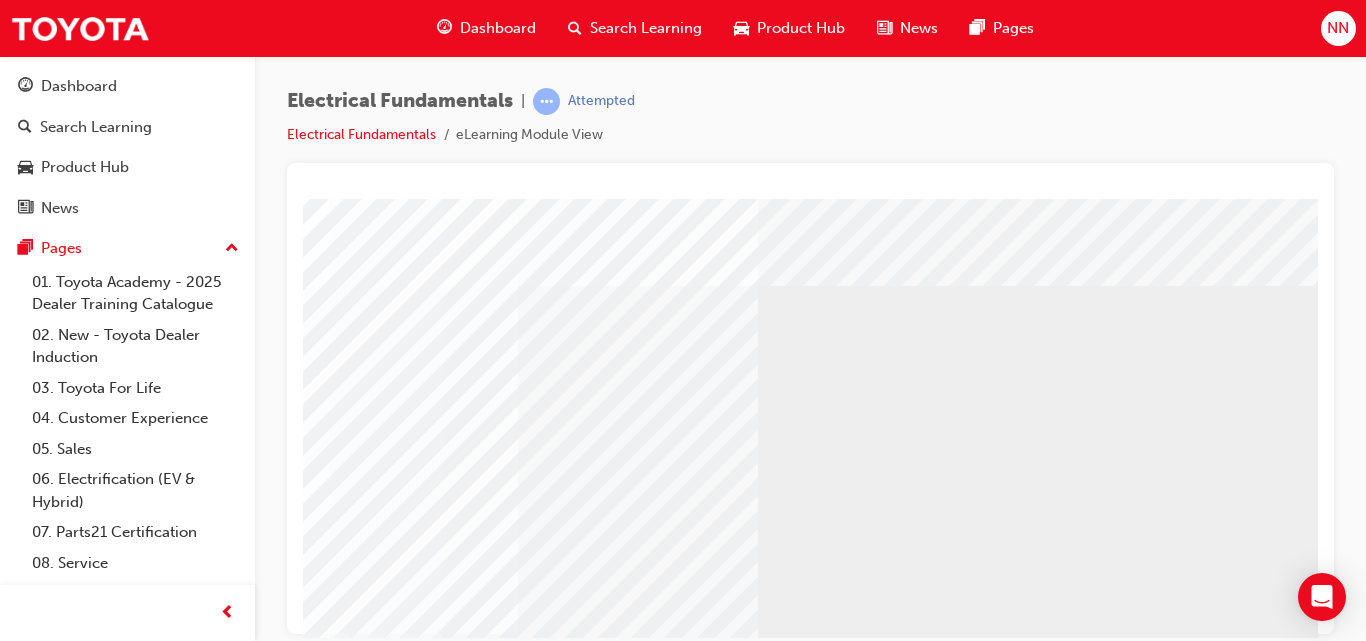 scroll, scrollTop: 0, scrollLeft: 360, axis: horizontal 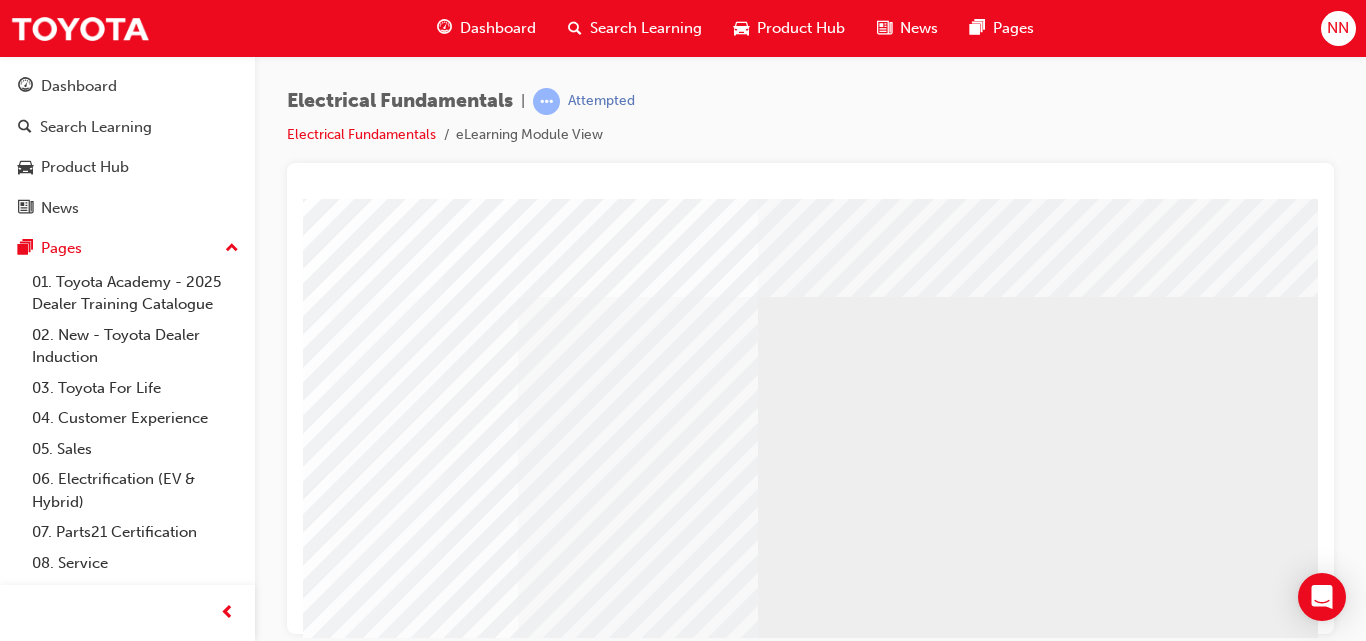 click at bounding box center (80, 2888) 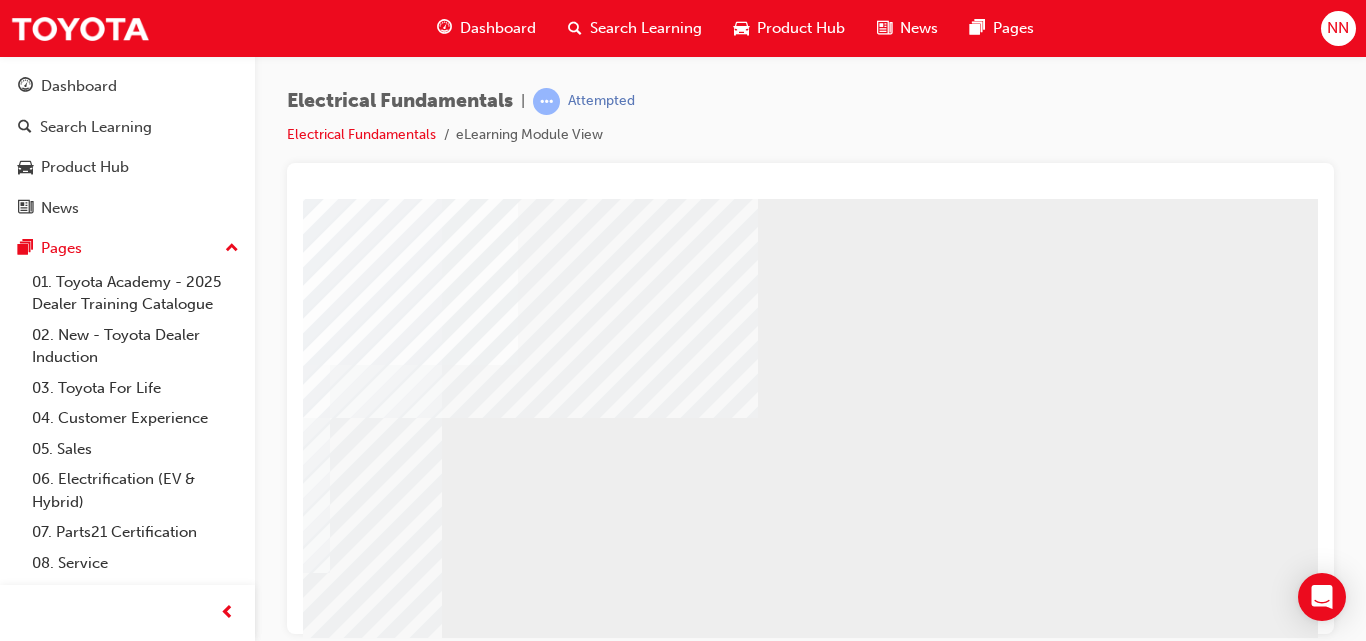scroll, scrollTop: 280, scrollLeft: 360, axis: both 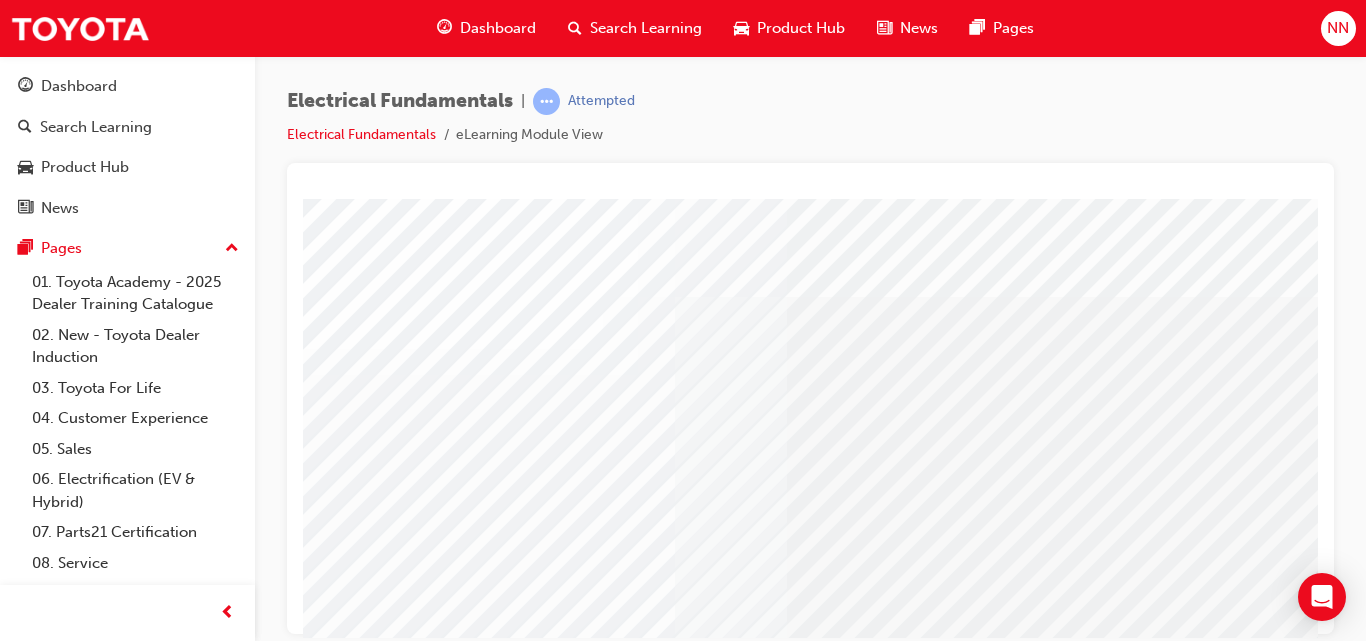 click at bounding box center (442, 2644) 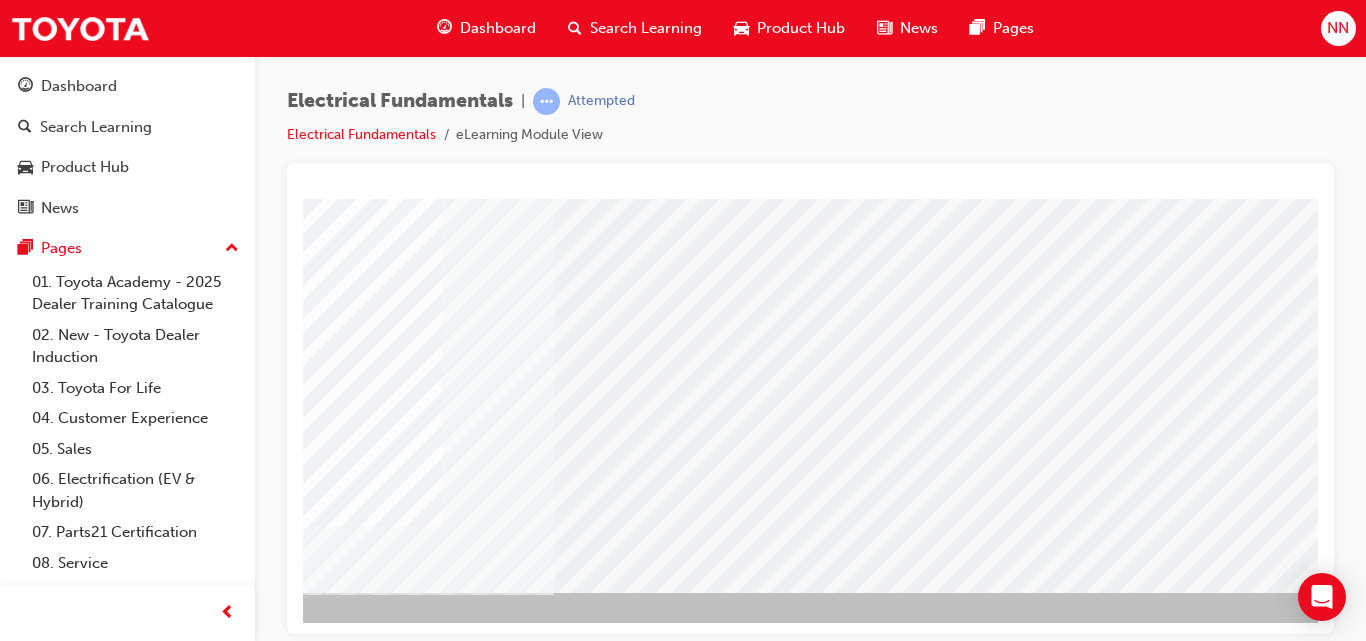scroll, scrollTop: 326, scrollLeft: 360, axis: both 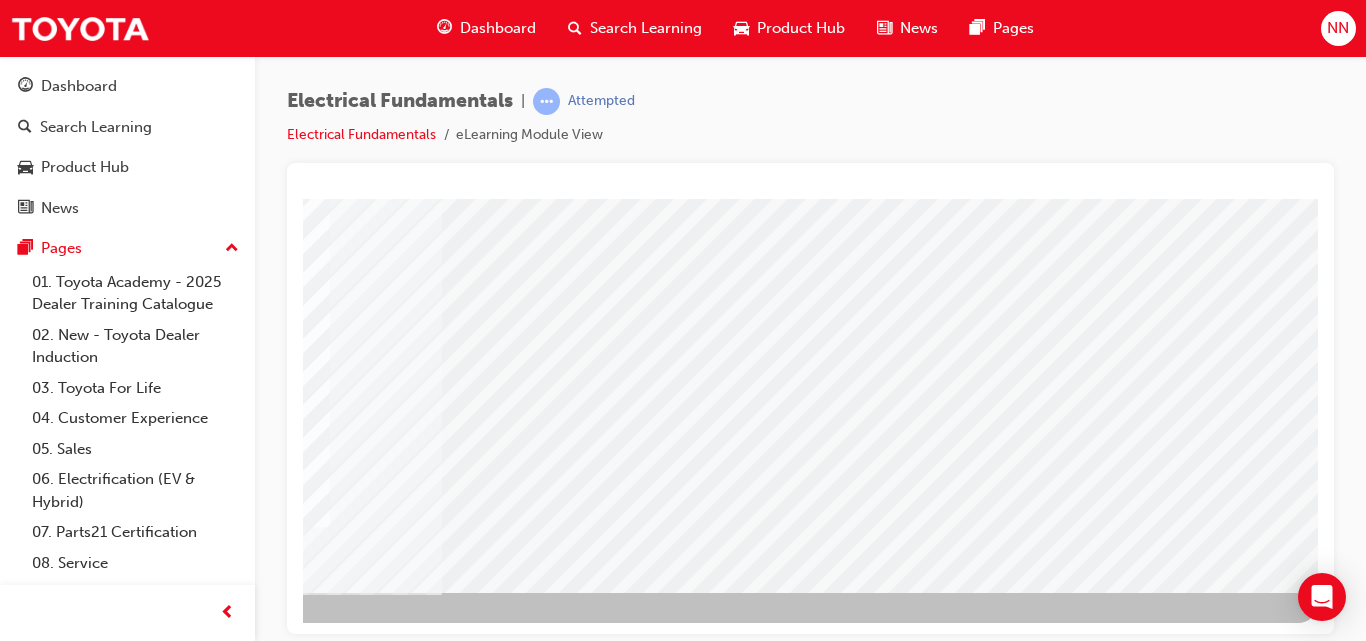 click at bounding box center (21, 2212) 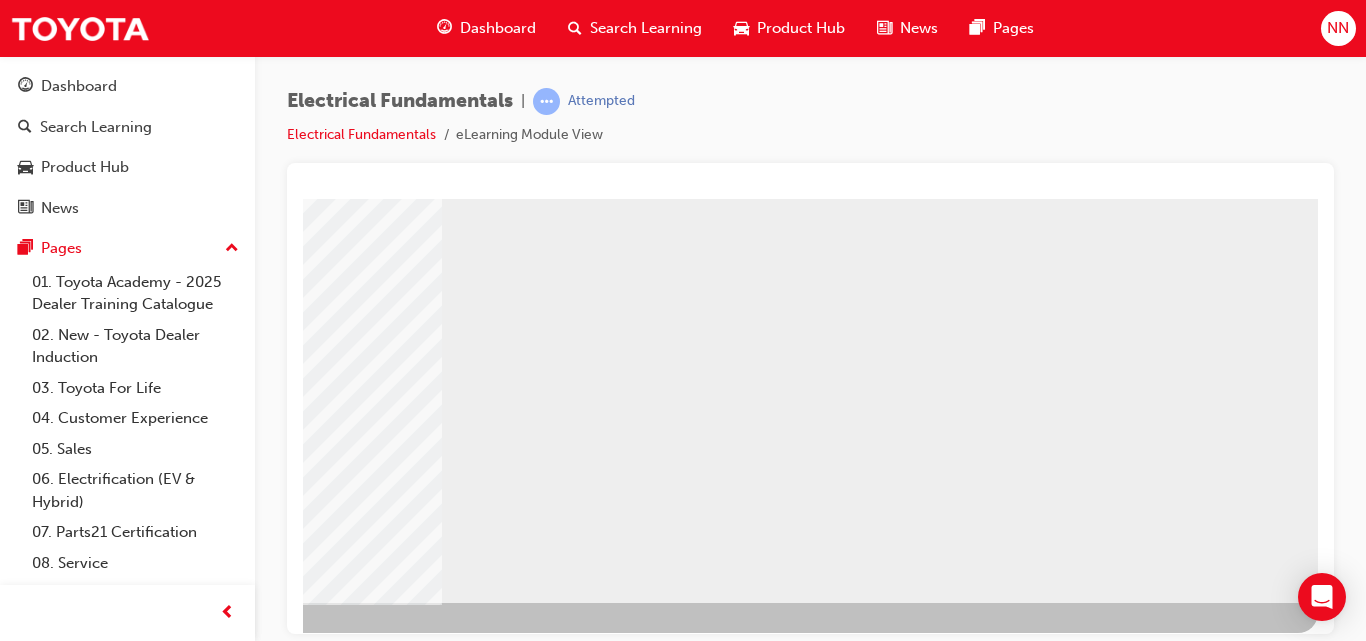 scroll, scrollTop: 326, scrollLeft: 360, axis: both 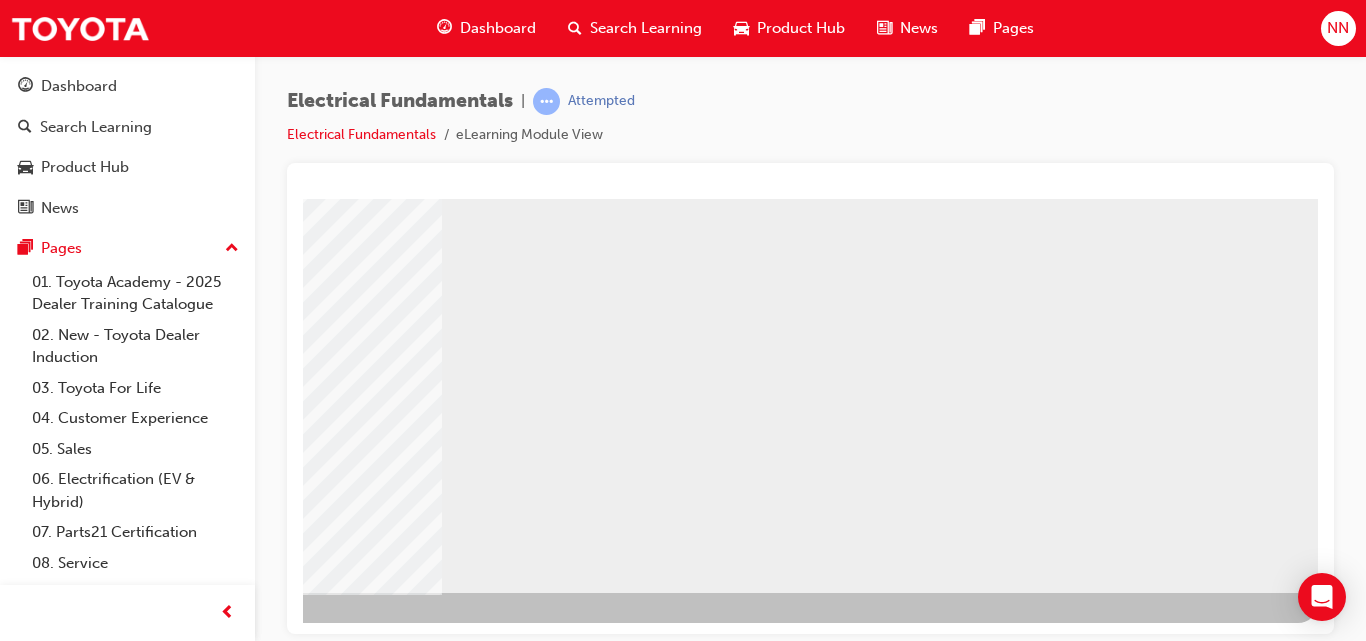 click at bounding box center (21, 924) 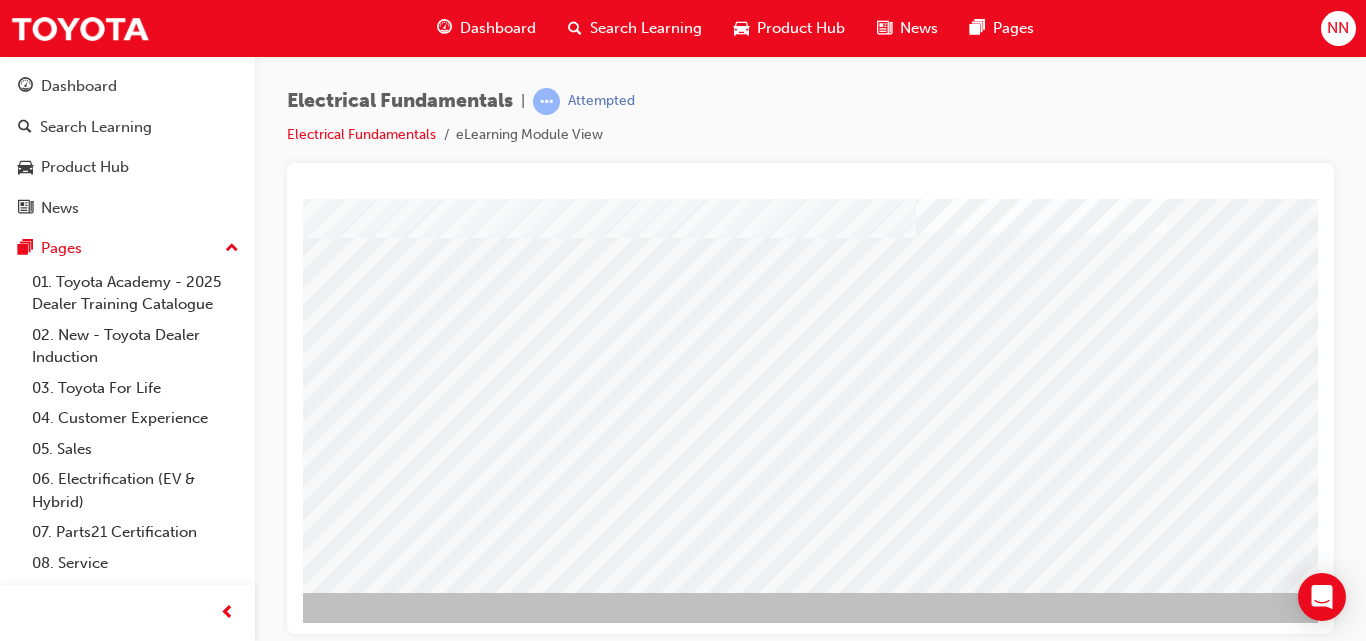 scroll, scrollTop: 326, scrollLeft: 360, axis: both 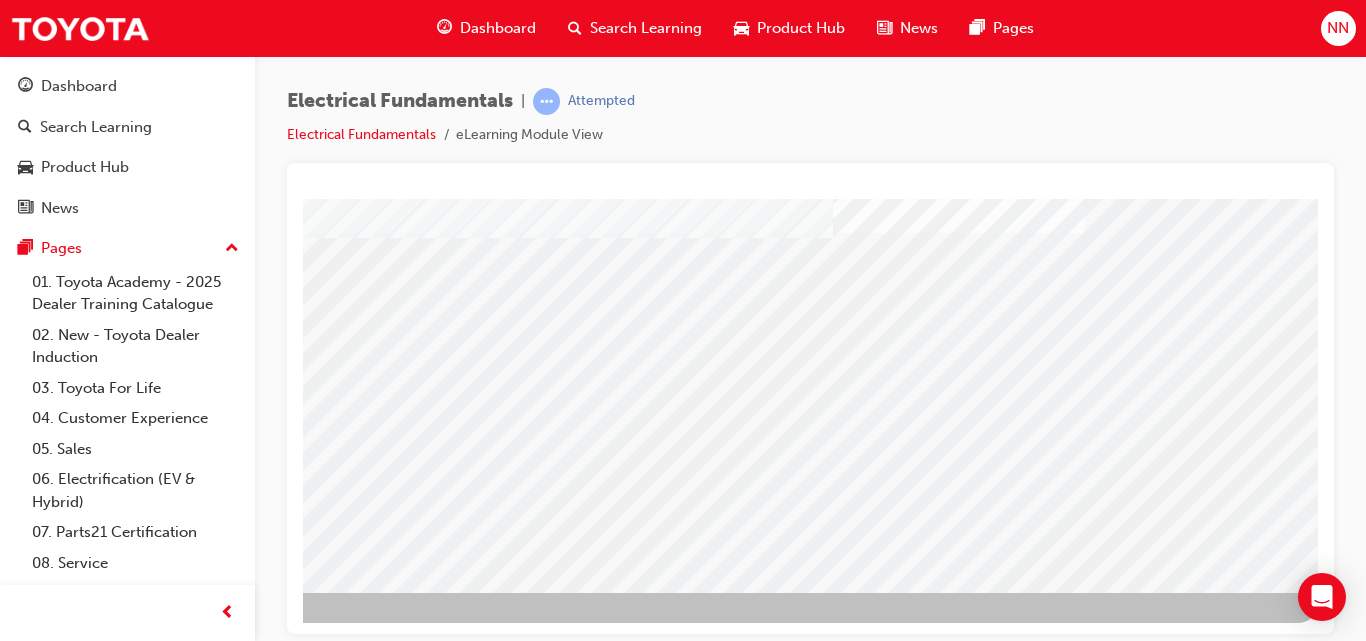 click at bounding box center [21, 1596] 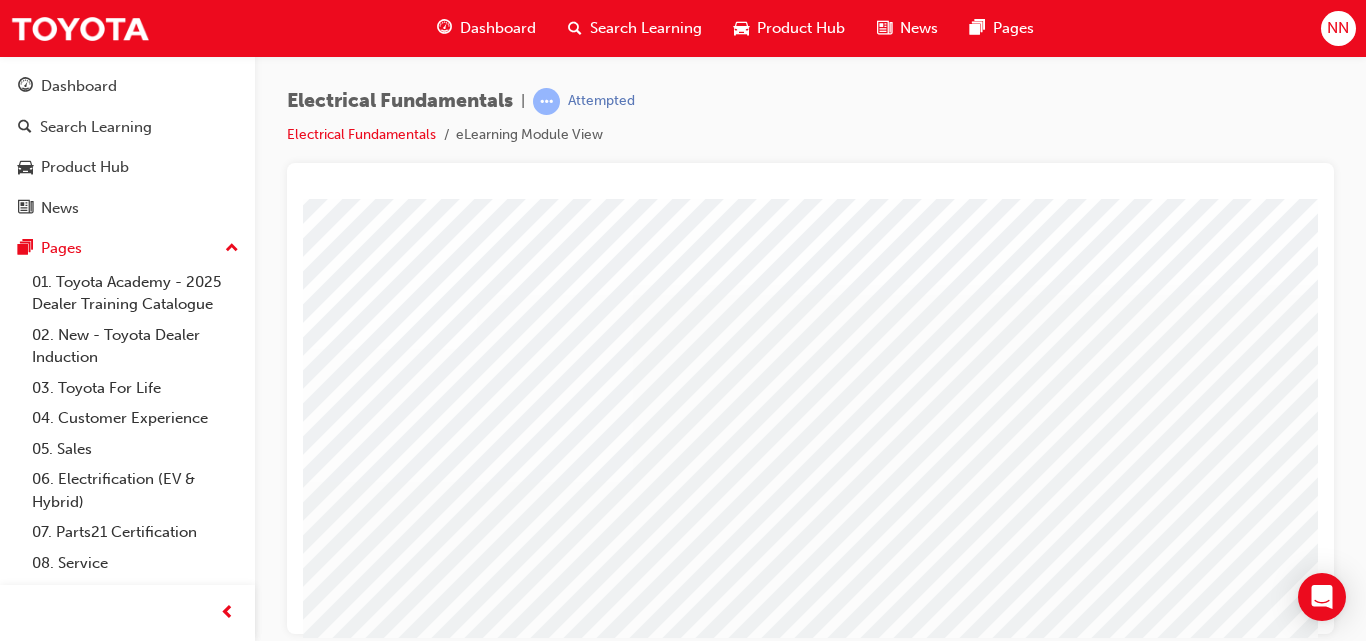 scroll, scrollTop: 0, scrollLeft: 0, axis: both 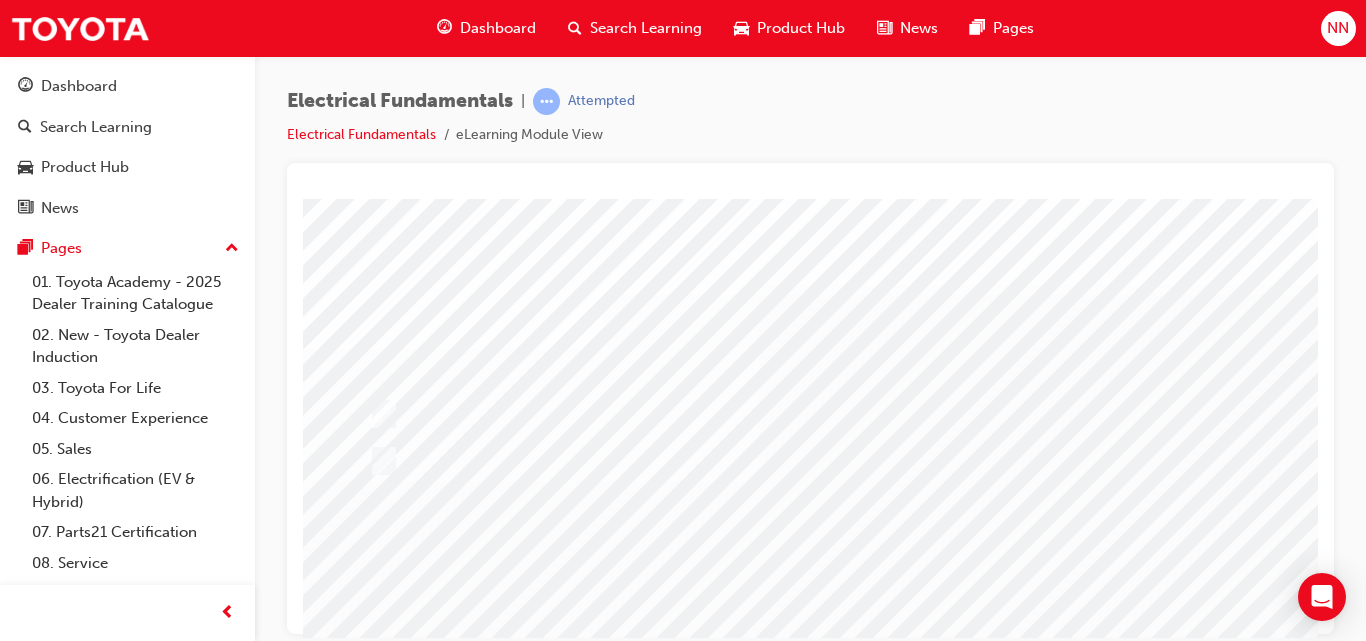 drag, startPoint x: 349, startPoint y: 339, endPoint x: 744, endPoint y: 357, distance: 395.4099 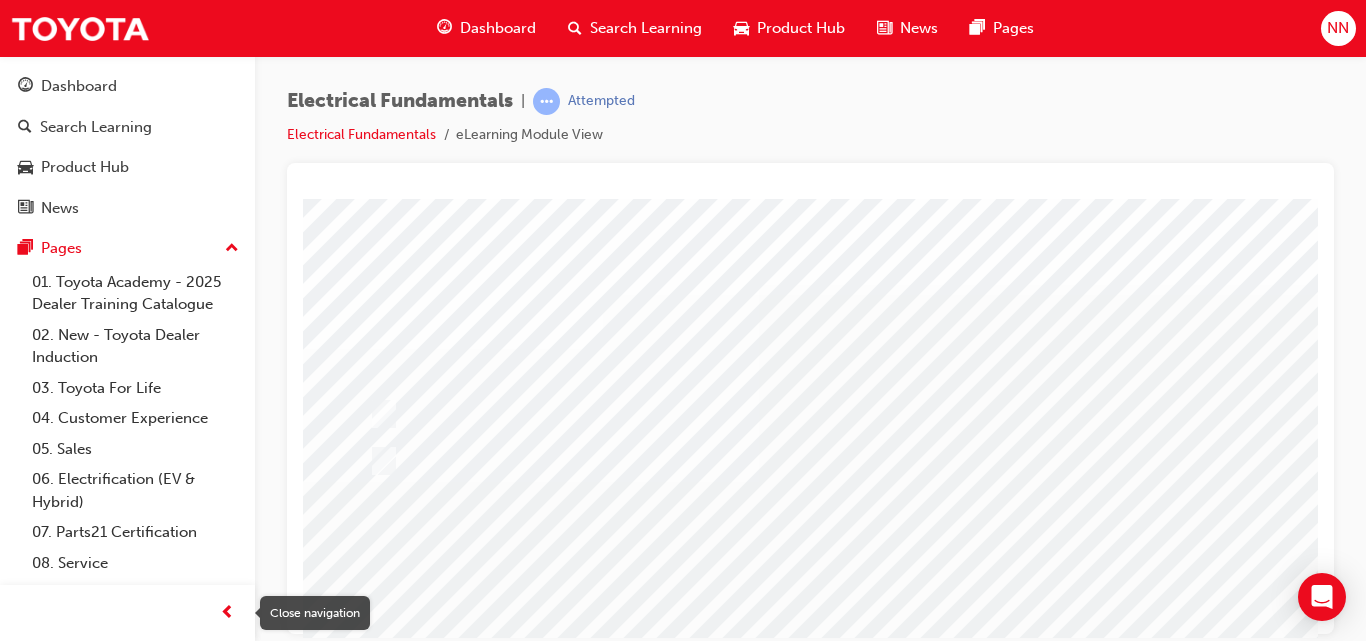 click at bounding box center [227, 613] 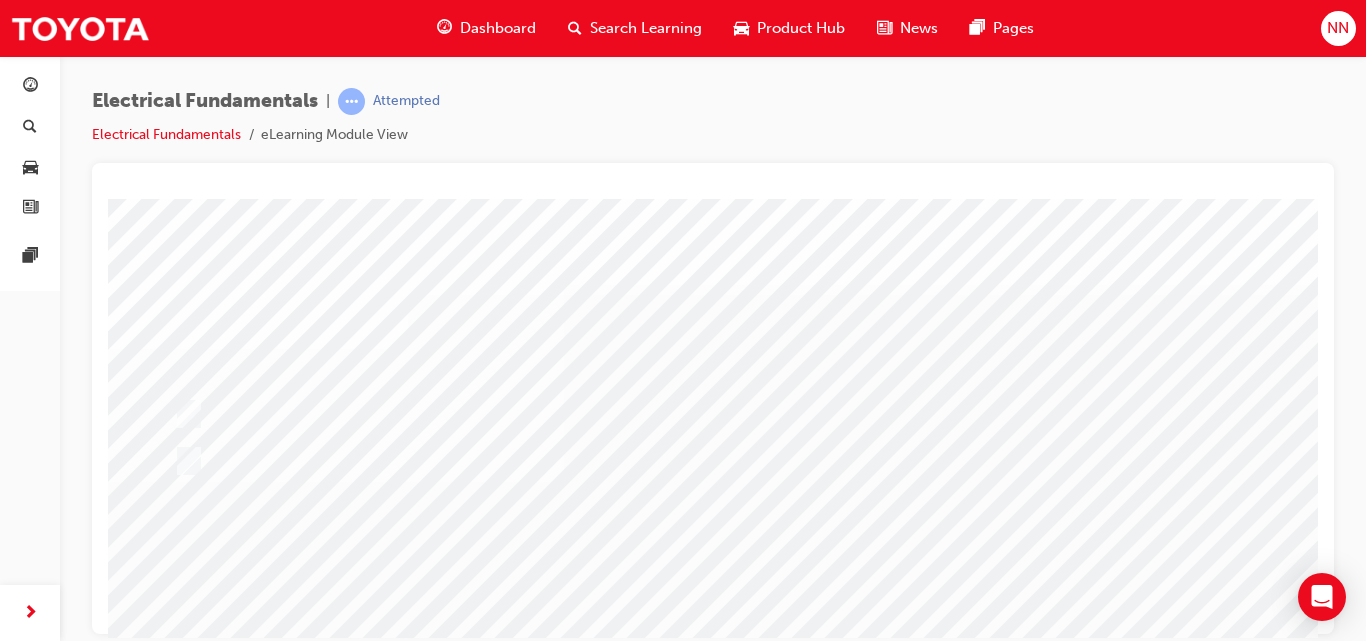 type 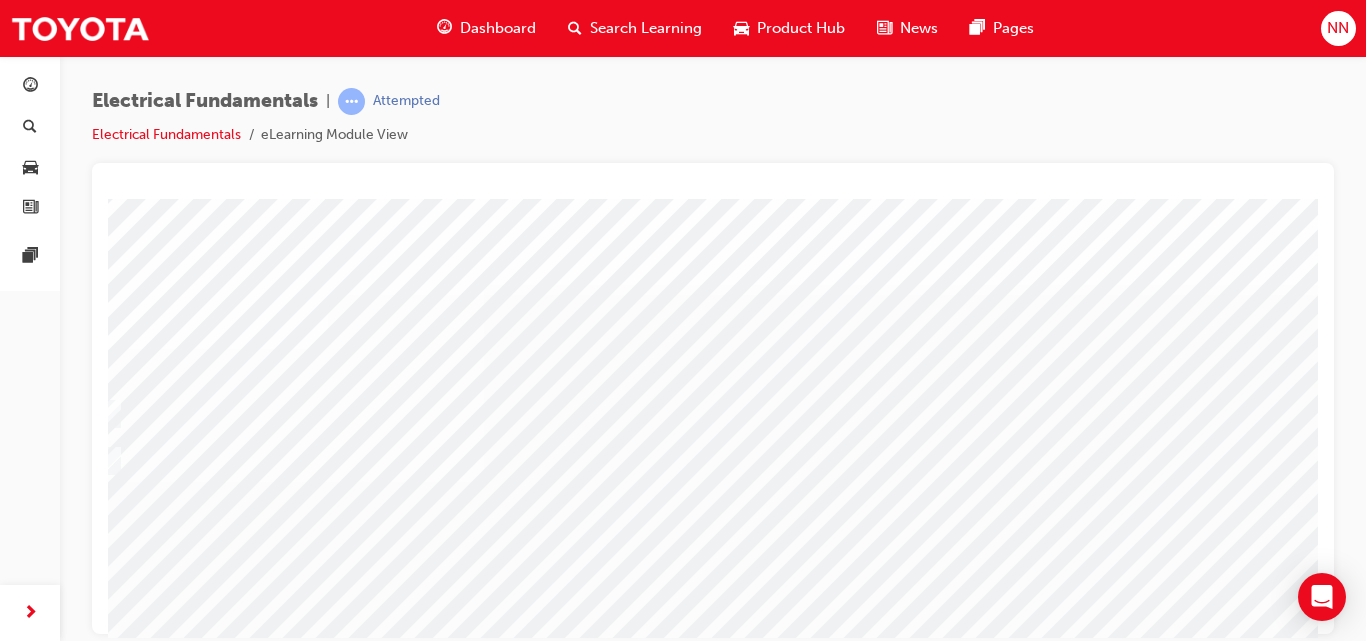 scroll, scrollTop: 0, scrollLeft: 40, axis: horizontal 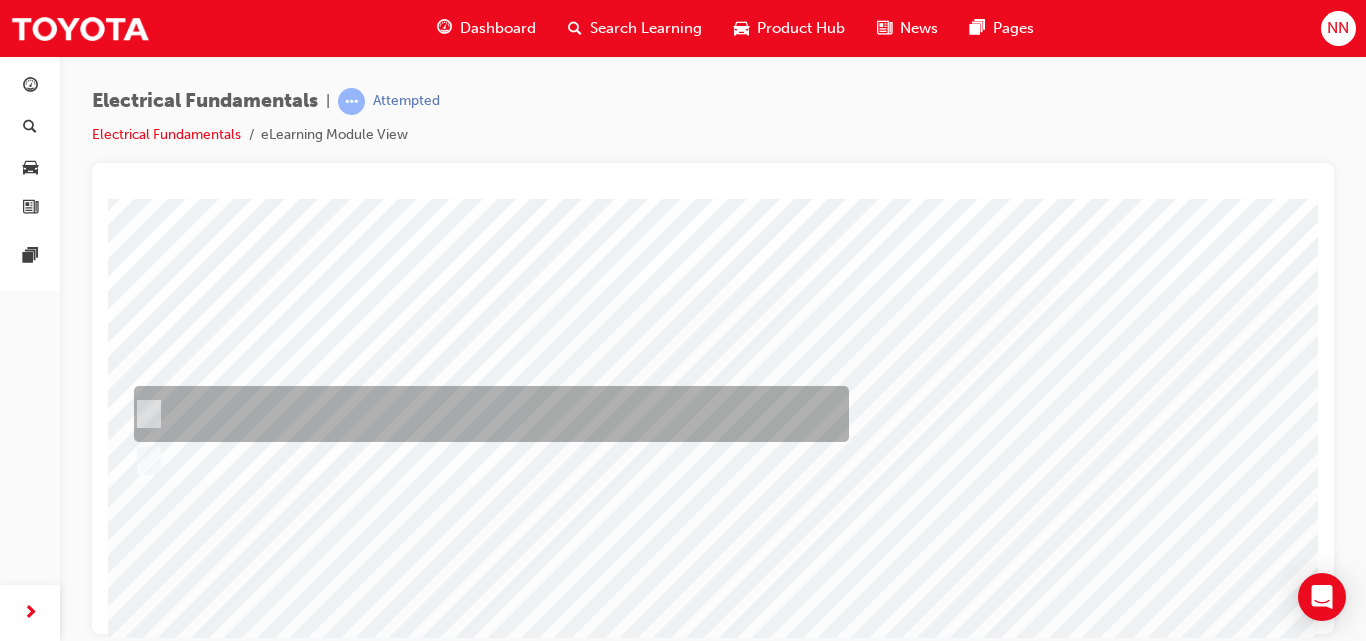 click at bounding box center (486, 414) 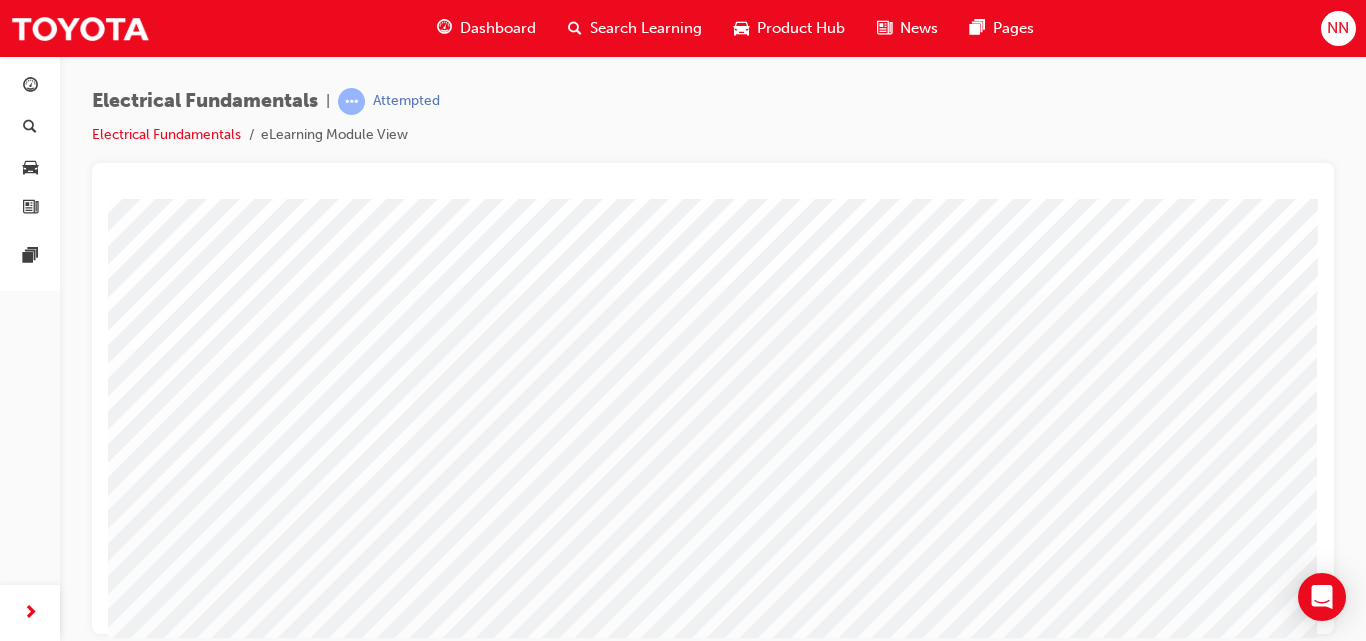 scroll, scrollTop: 0, scrollLeft: 165, axis: horizontal 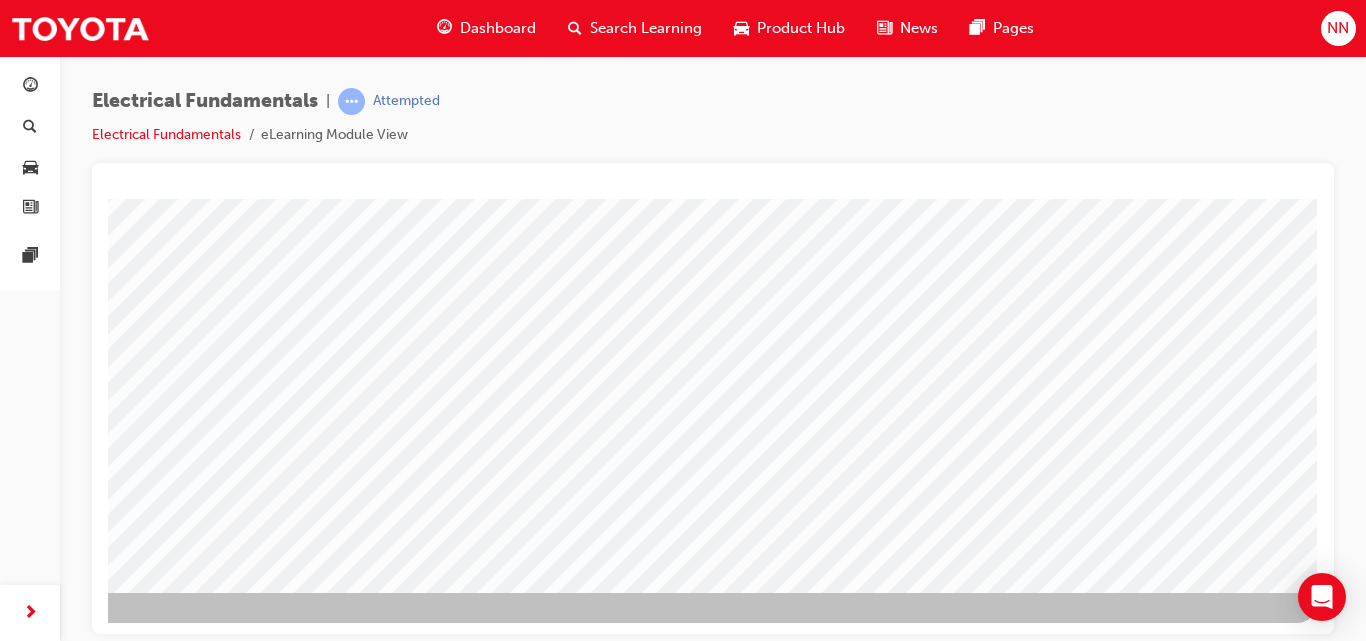 click at bounding box center [29, 2559] 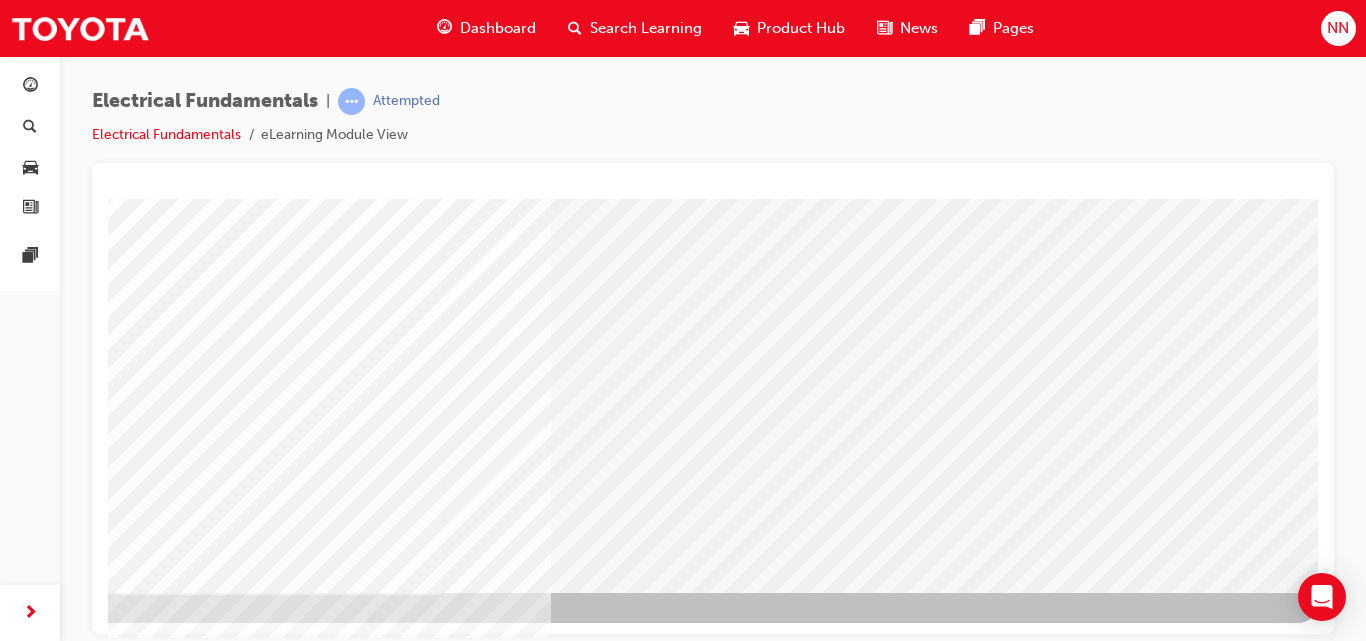 scroll, scrollTop: 0, scrollLeft: 0, axis: both 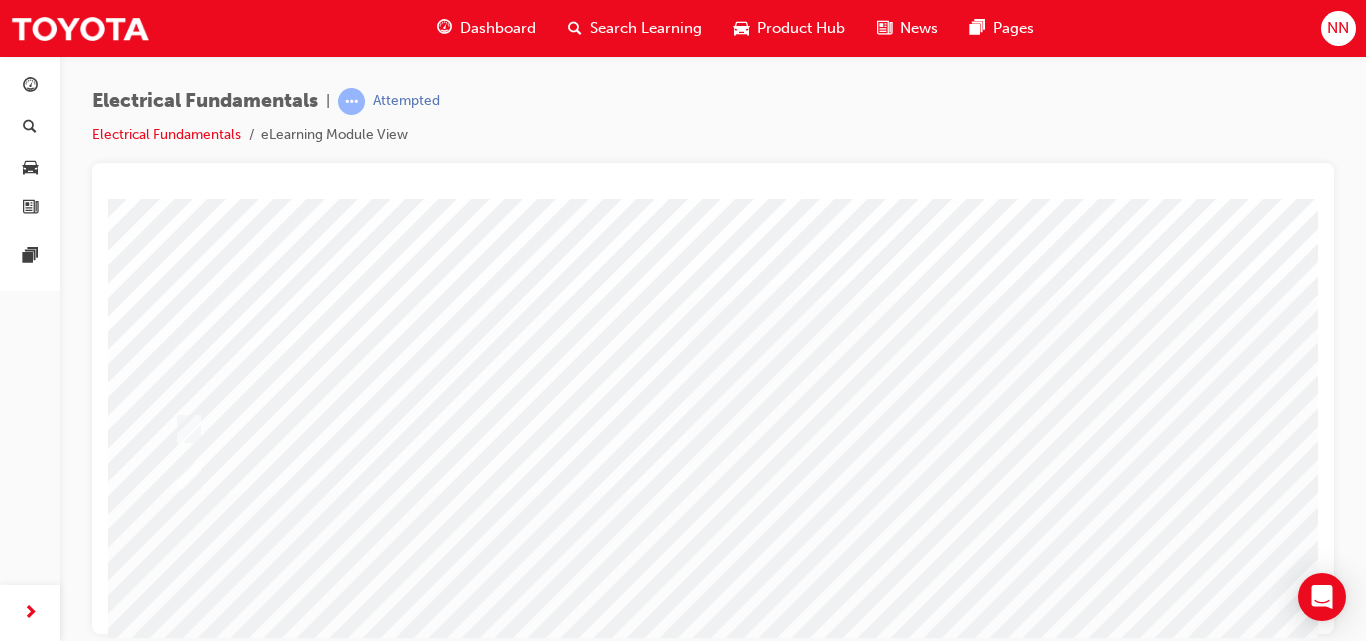 click at bounding box center [788, 1998] 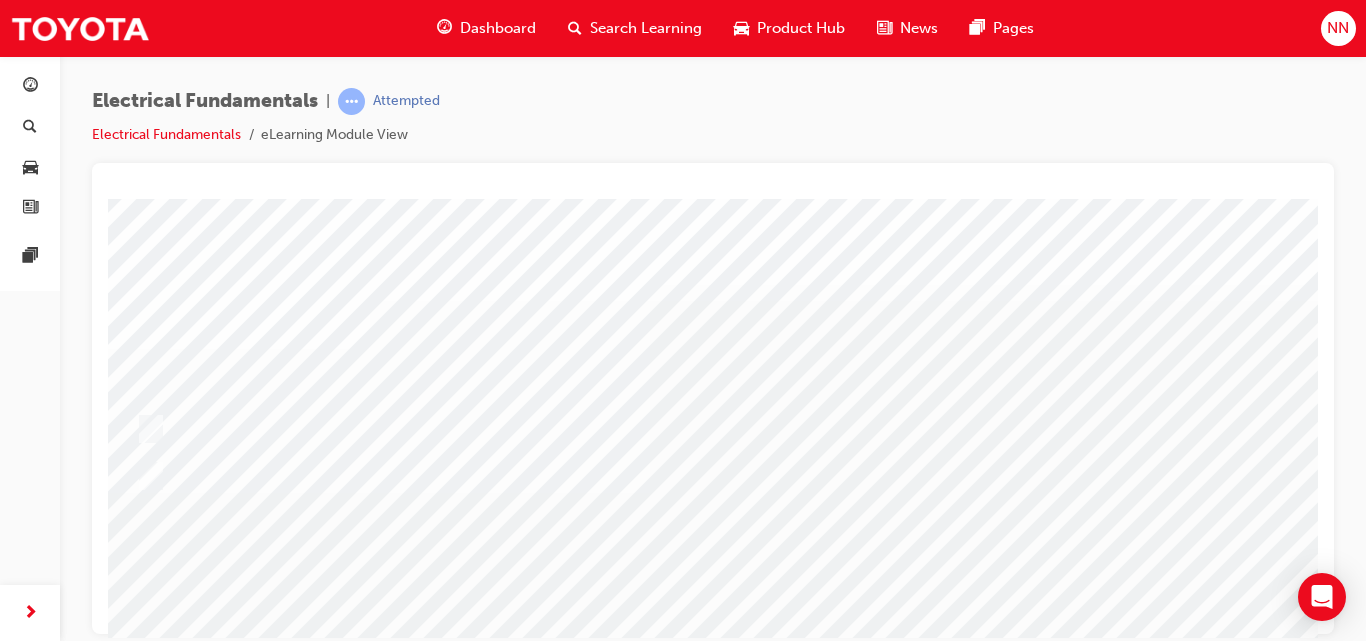 scroll, scrollTop: 0, scrollLeft: 40, axis: horizontal 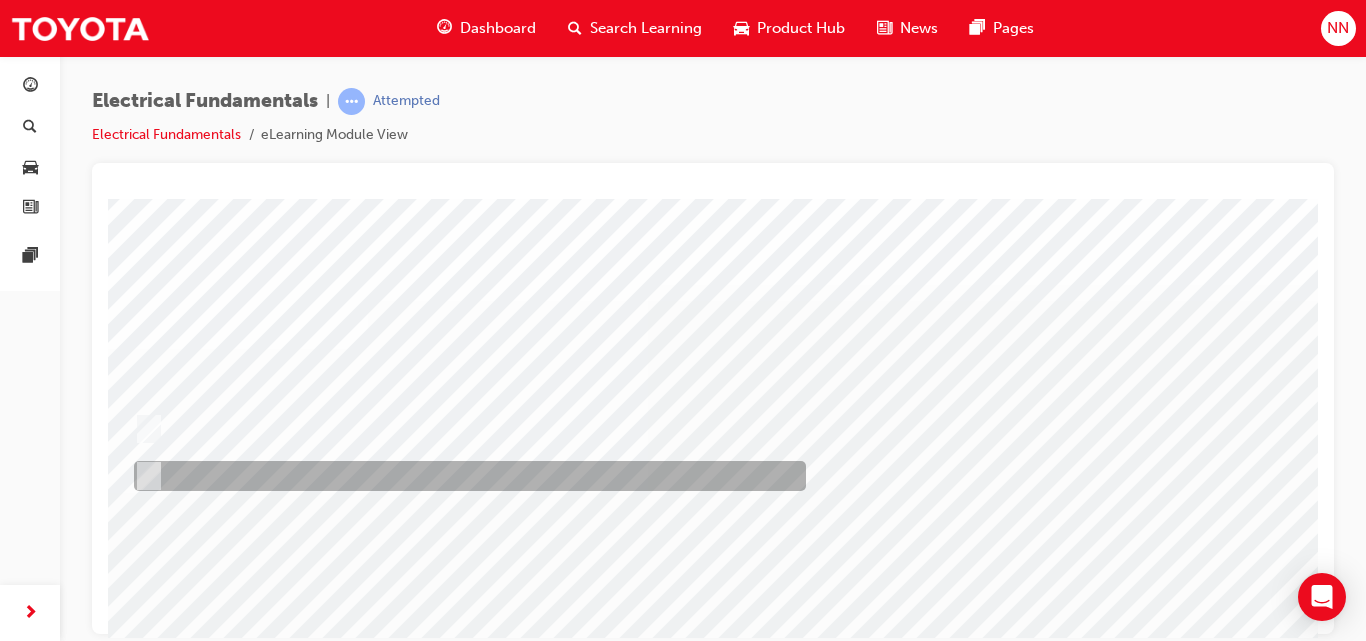 click at bounding box center [465, 476] 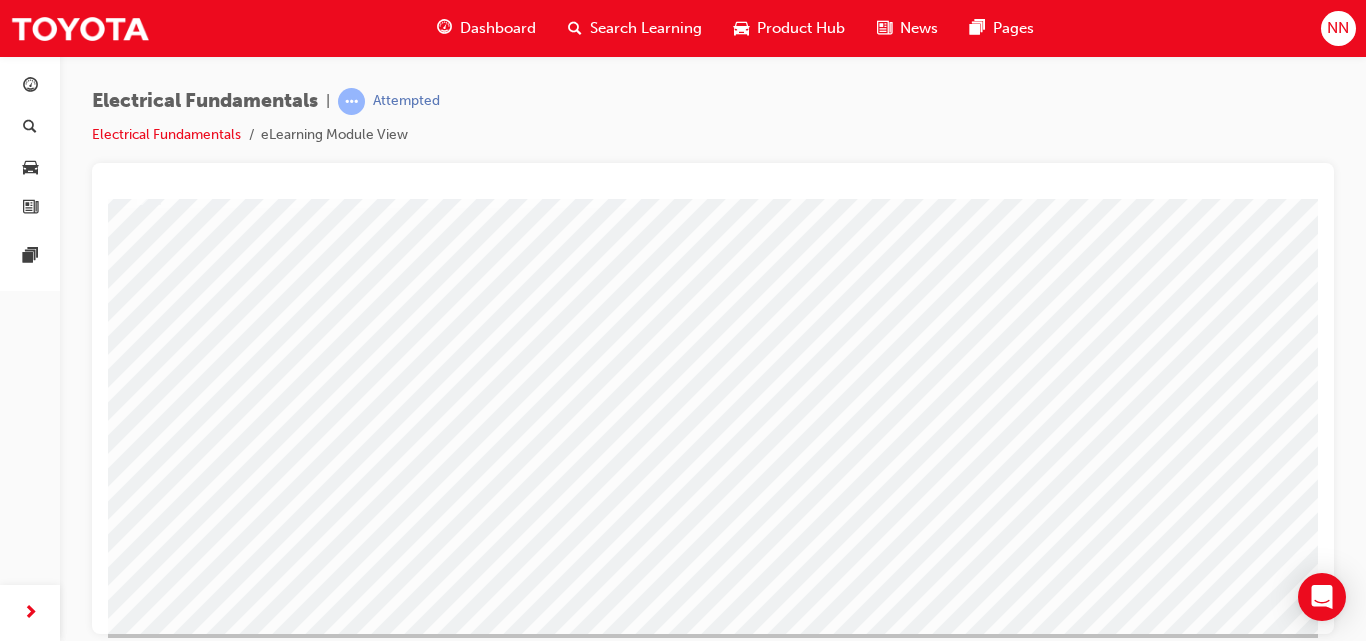 scroll, scrollTop: 326, scrollLeft: 40, axis: both 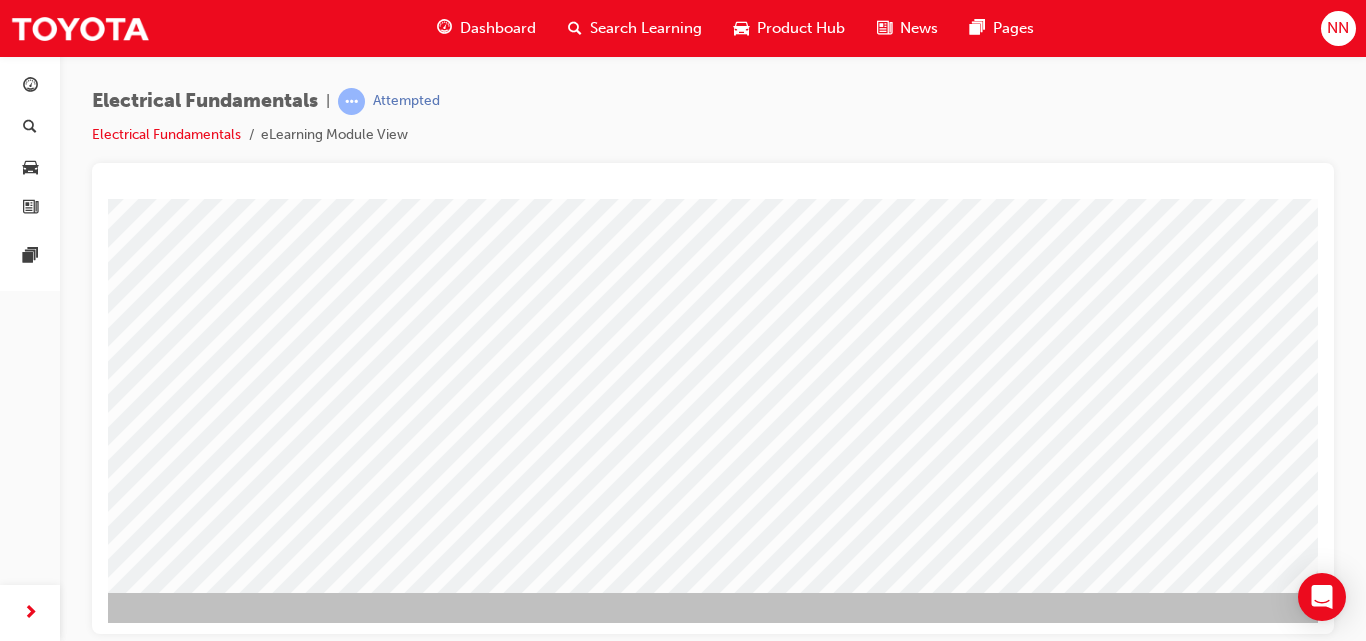 click at bounding box center (140, 2576) 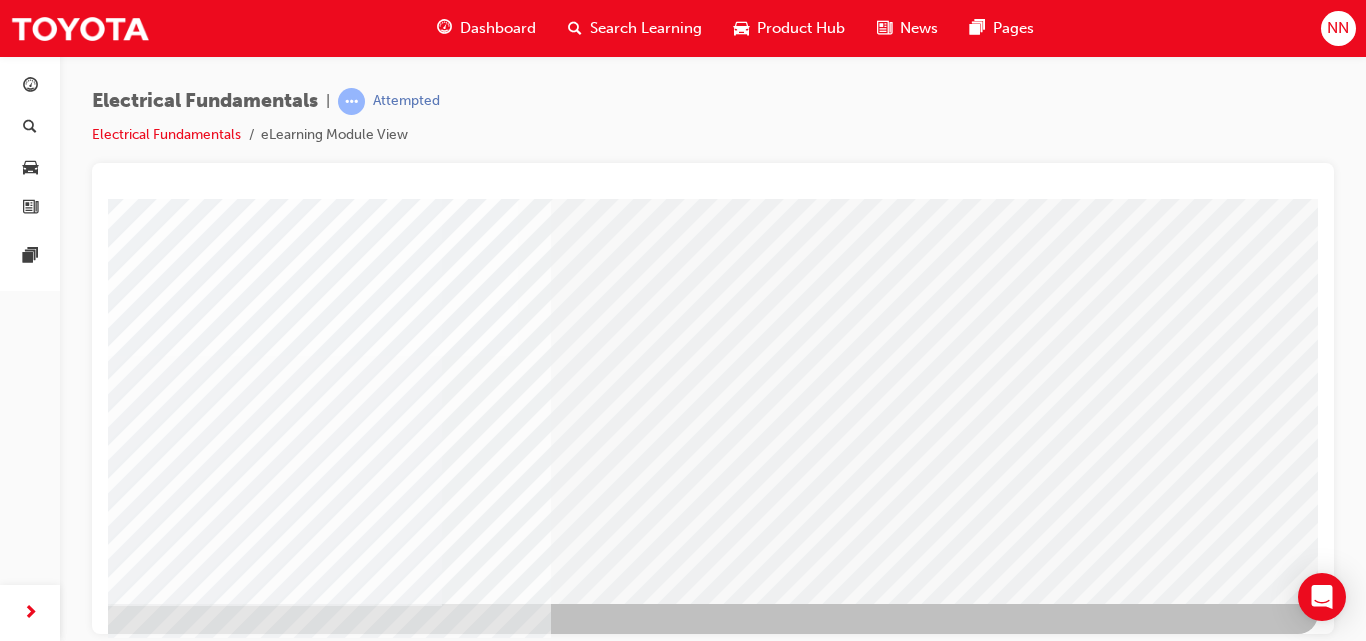 scroll, scrollTop: 326, scrollLeft: 165, axis: both 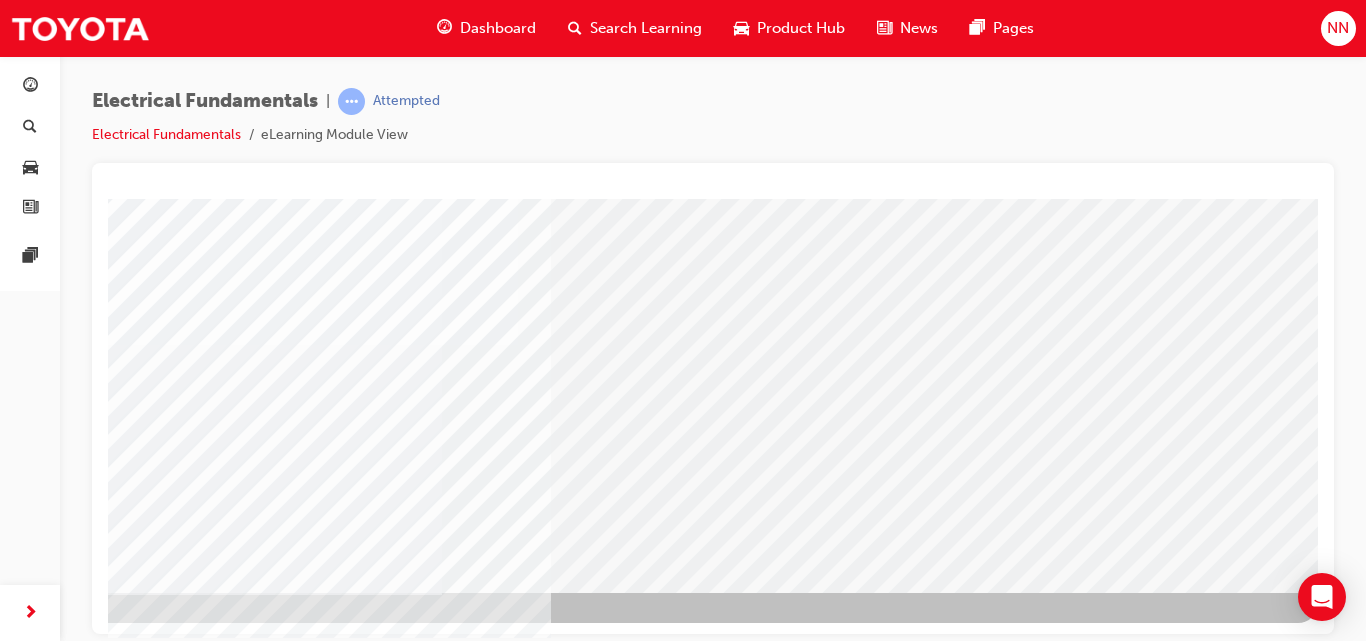 click at bounding box center [21, 2030] 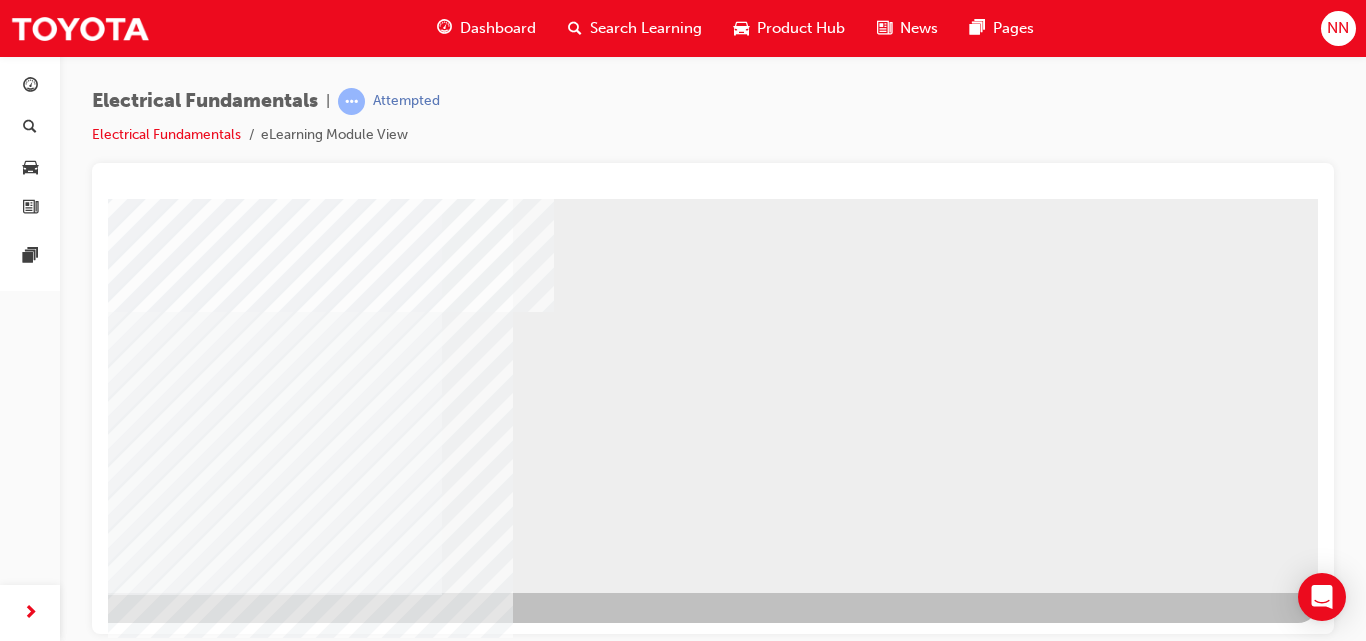 scroll, scrollTop: 0, scrollLeft: 0, axis: both 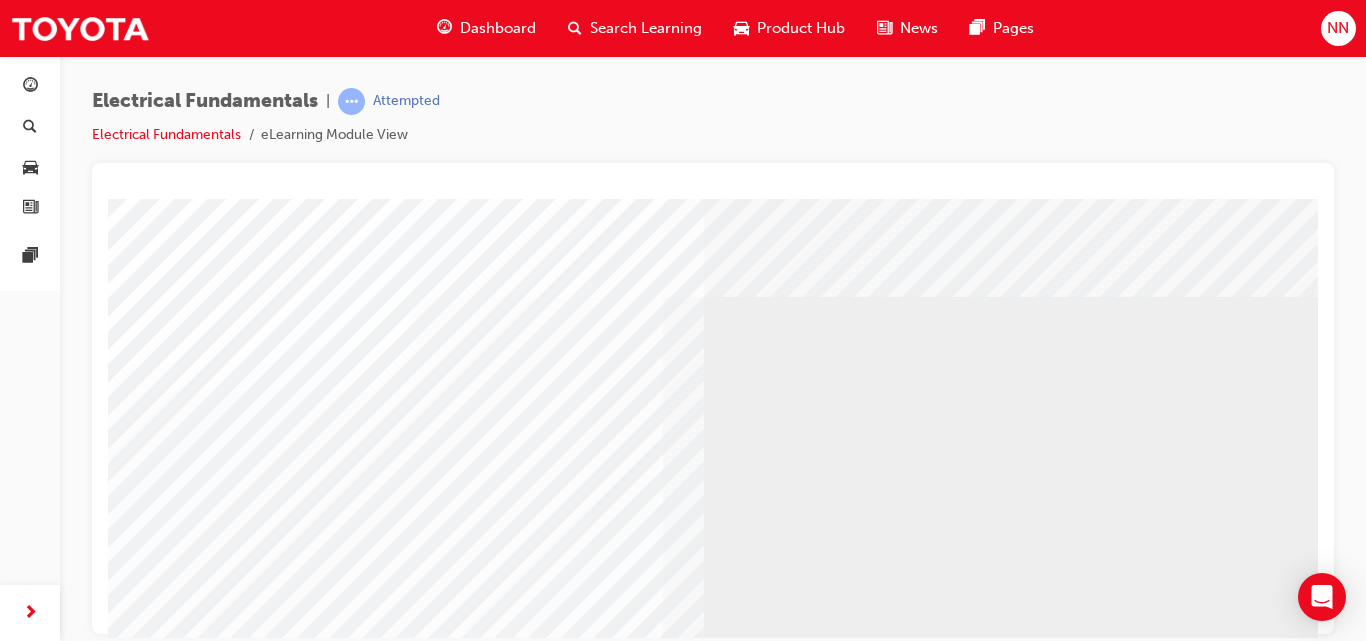 click at bounding box center [185, 3569] 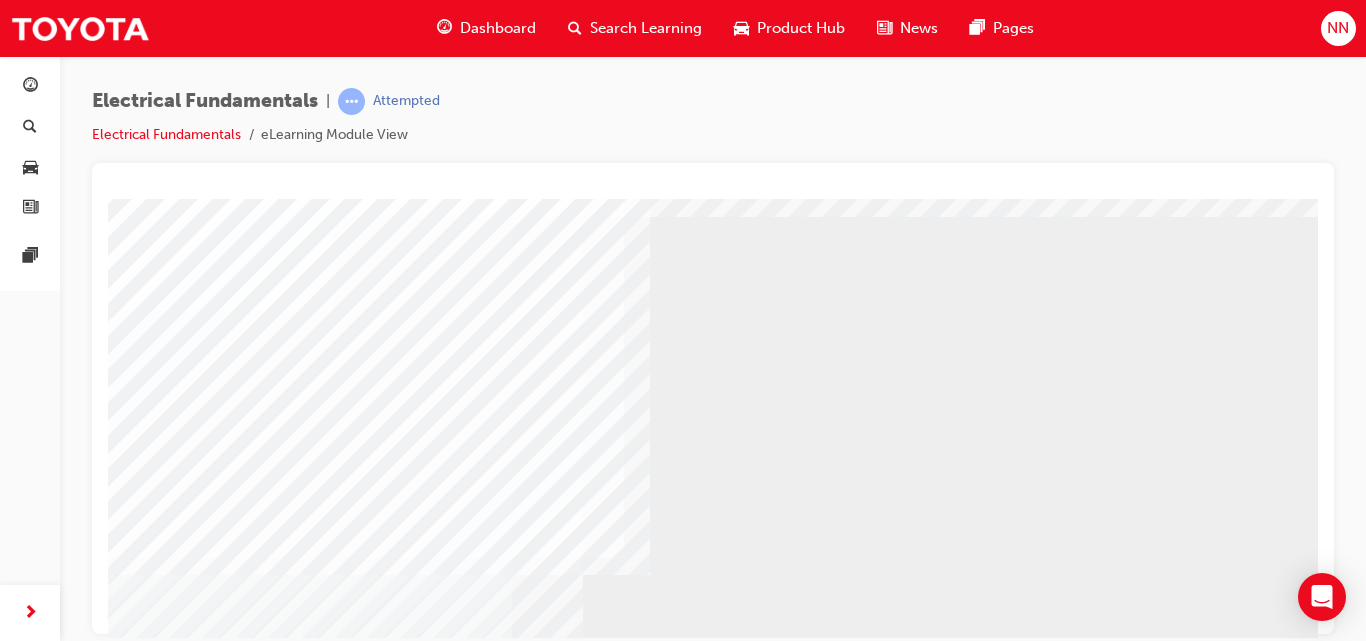 scroll, scrollTop: 80, scrollLeft: 165, axis: both 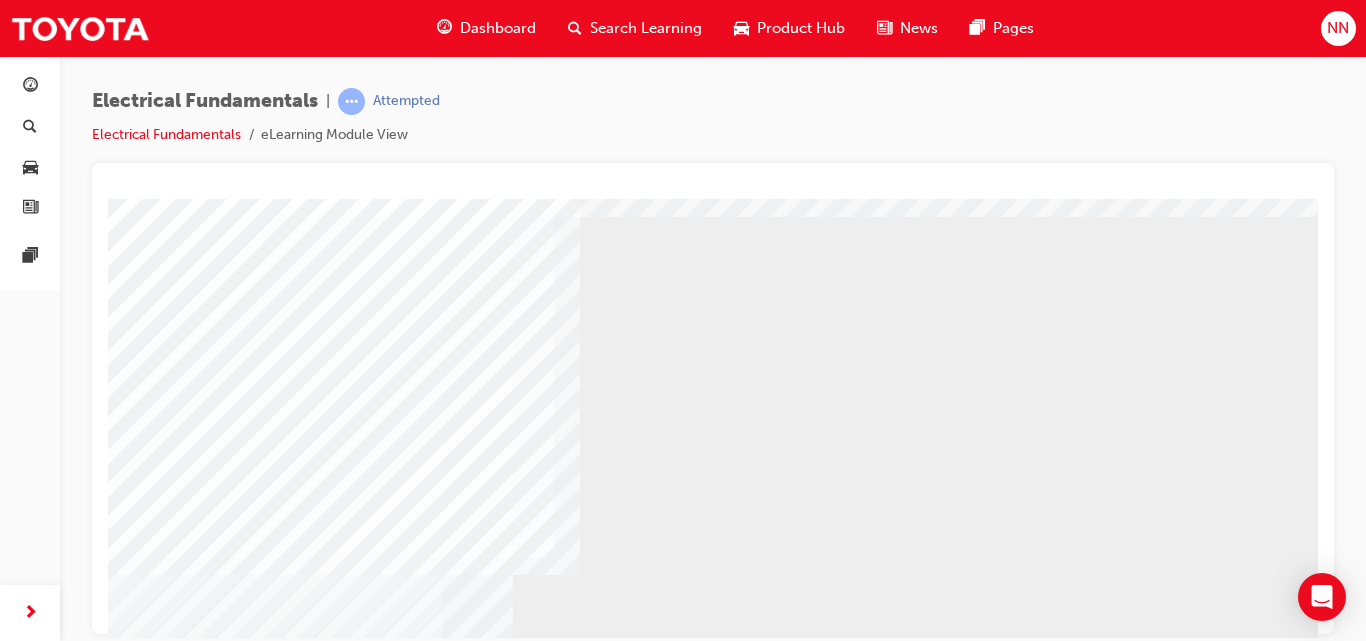 click at bounding box center [35, 3489] 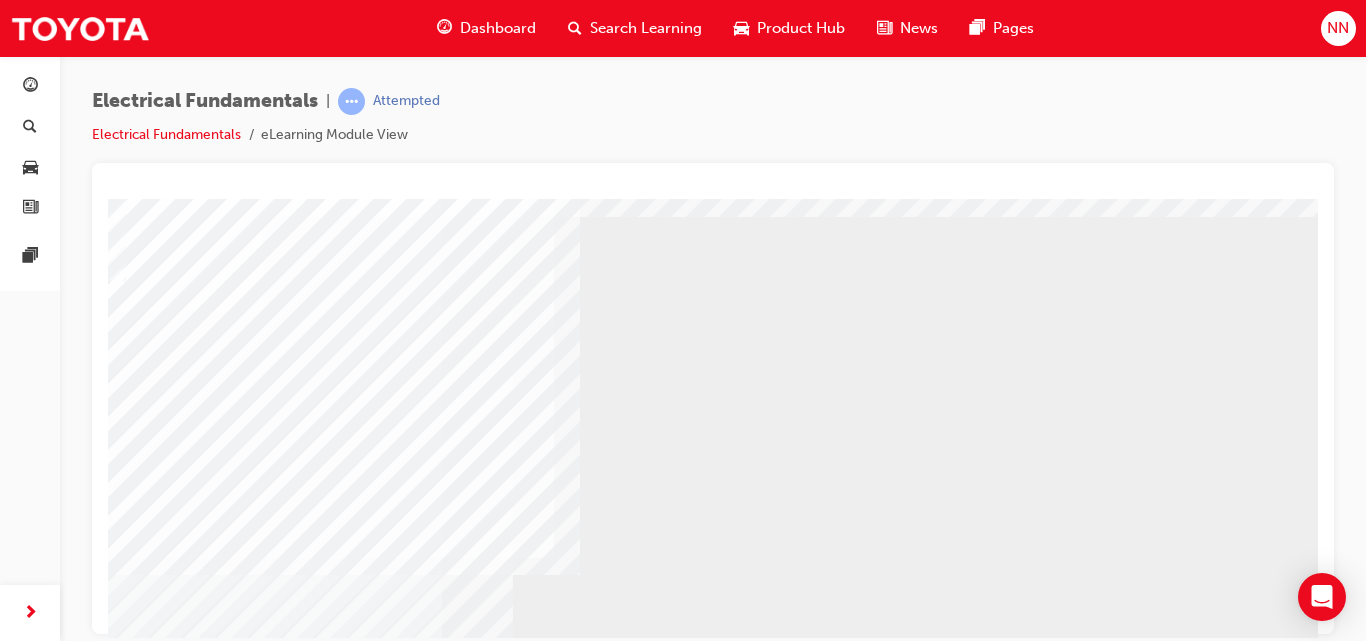 click at bounding box center (35, 3489) 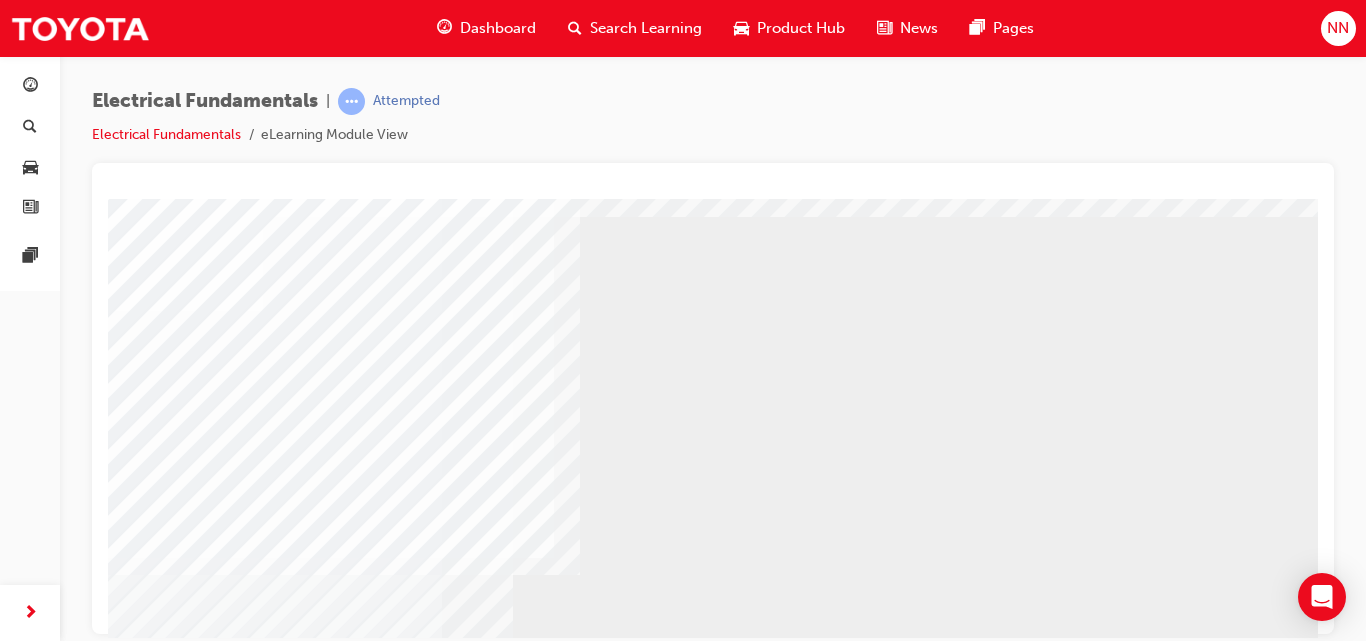 click at bounding box center [35, 3489] 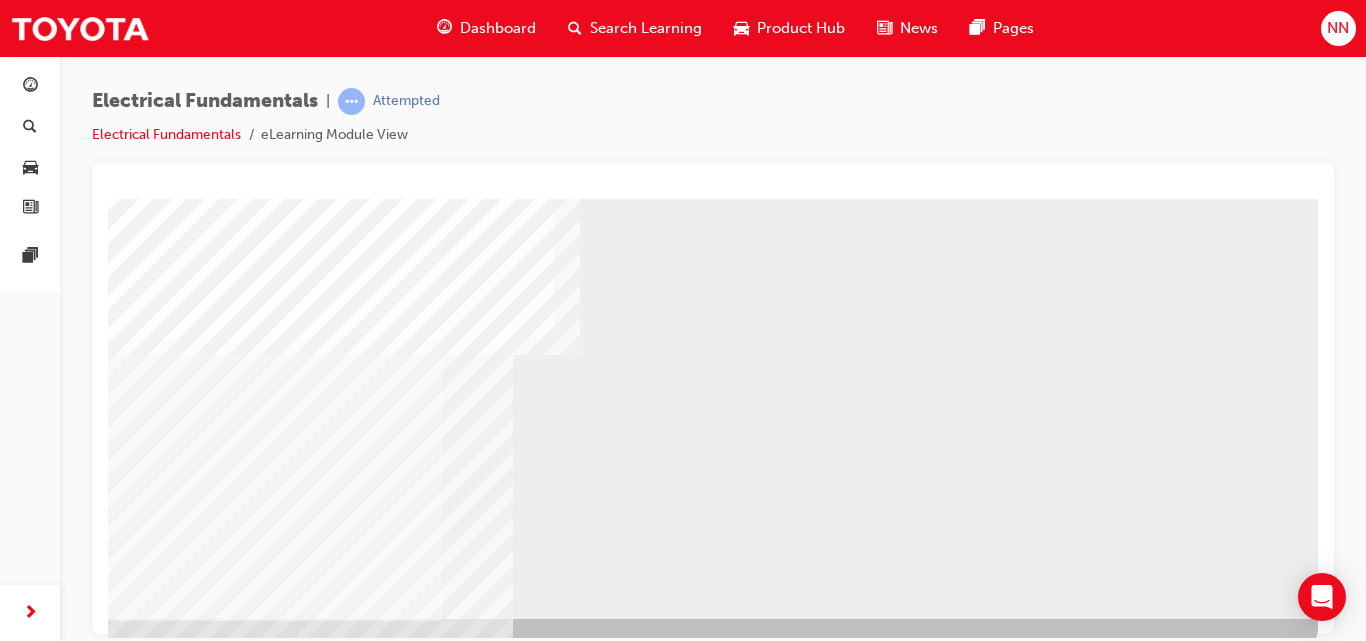 scroll, scrollTop: 326, scrollLeft: 165, axis: both 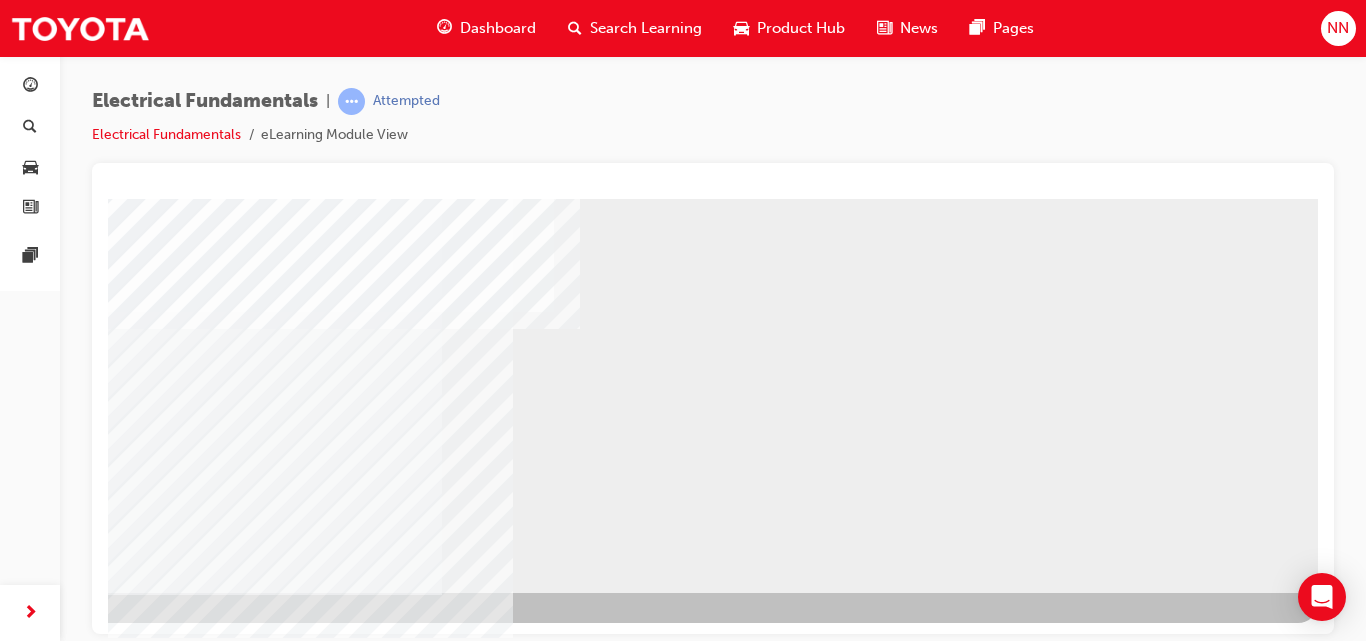click at bounding box center [21, 838] 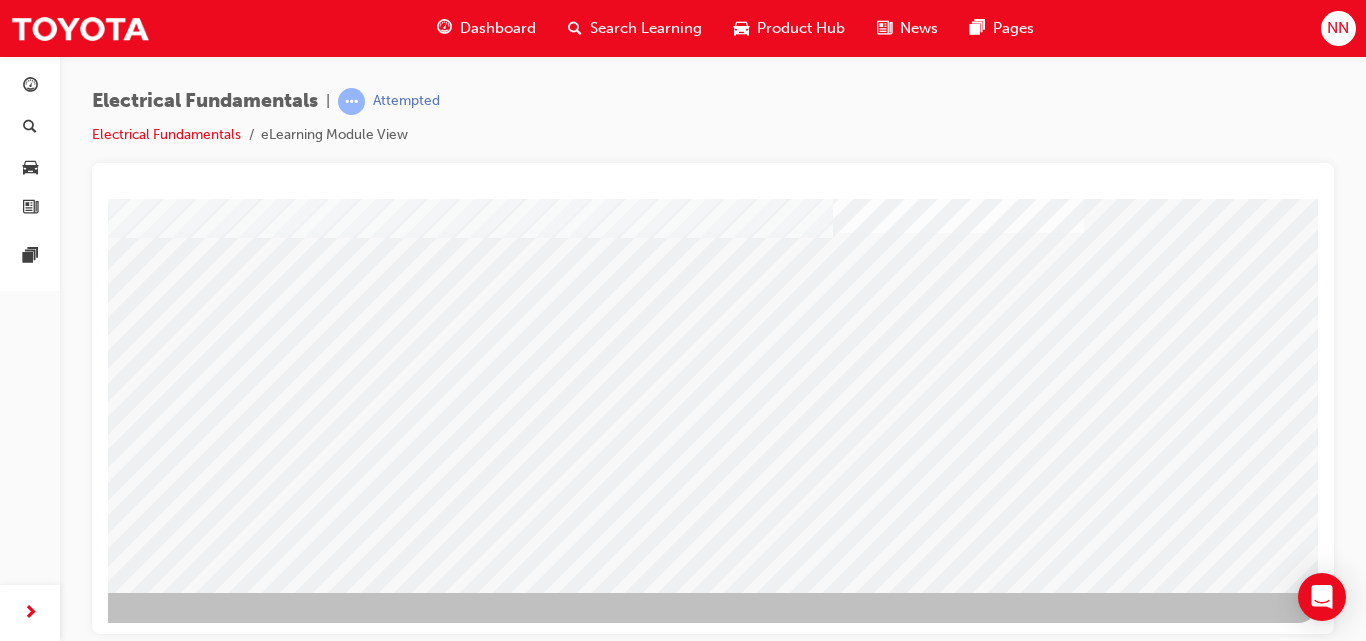 scroll, scrollTop: 326, scrollLeft: 165, axis: both 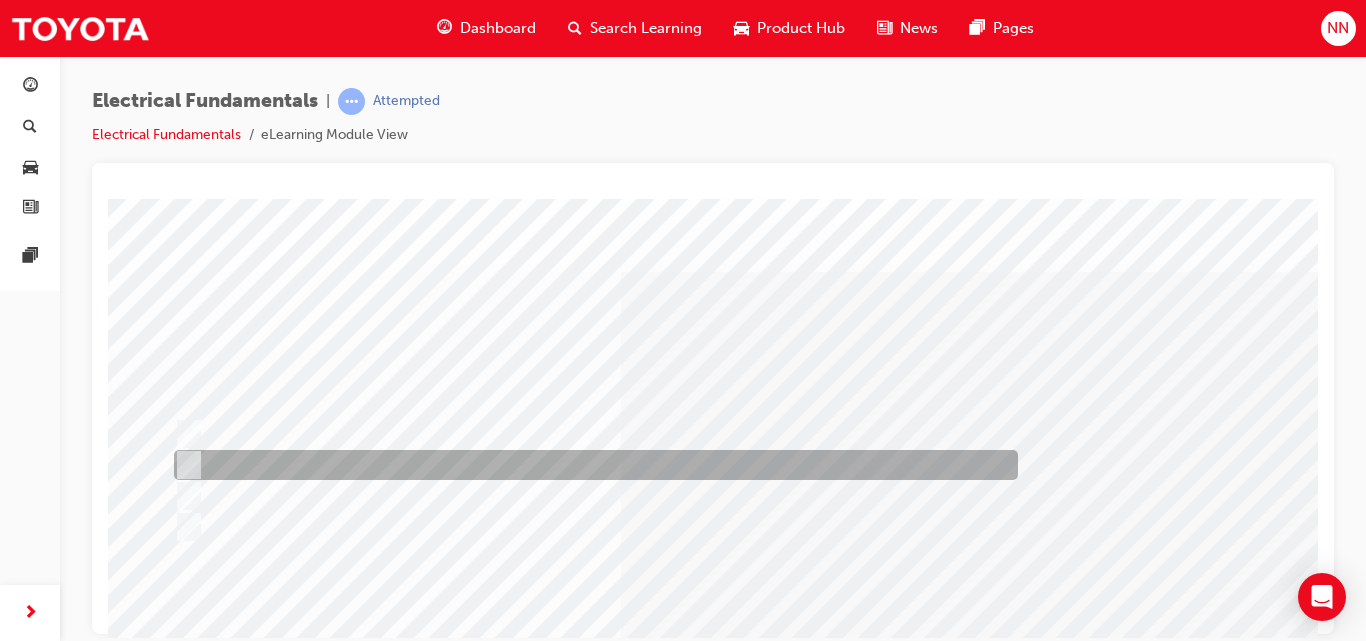 click at bounding box center (591, 465) 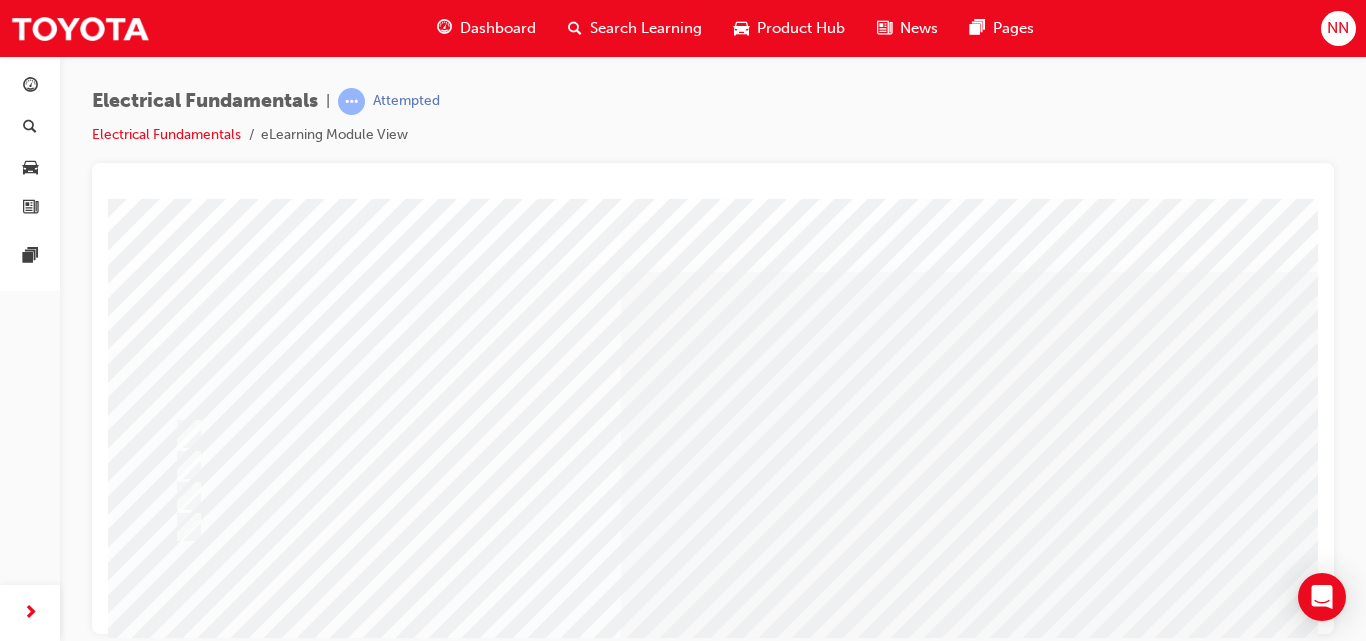 click on "Question 1 of 9     			 		 		 			 			 		 		 			 			 			 			 			 		 	 	 	 	 	 	 	 		 	 	 	 	 	 	 		 			 				 				 Loading..." at bounding box center (713, 202) 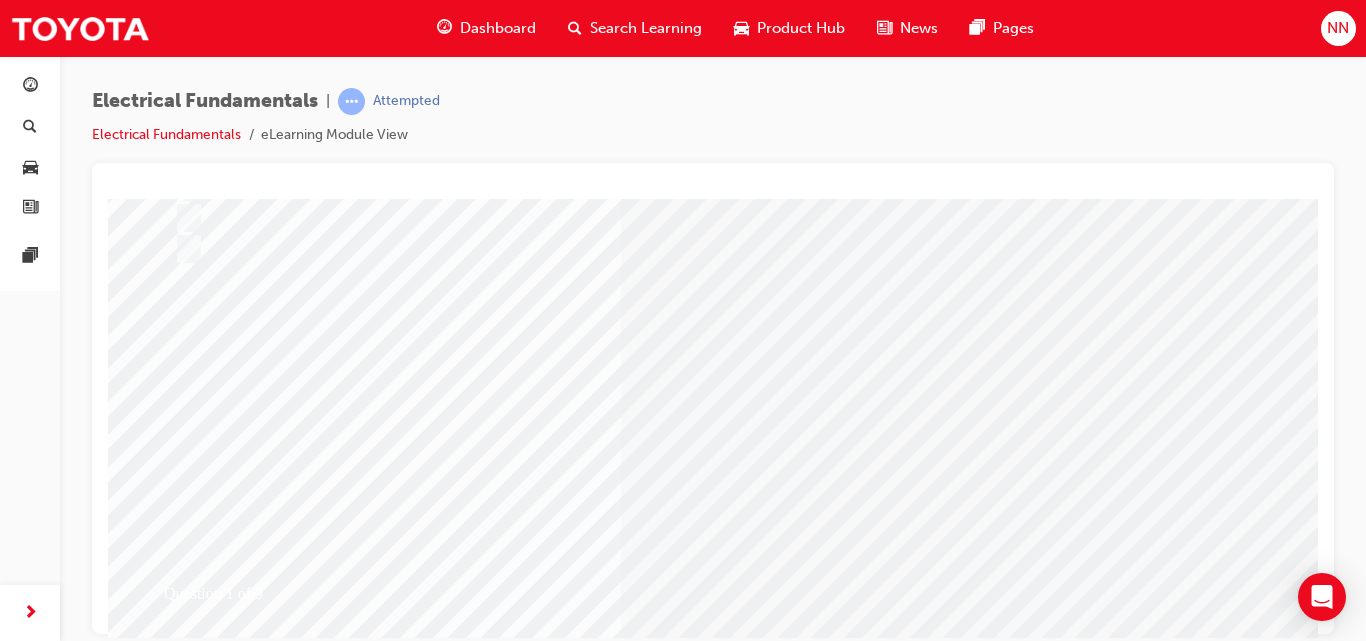 scroll, scrollTop: 326, scrollLeft: 0, axis: vertical 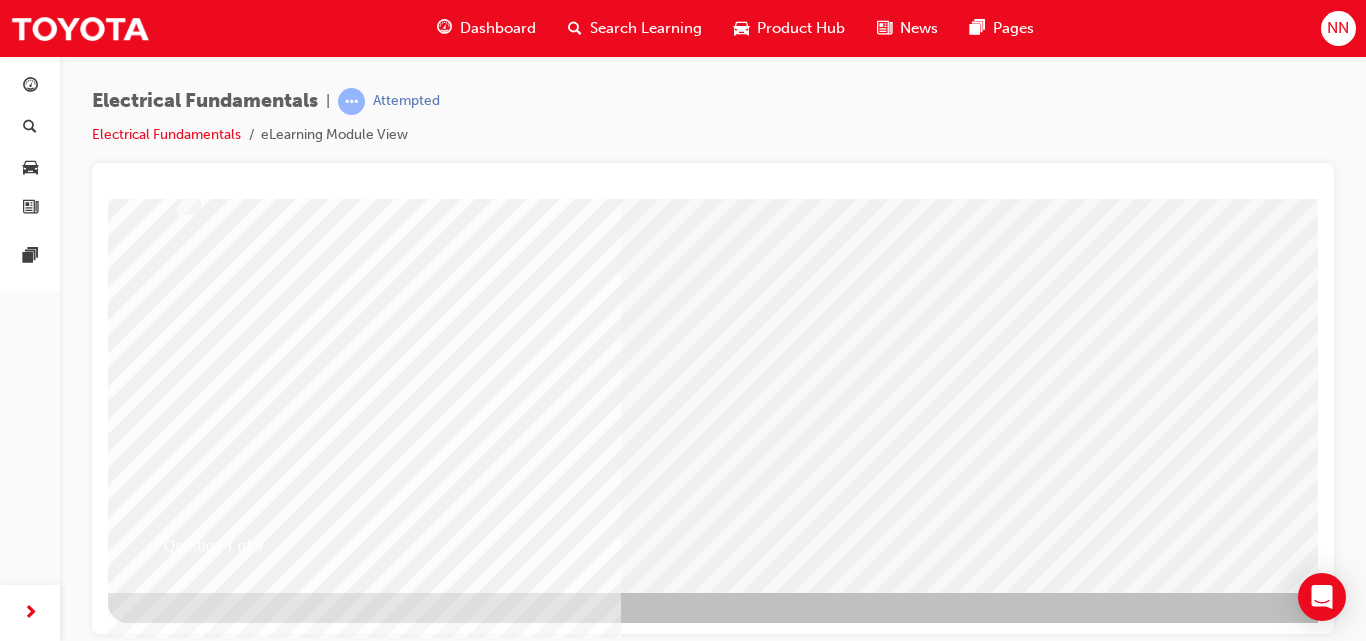 click at bounding box center [180, 2585] 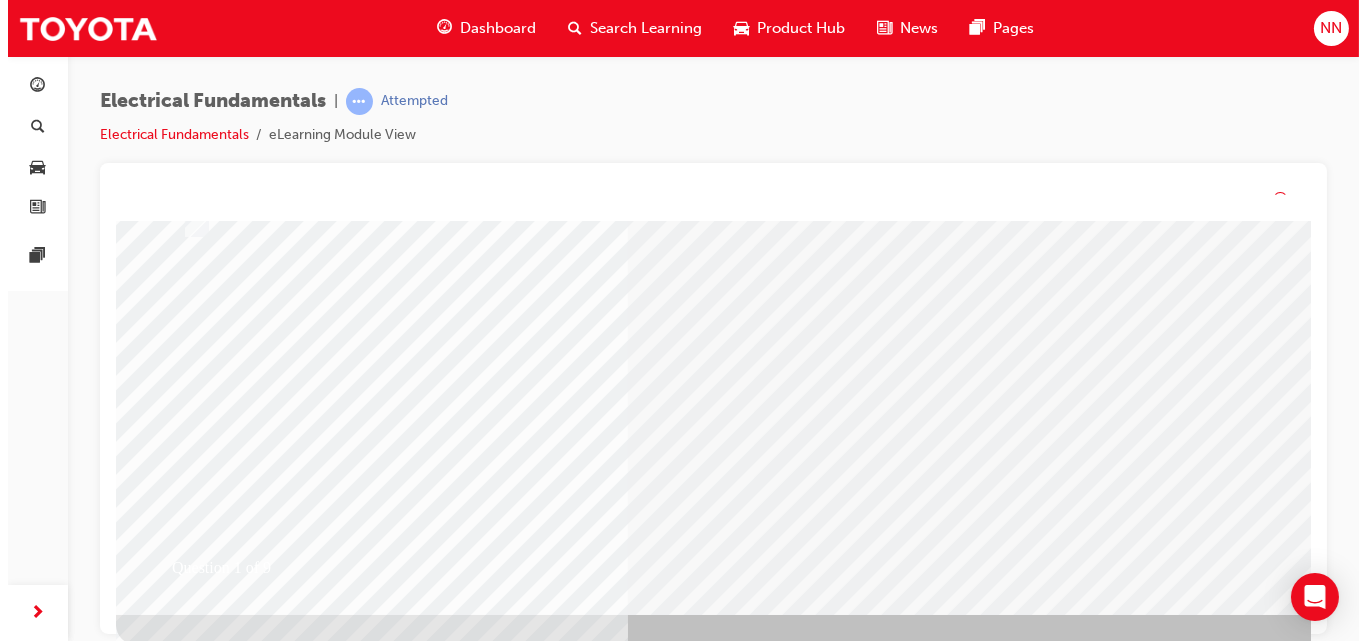 scroll, scrollTop: 0, scrollLeft: 0, axis: both 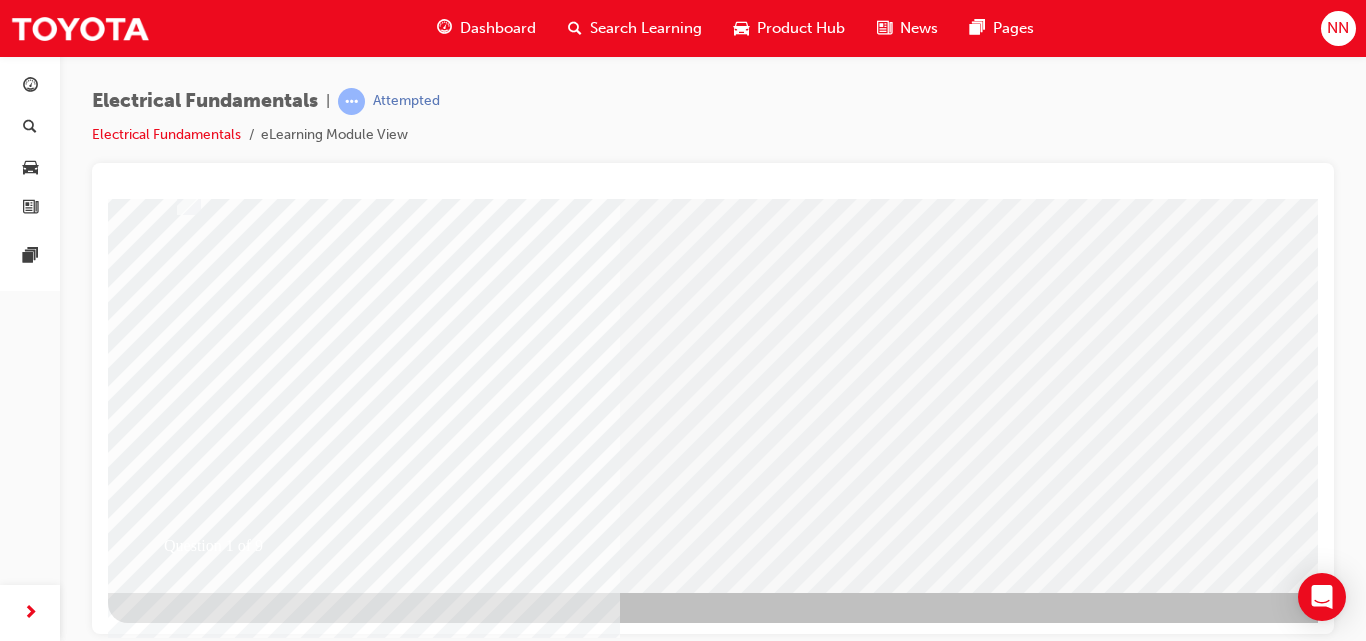 click at bounding box center (180, 2585) 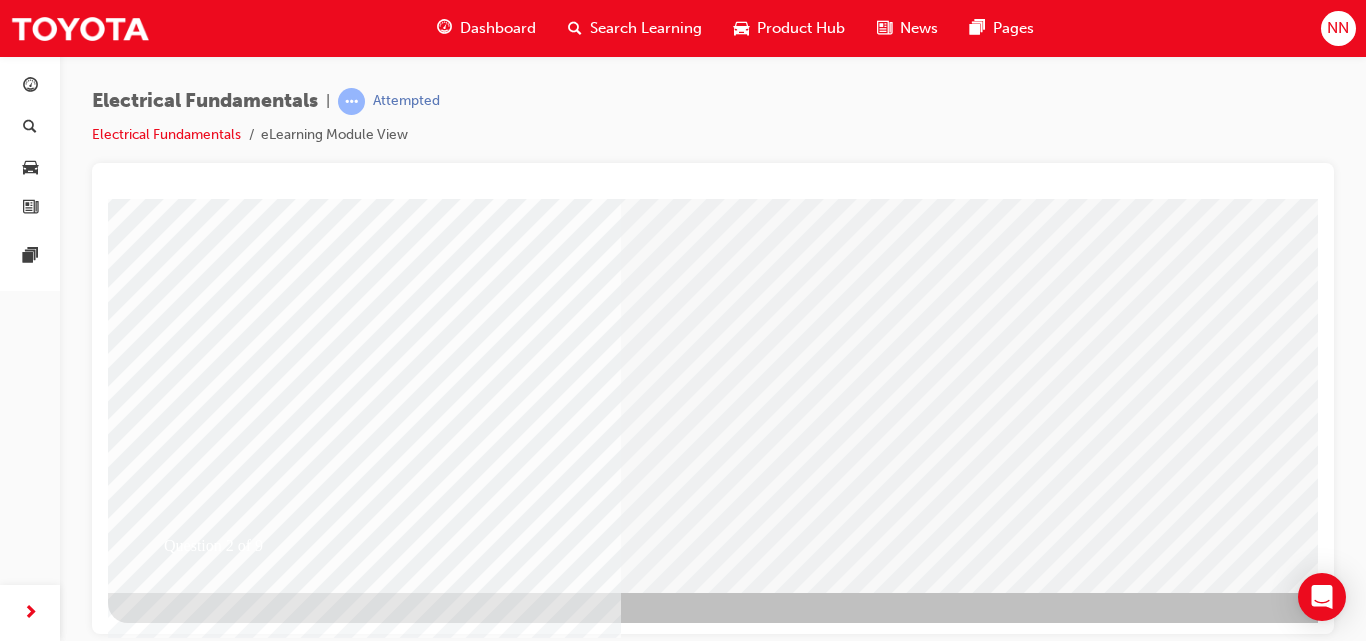 scroll, scrollTop: 0, scrollLeft: 0, axis: both 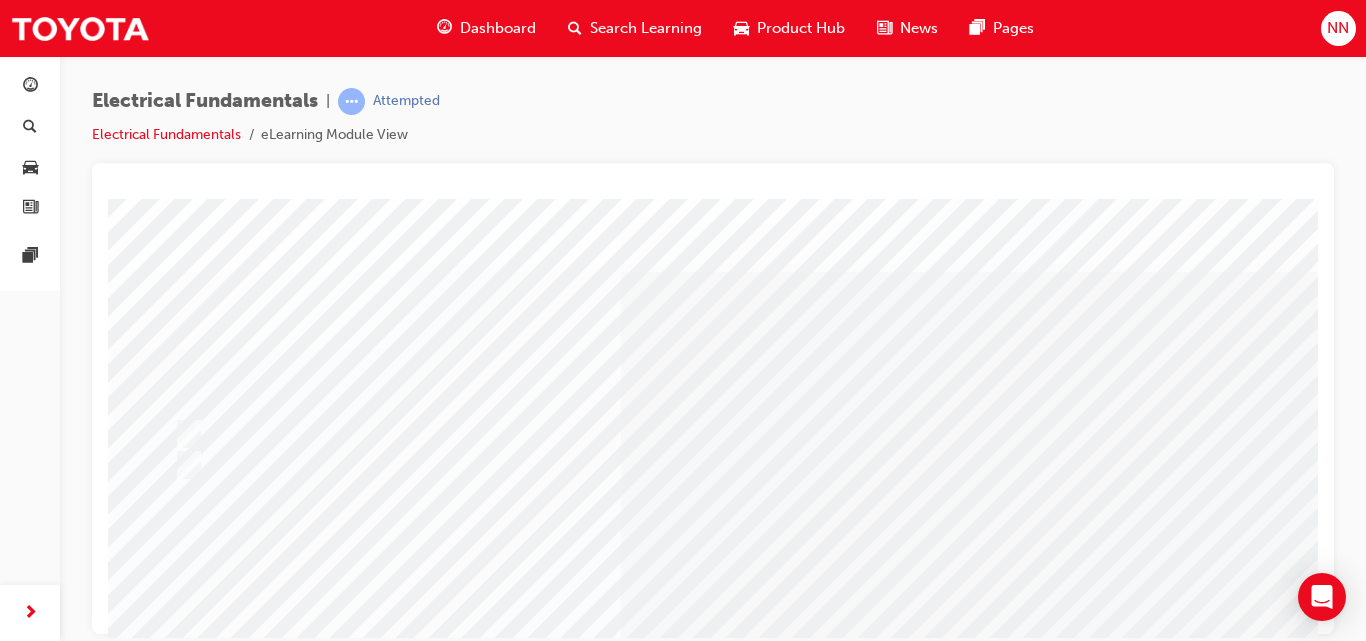 drag, startPoint x: 748, startPoint y: 620, endPoint x: 730, endPoint y: 628, distance: 19.697716 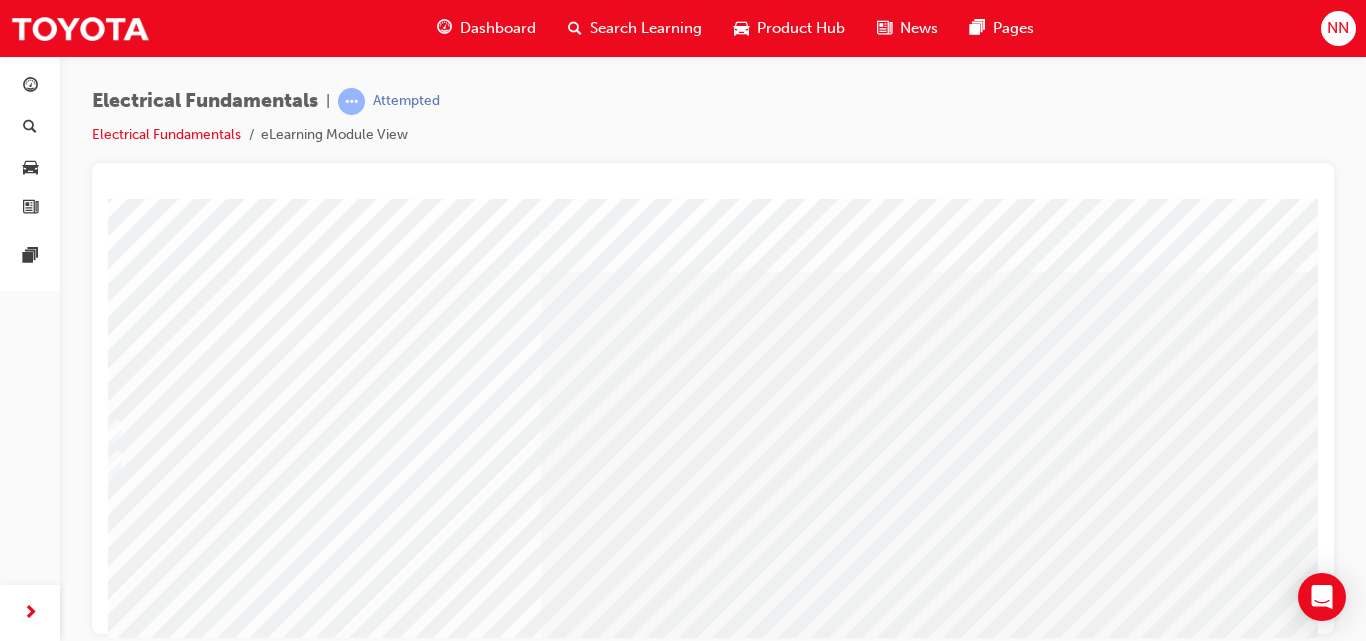 click at bounding box center [708, 2919] 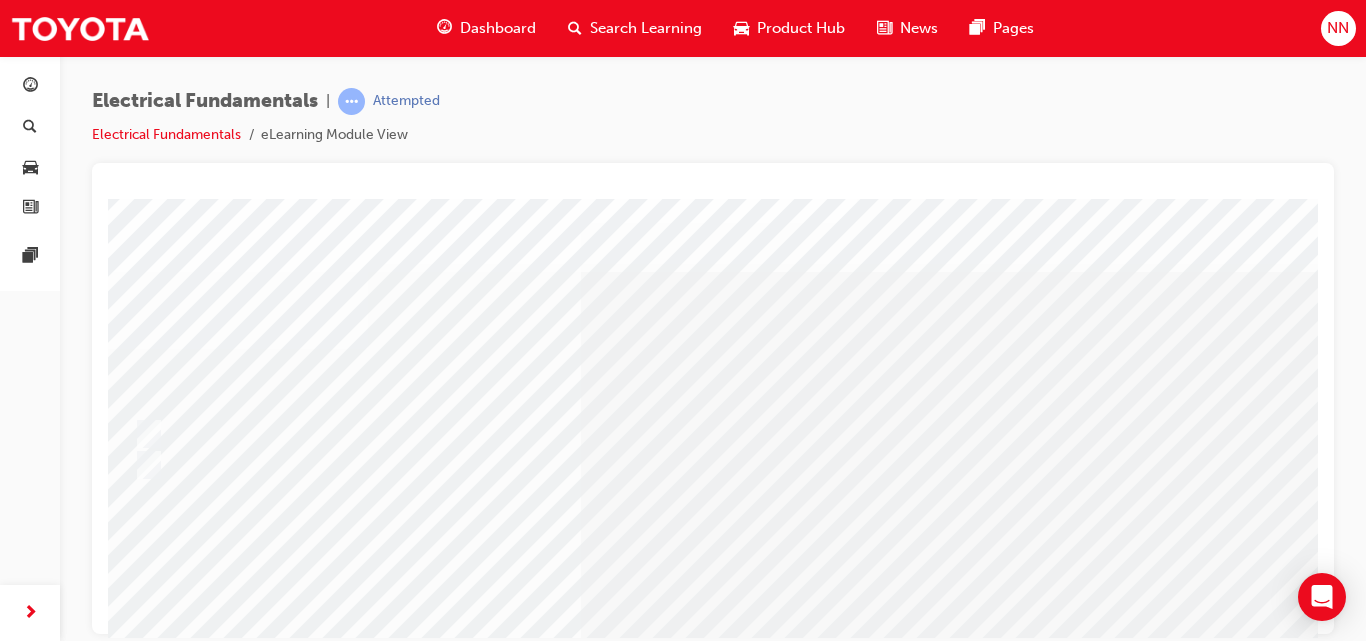 scroll, scrollTop: 0, scrollLeft: 0, axis: both 